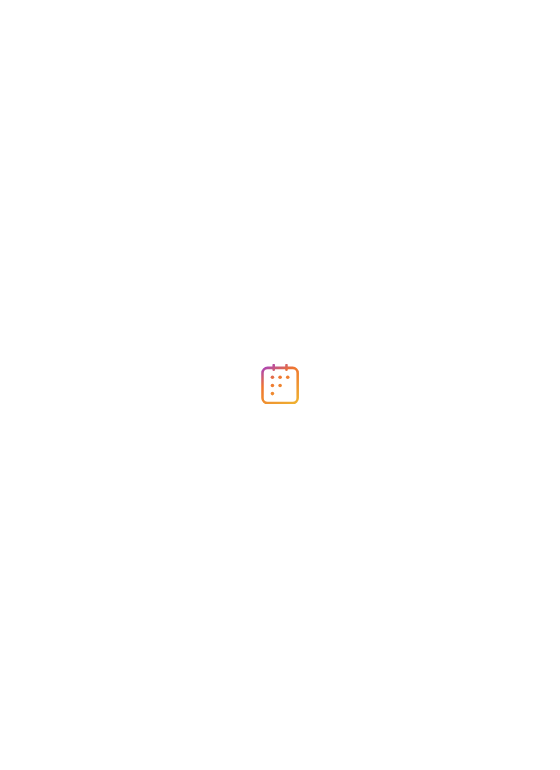 scroll, scrollTop: 0, scrollLeft: 0, axis: both 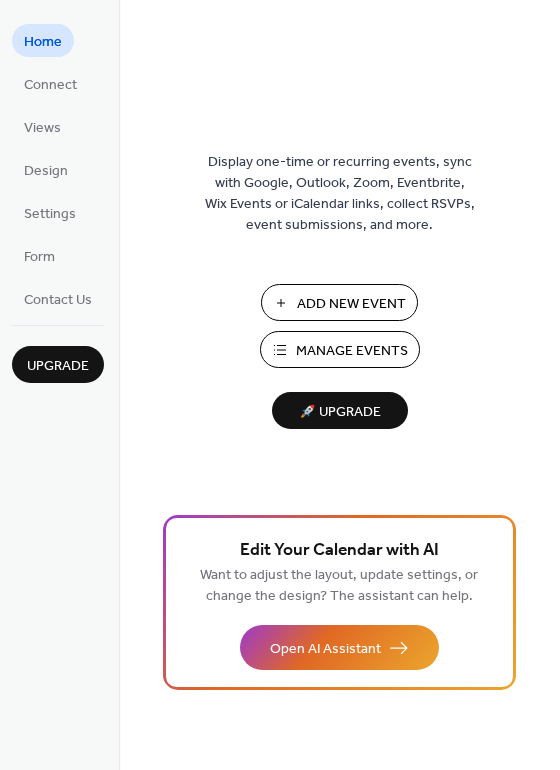 click on "Add New Event" at bounding box center [351, 304] 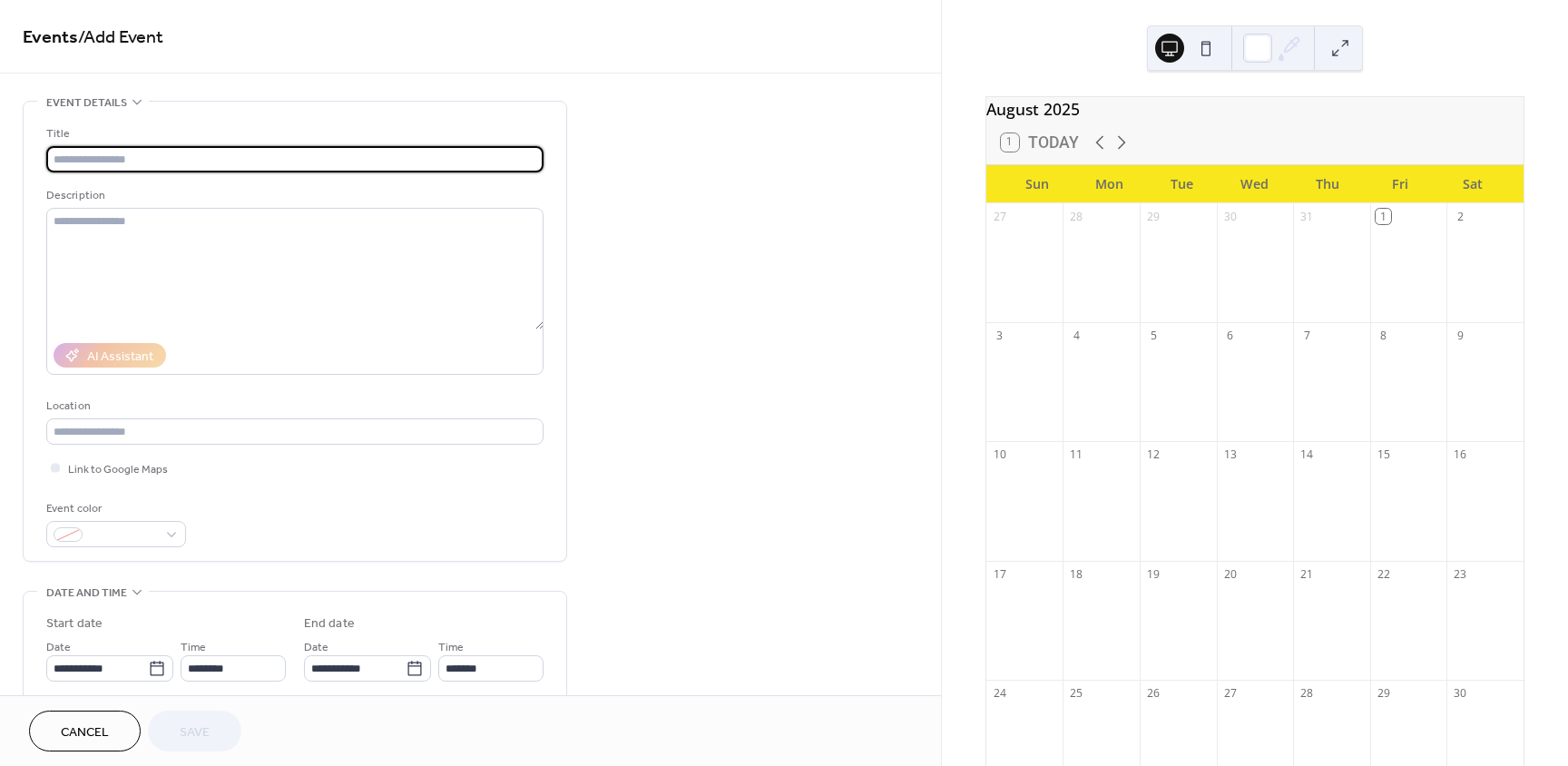 scroll, scrollTop: 0, scrollLeft: 0, axis: both 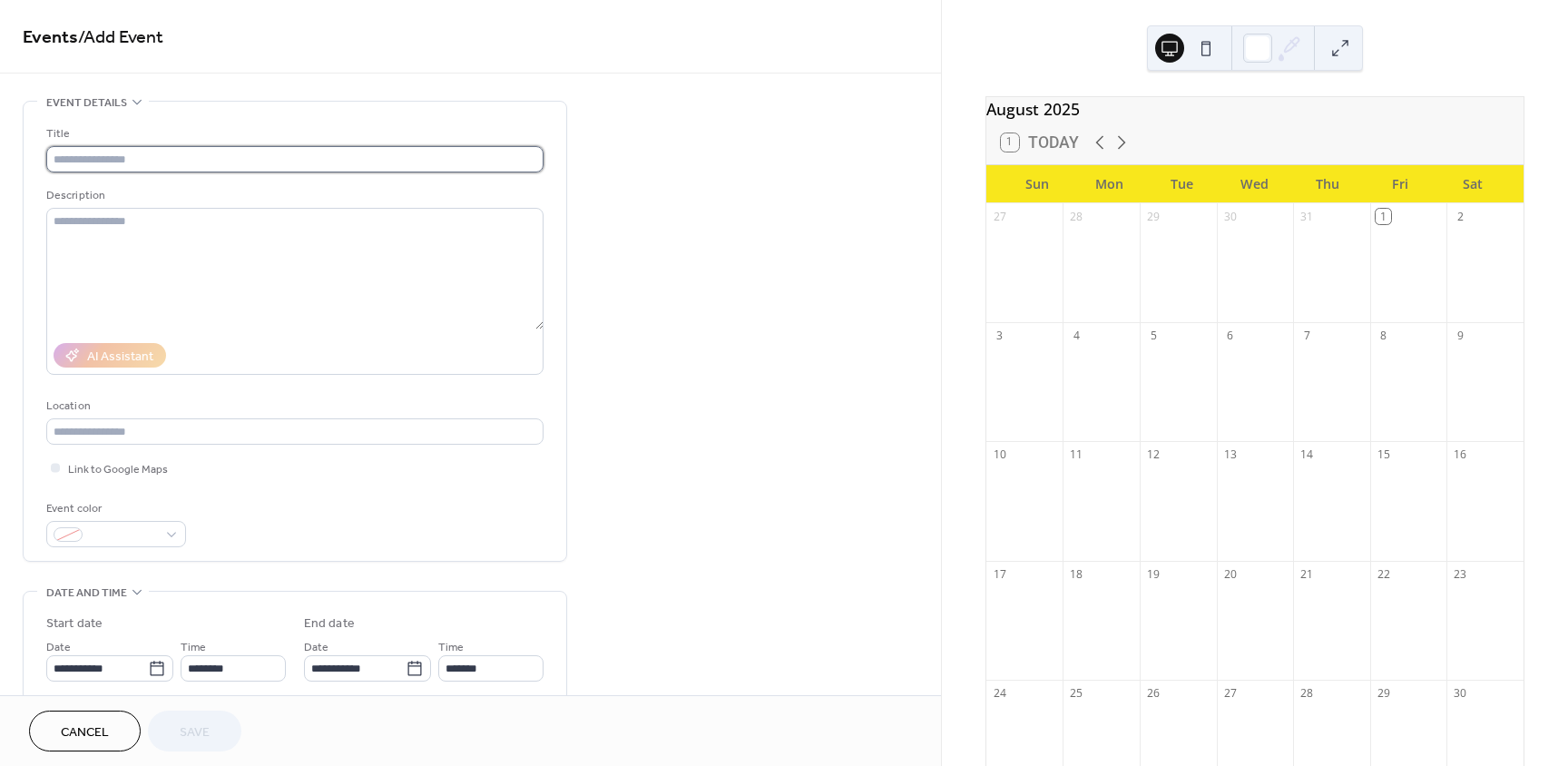 click at bounding box center (295, 159) 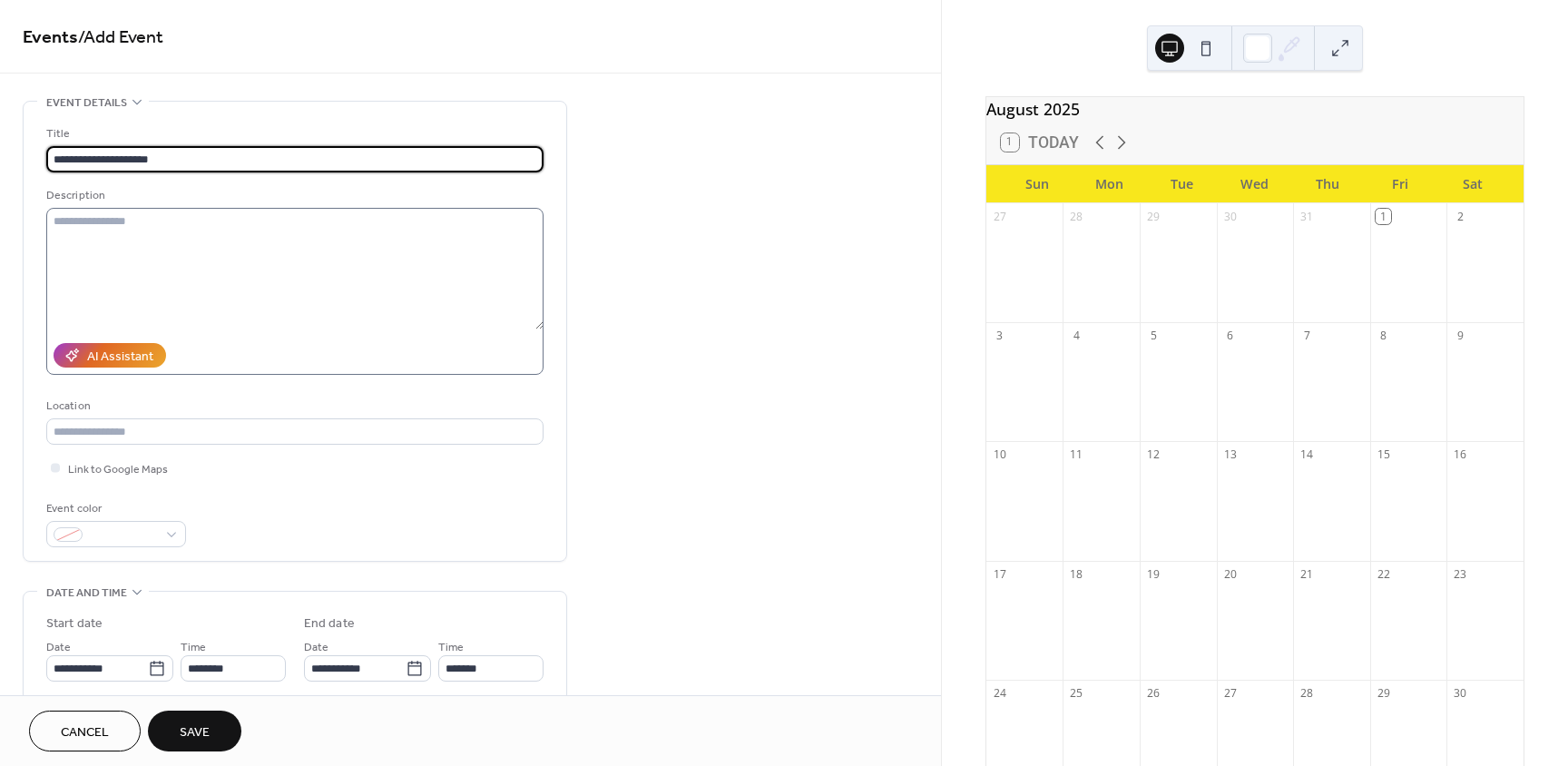 type on "**********" 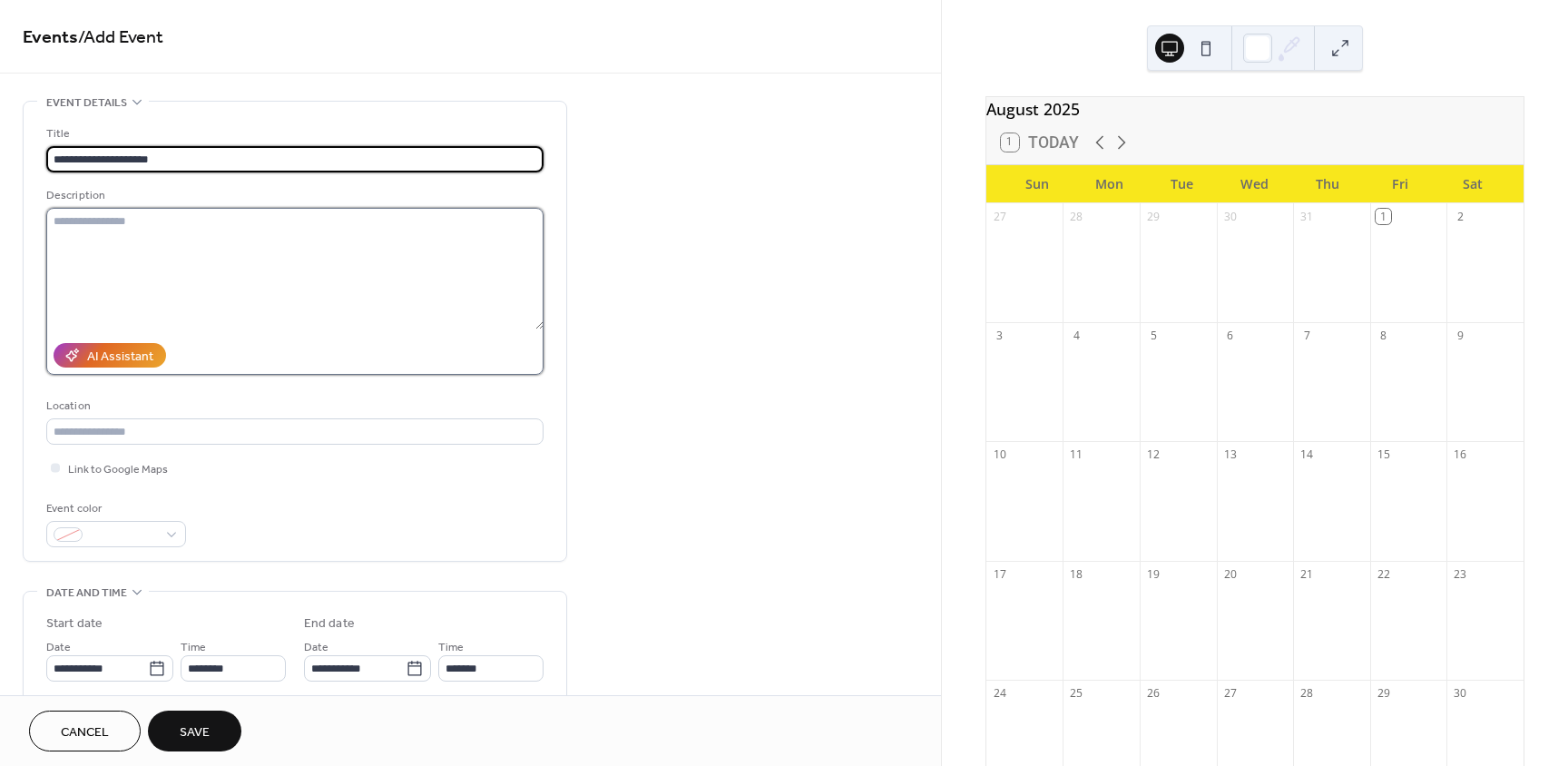 click at bounding box center [295, 269] 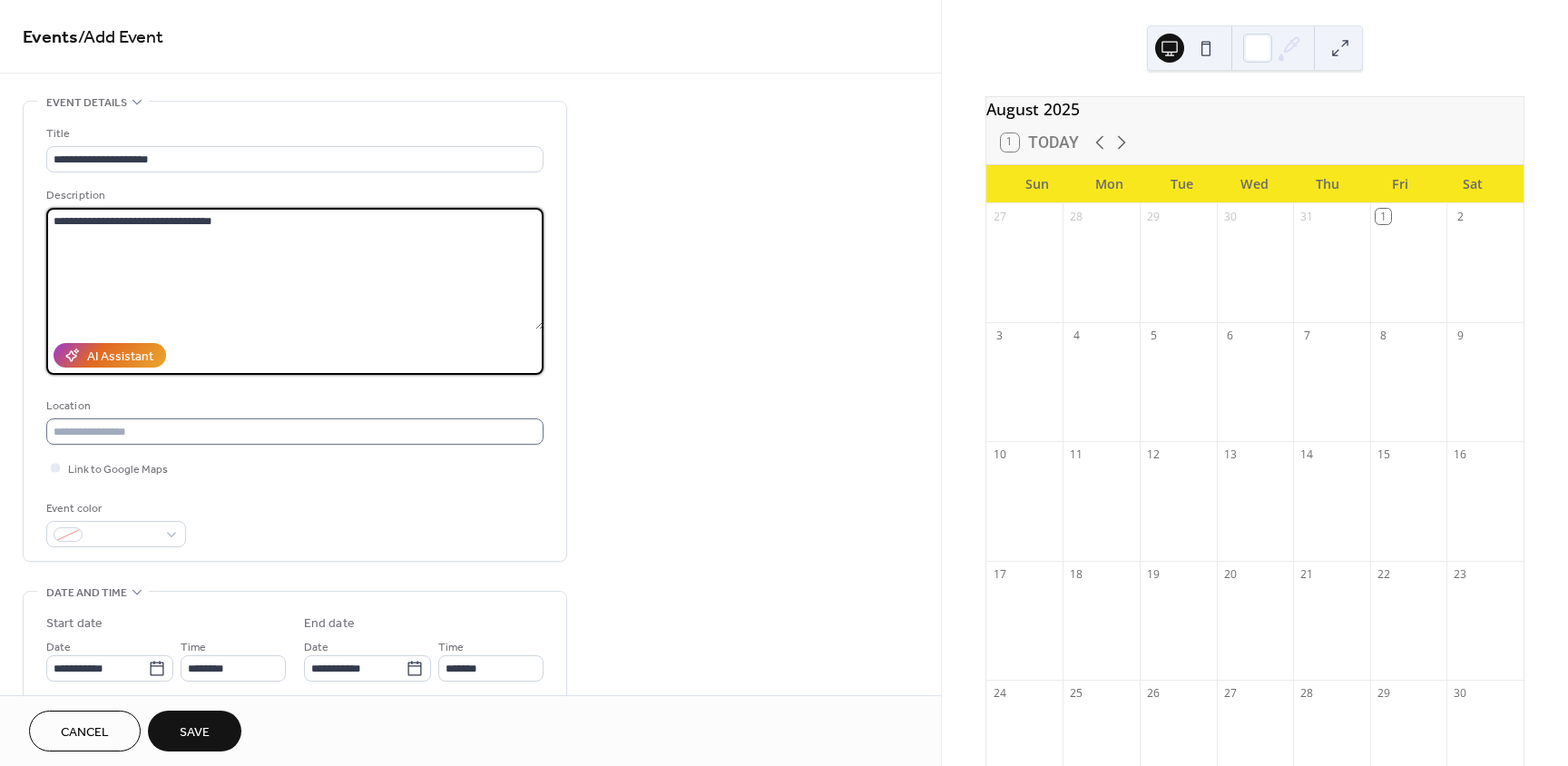 scroll, scrollTop: 91, scrollLeft: 0, axis: vertical 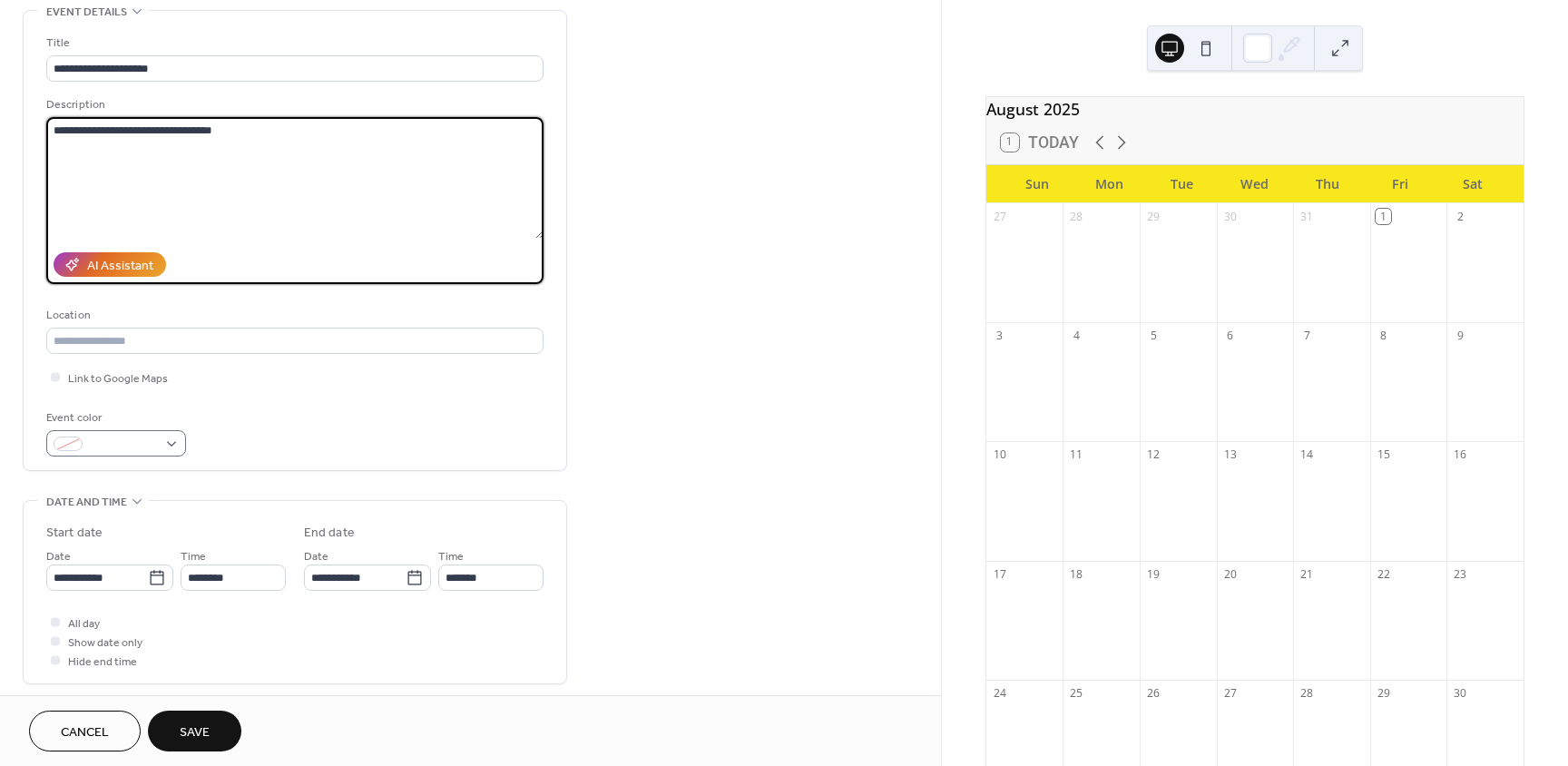 type on "**********" 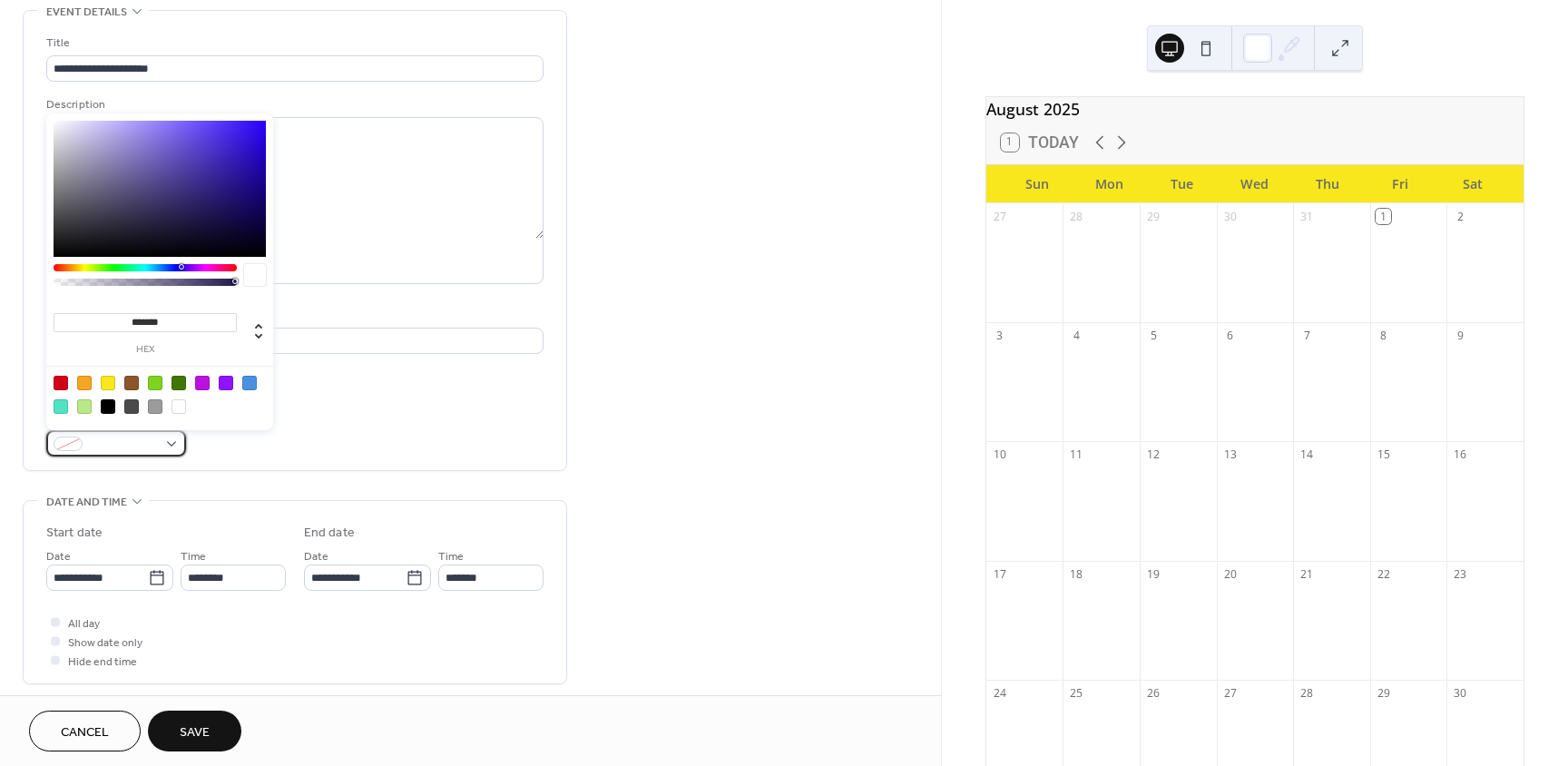 click at bounding box center (116, 443) 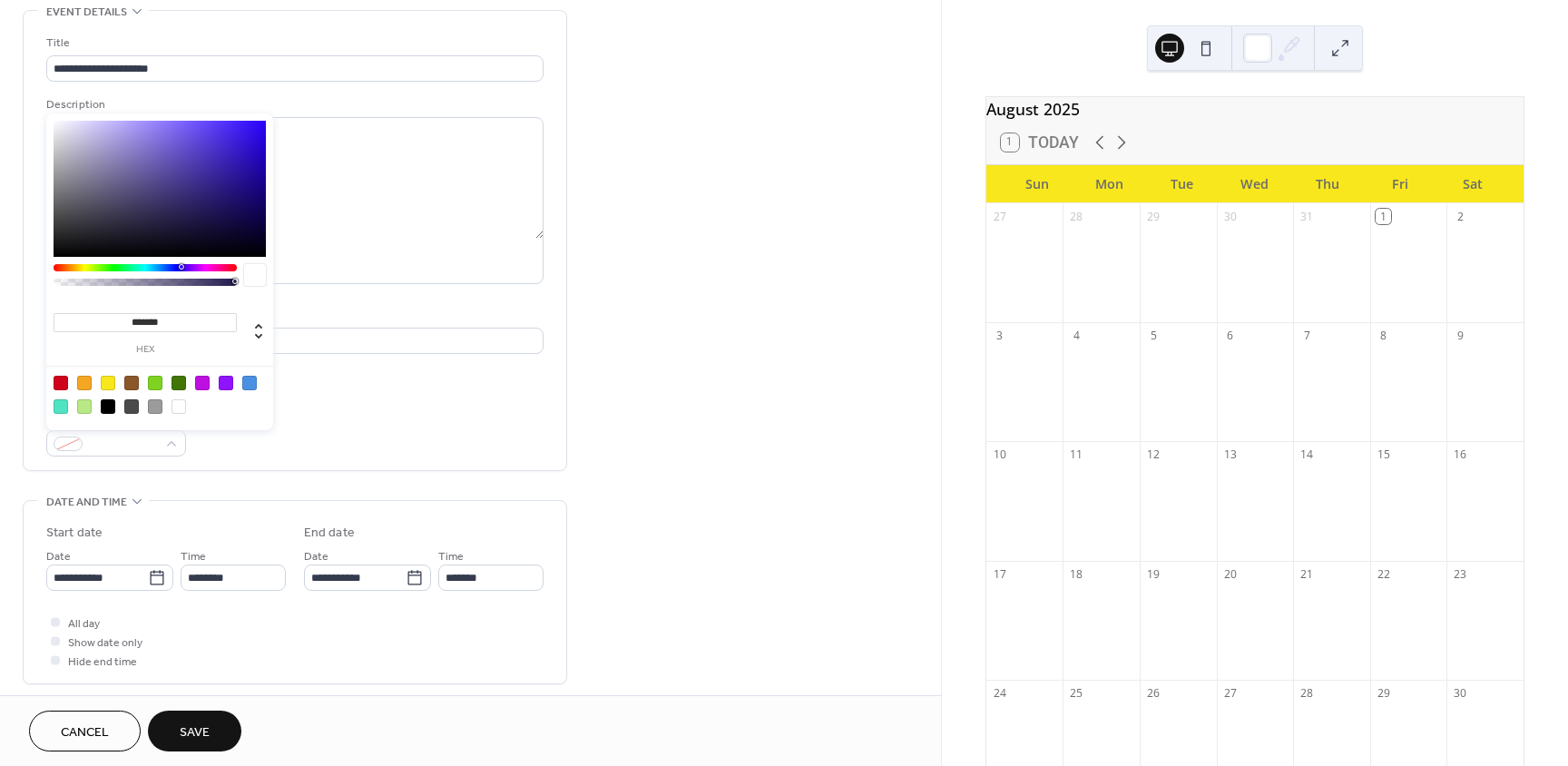click at bounding box center (155, 383) 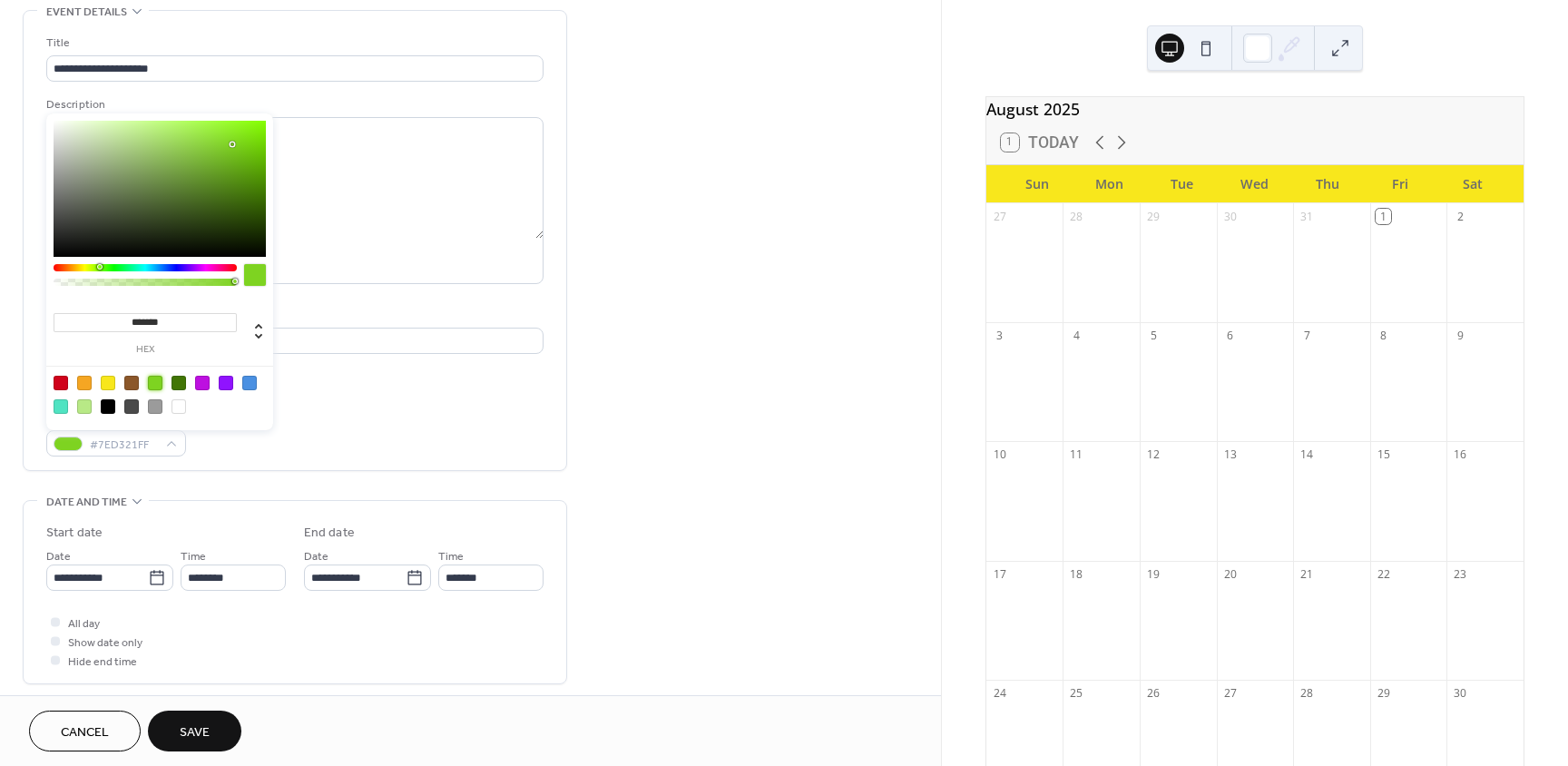 click at bounding box center (61, 383) 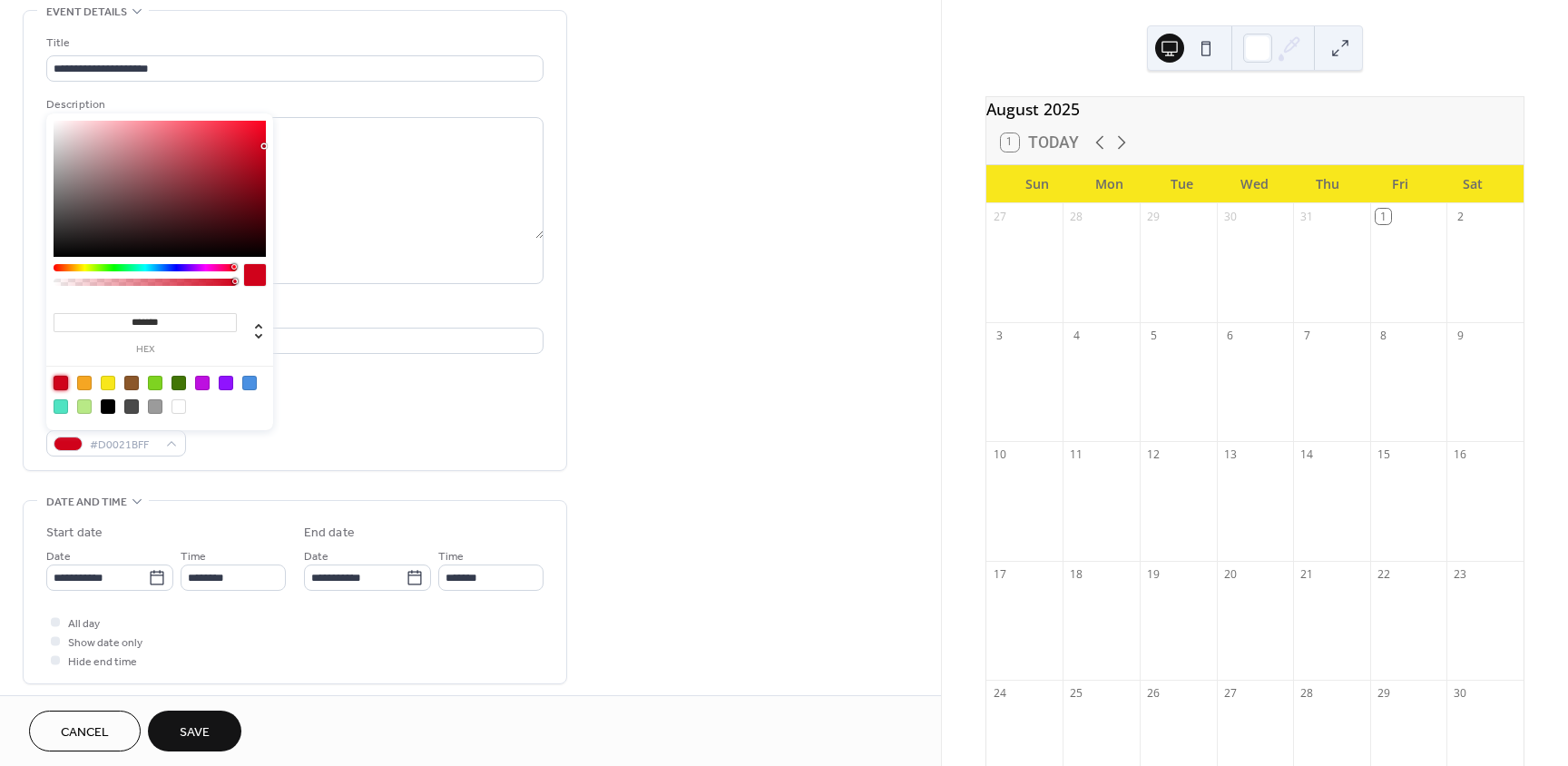 click at bounding box center [160, 189] 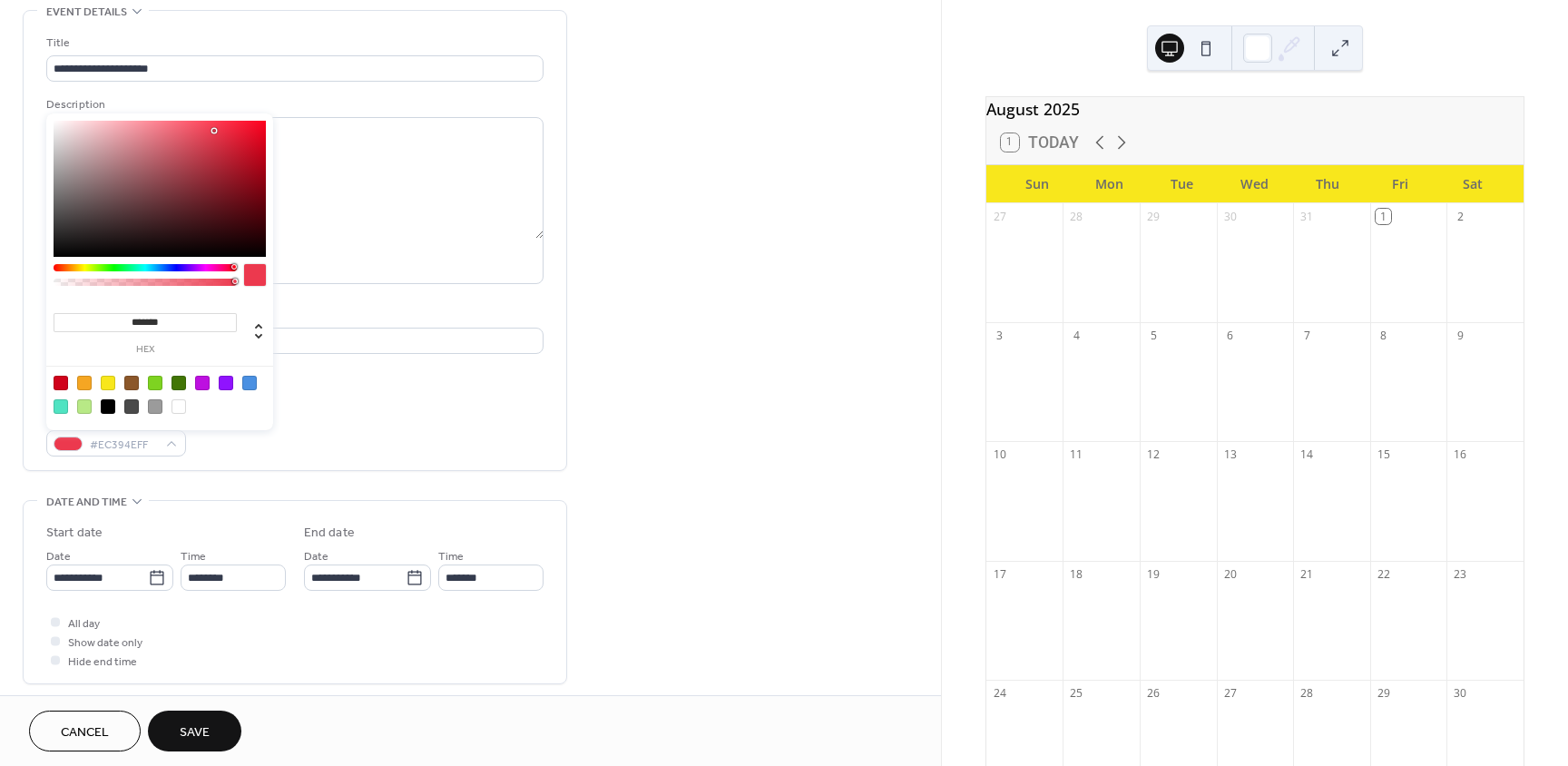 click at bounding box center (160, 189) 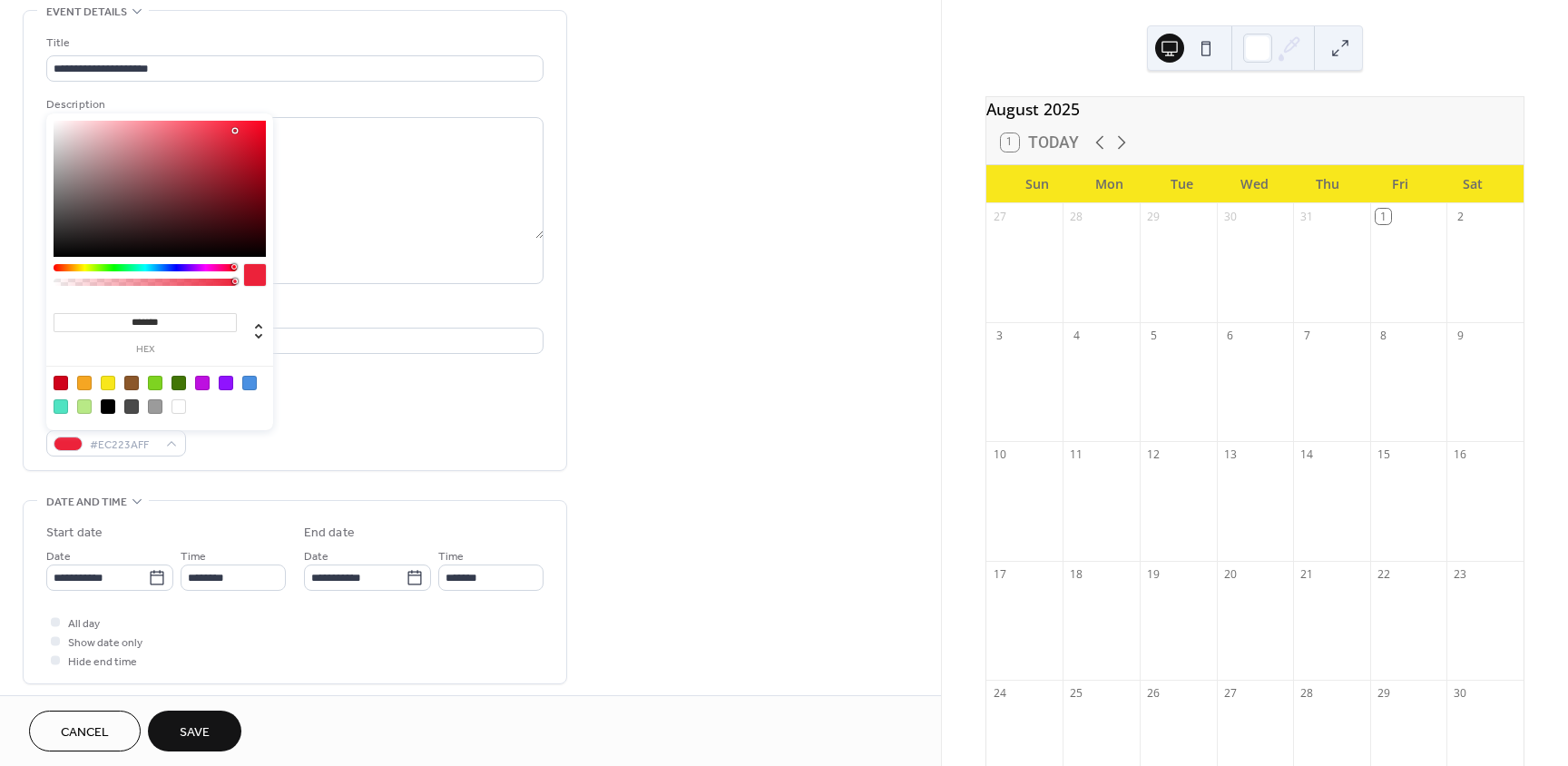 type on "*******" 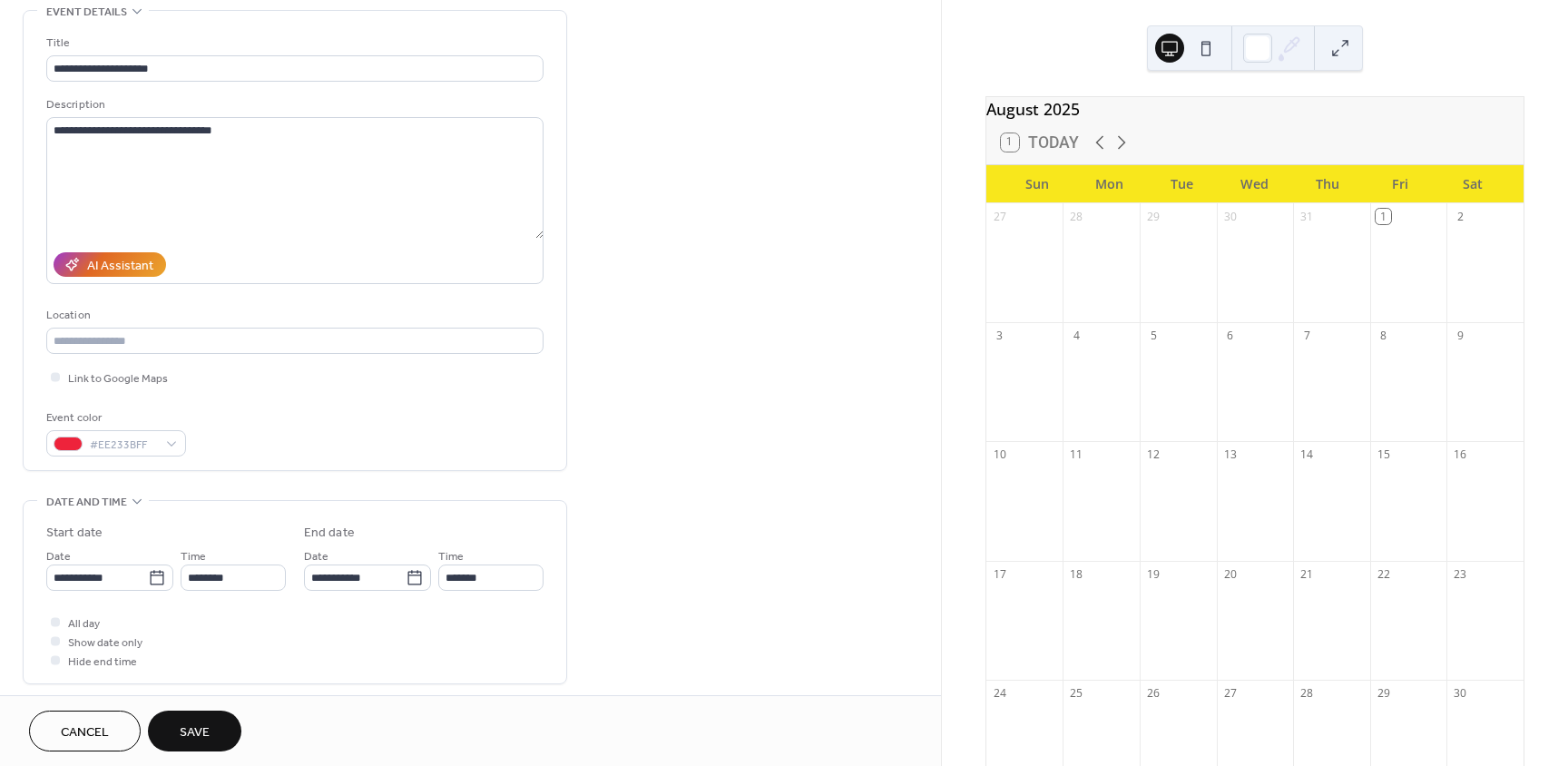 click on "Event color #EE233BFF" at bounding box center (295, 432) 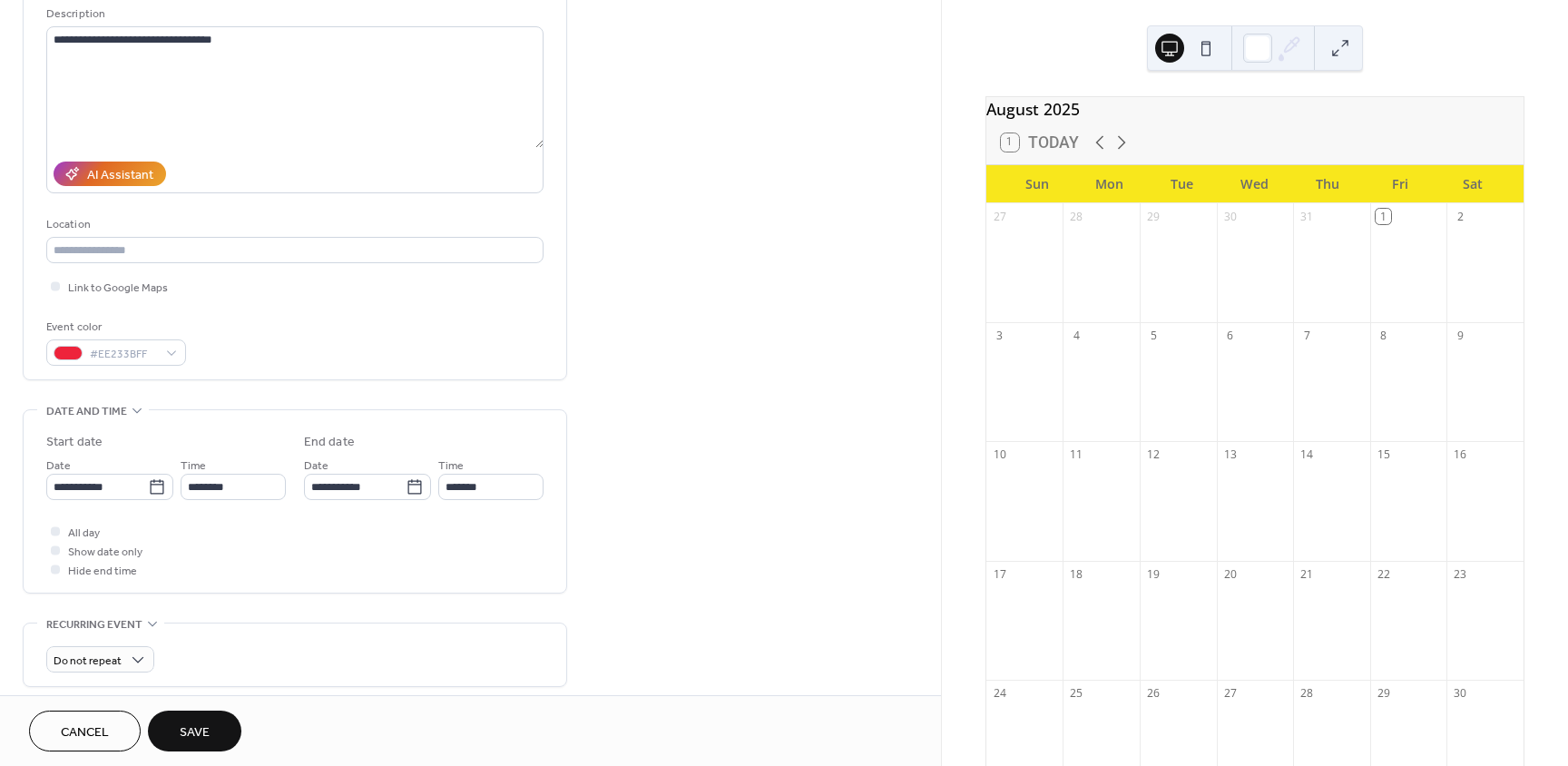 scroll, scrollTop: 272, scrollLeft: 0, axis: vertical 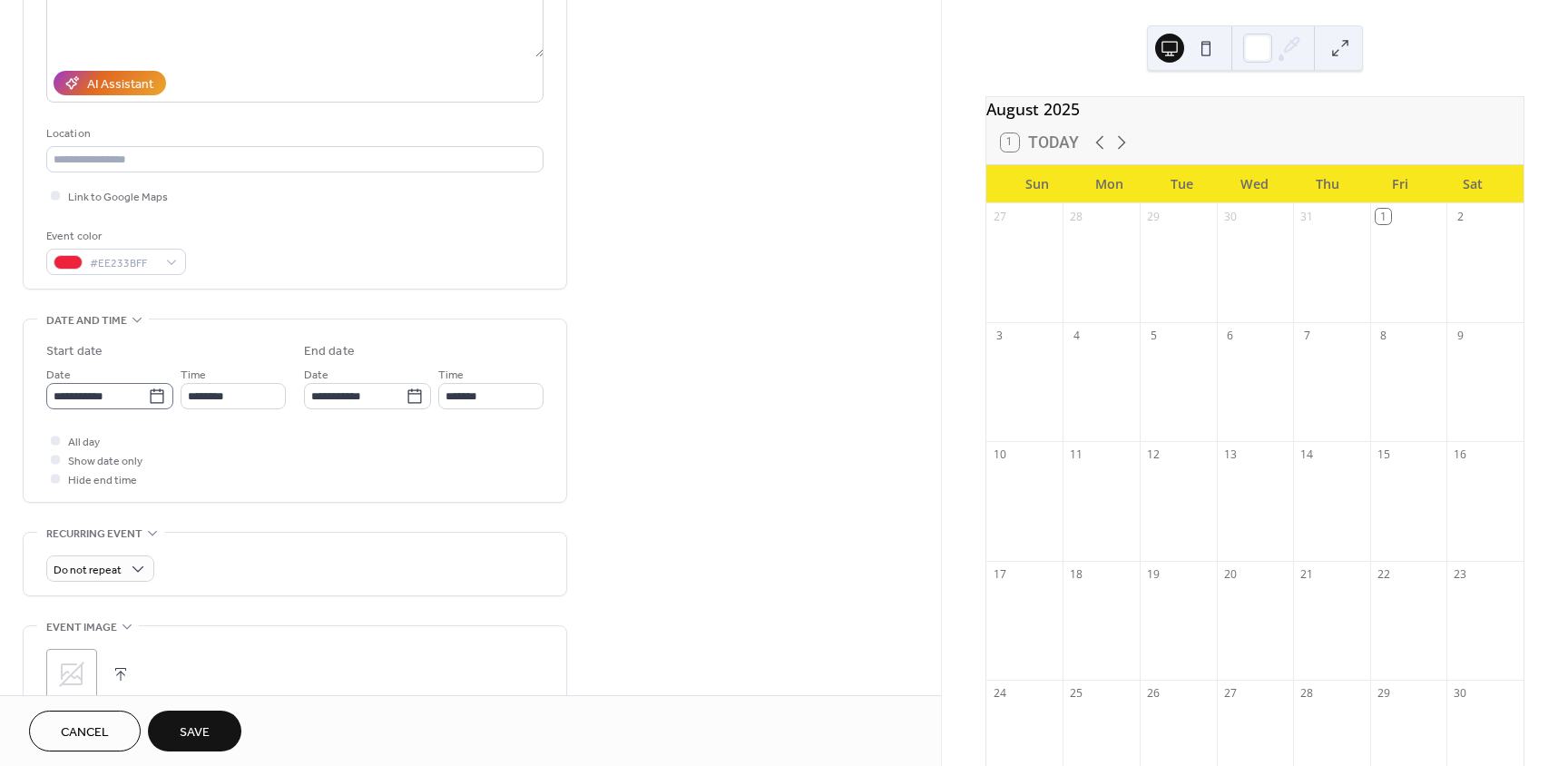 click 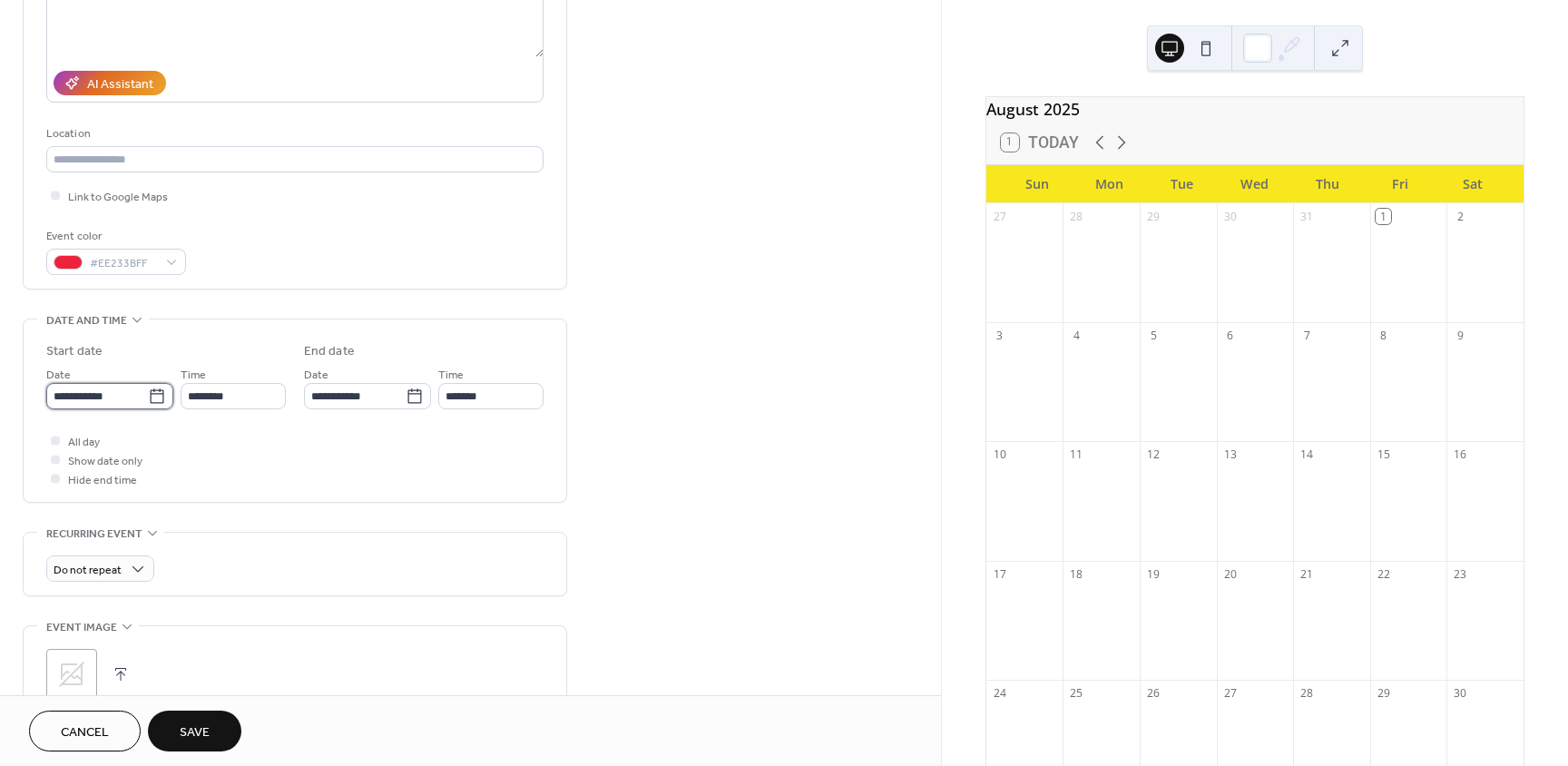 click on "**********" at bounding box center [97, 396] 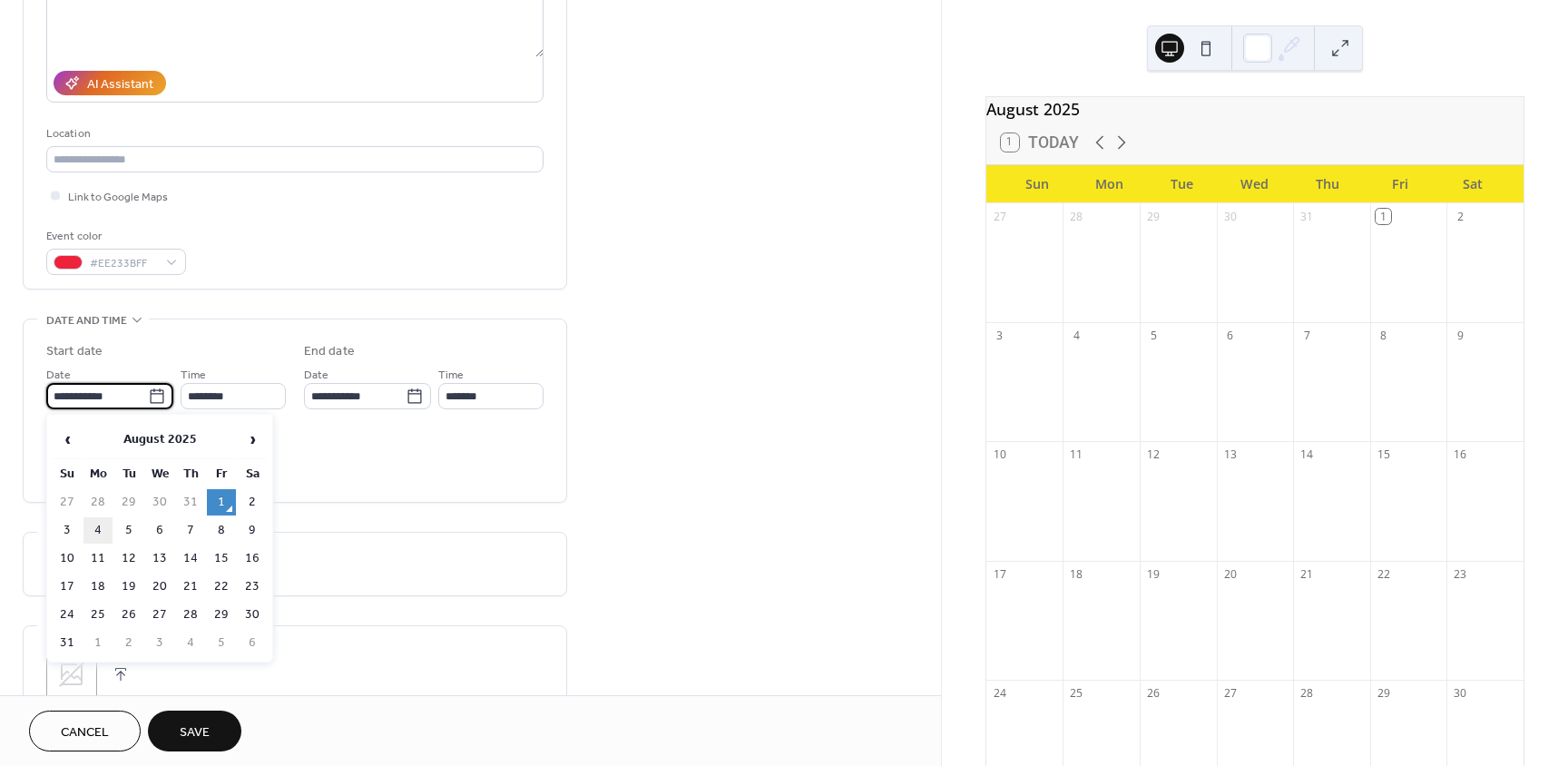 click on "4" at bounding box center [98, 530] 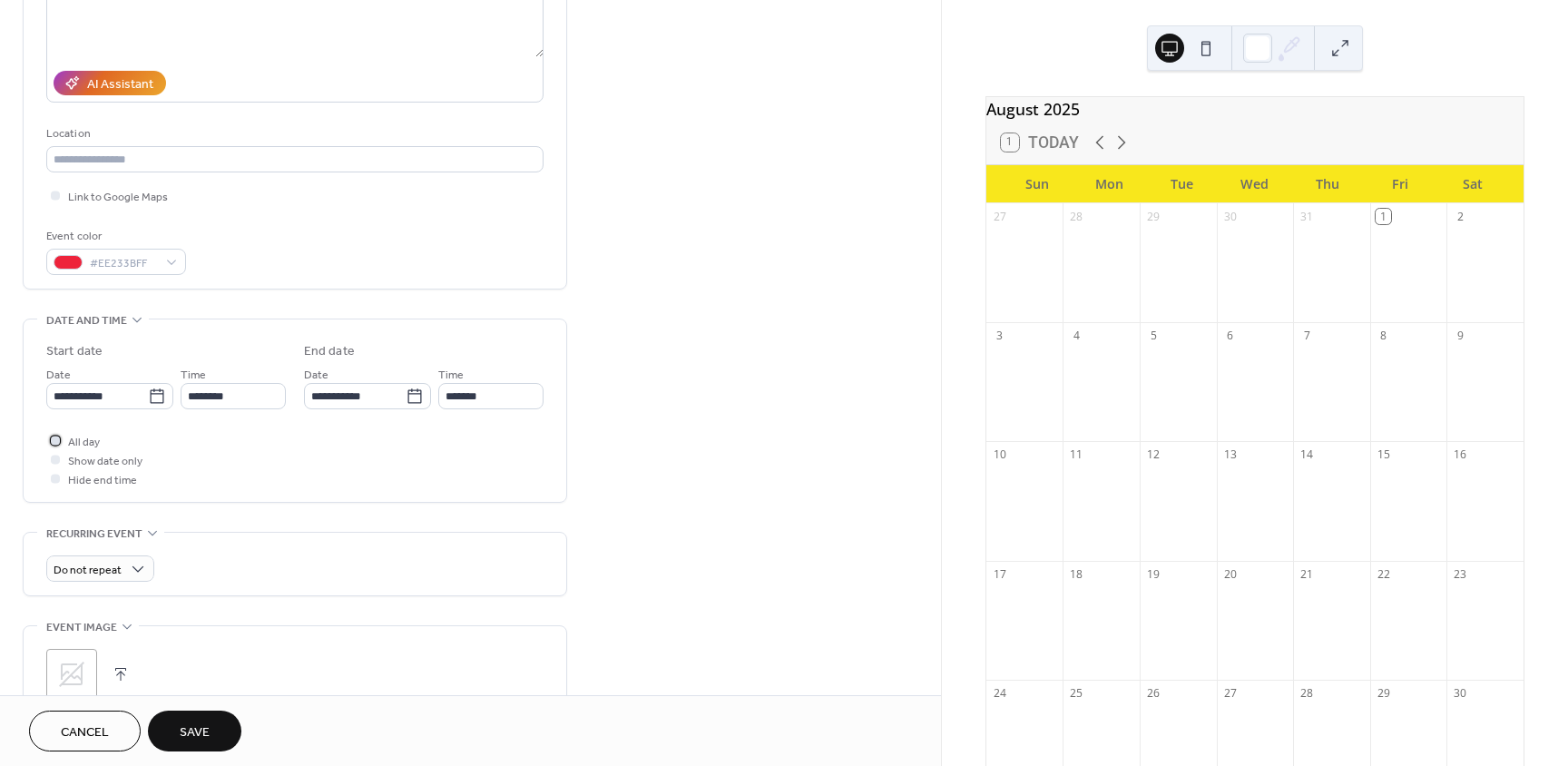 click on "All day" at bounding box center (83, 442) 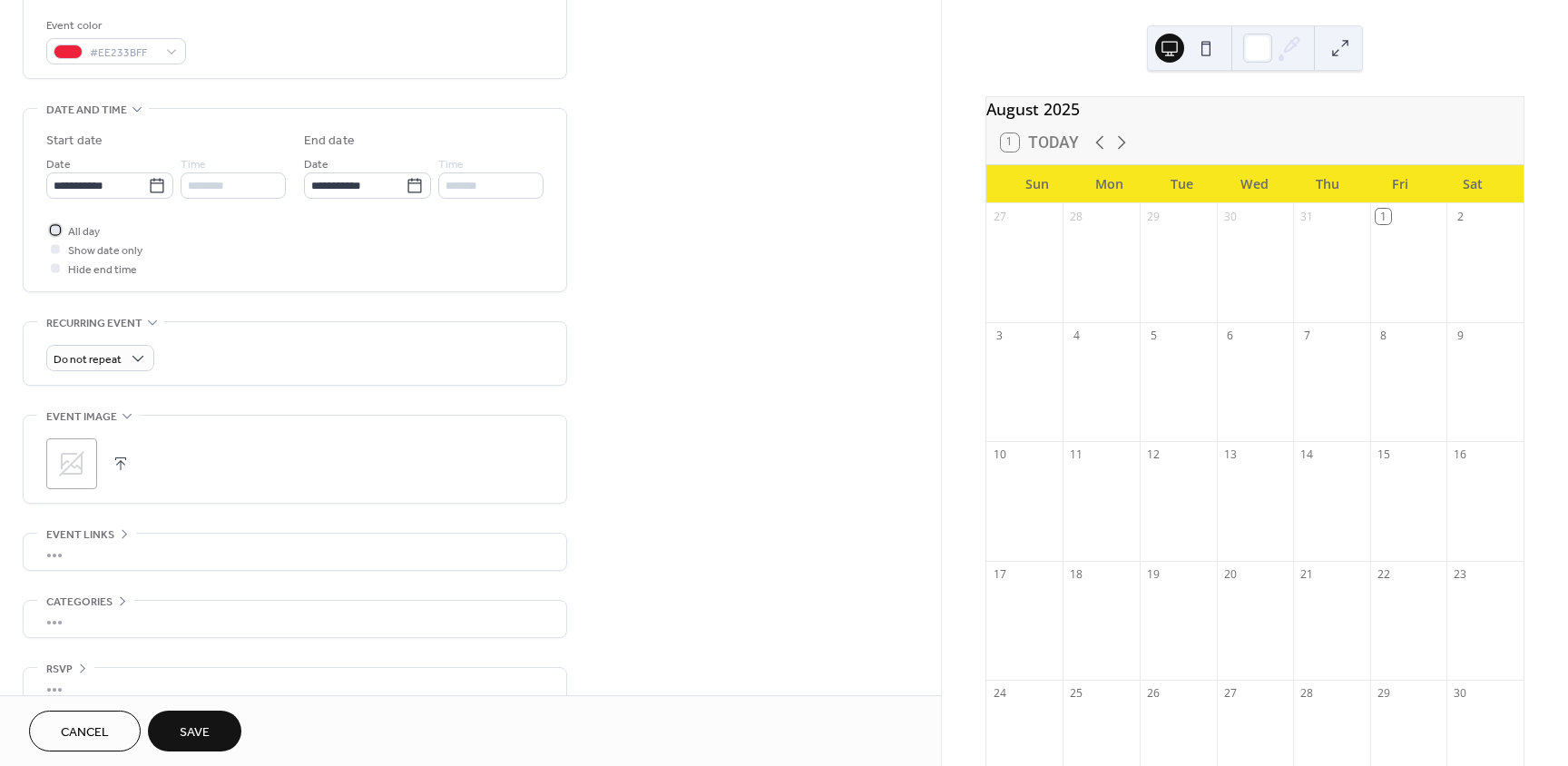 scroll, scrollTop: 511, scrollLeft: 0, axis: vertical 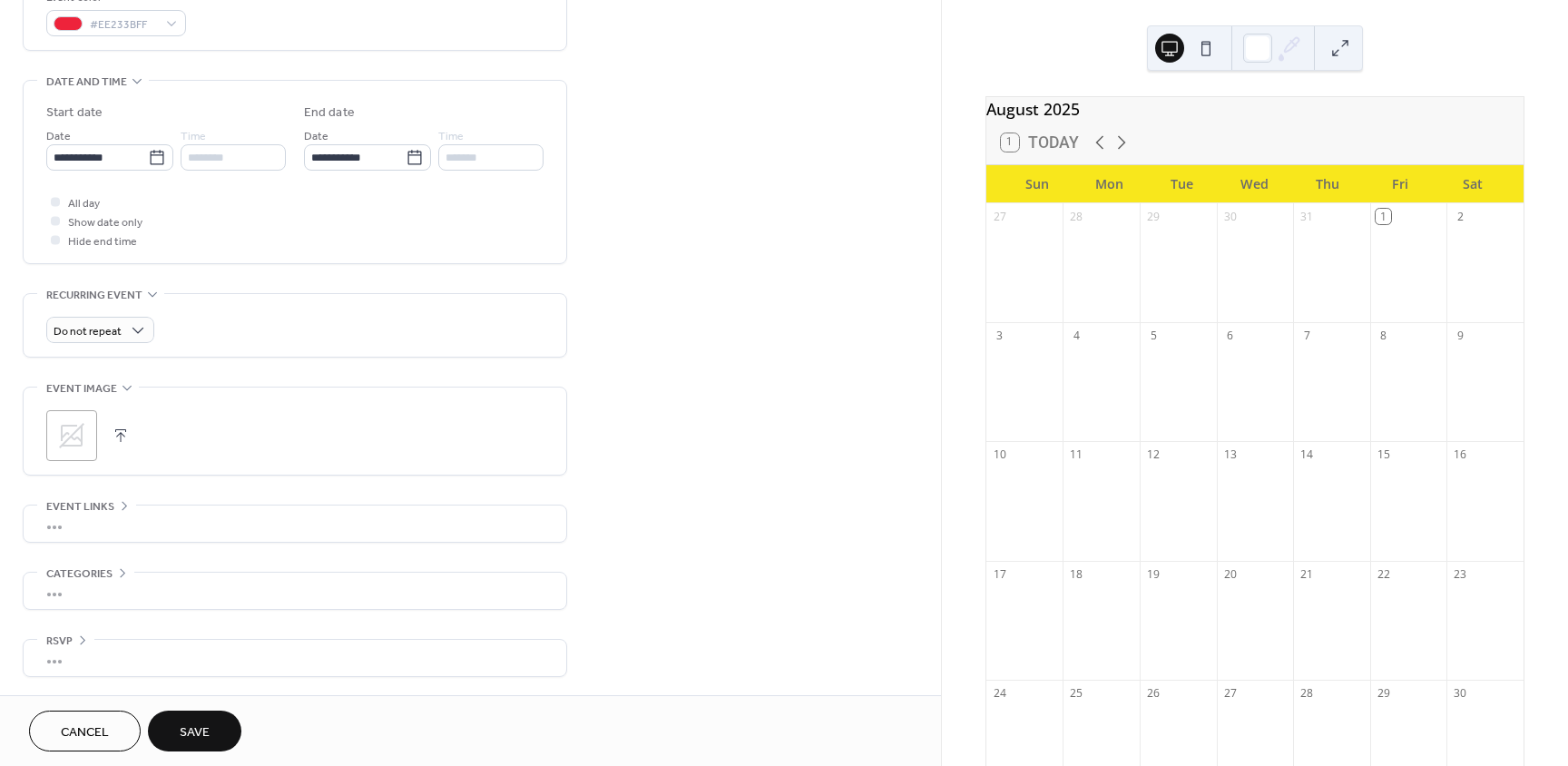 click on "Save" at bounding box center (194, 731) 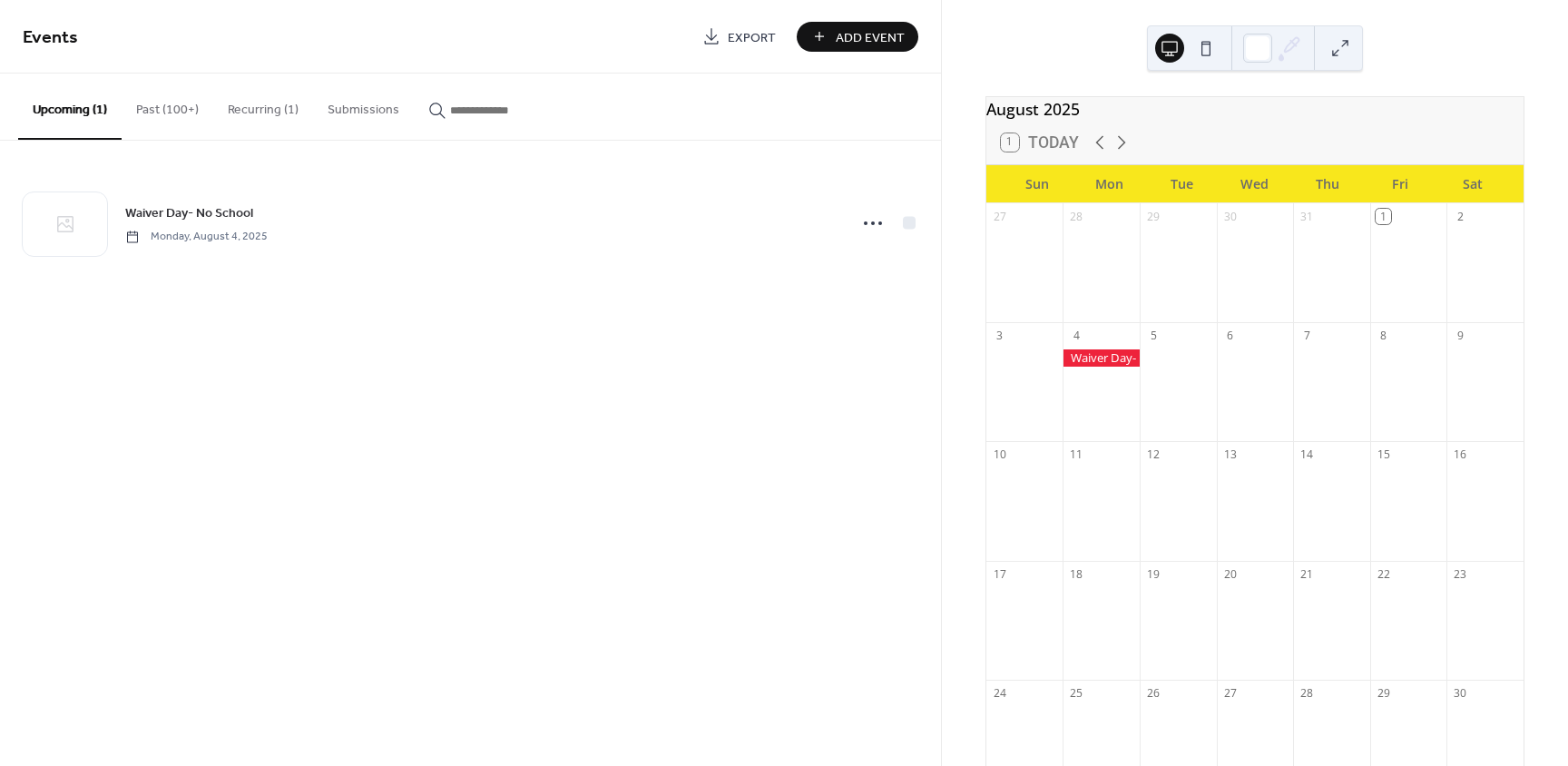 click on "Add Event" at bounding box center (870, 37) 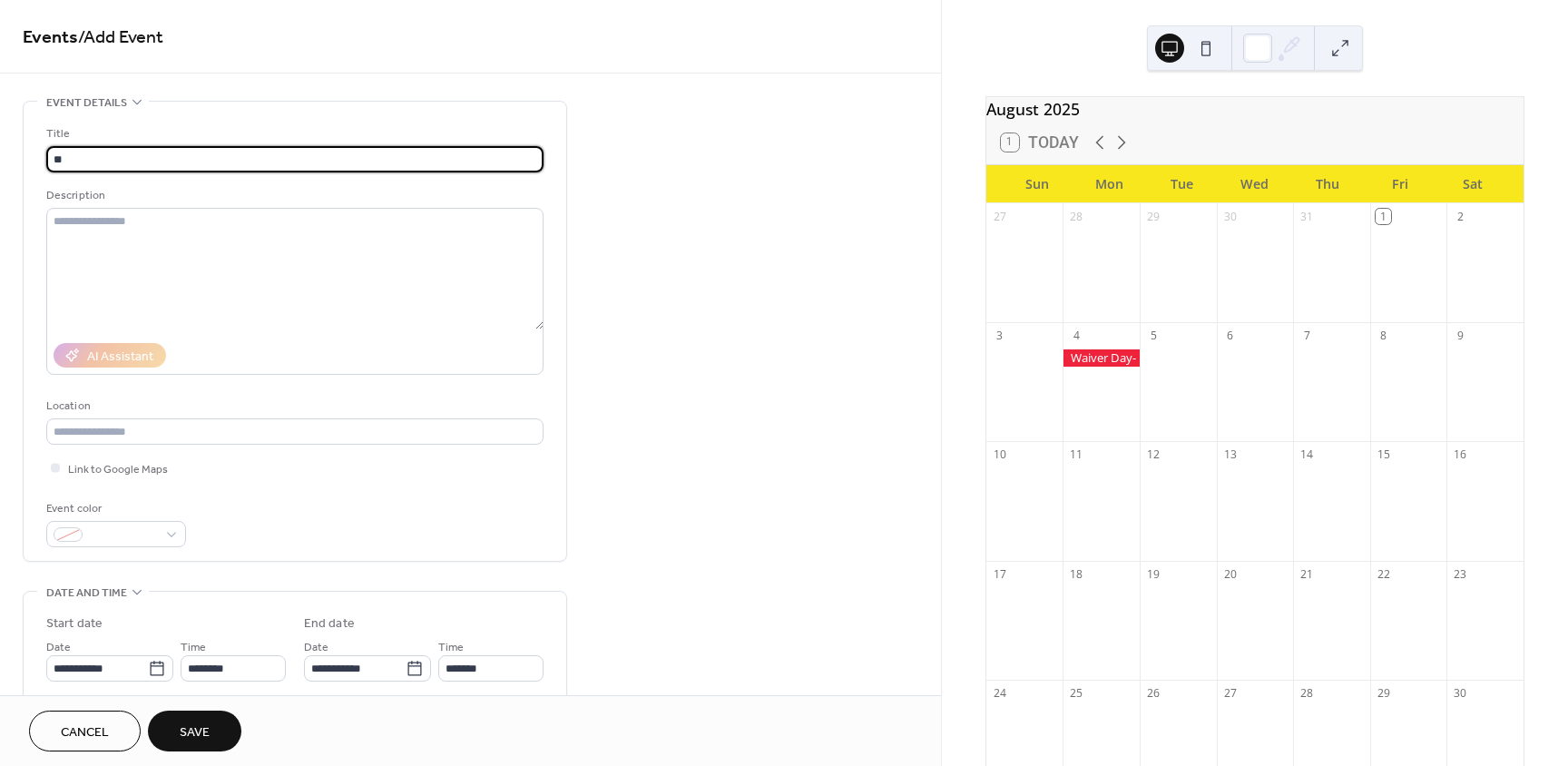type on "*" 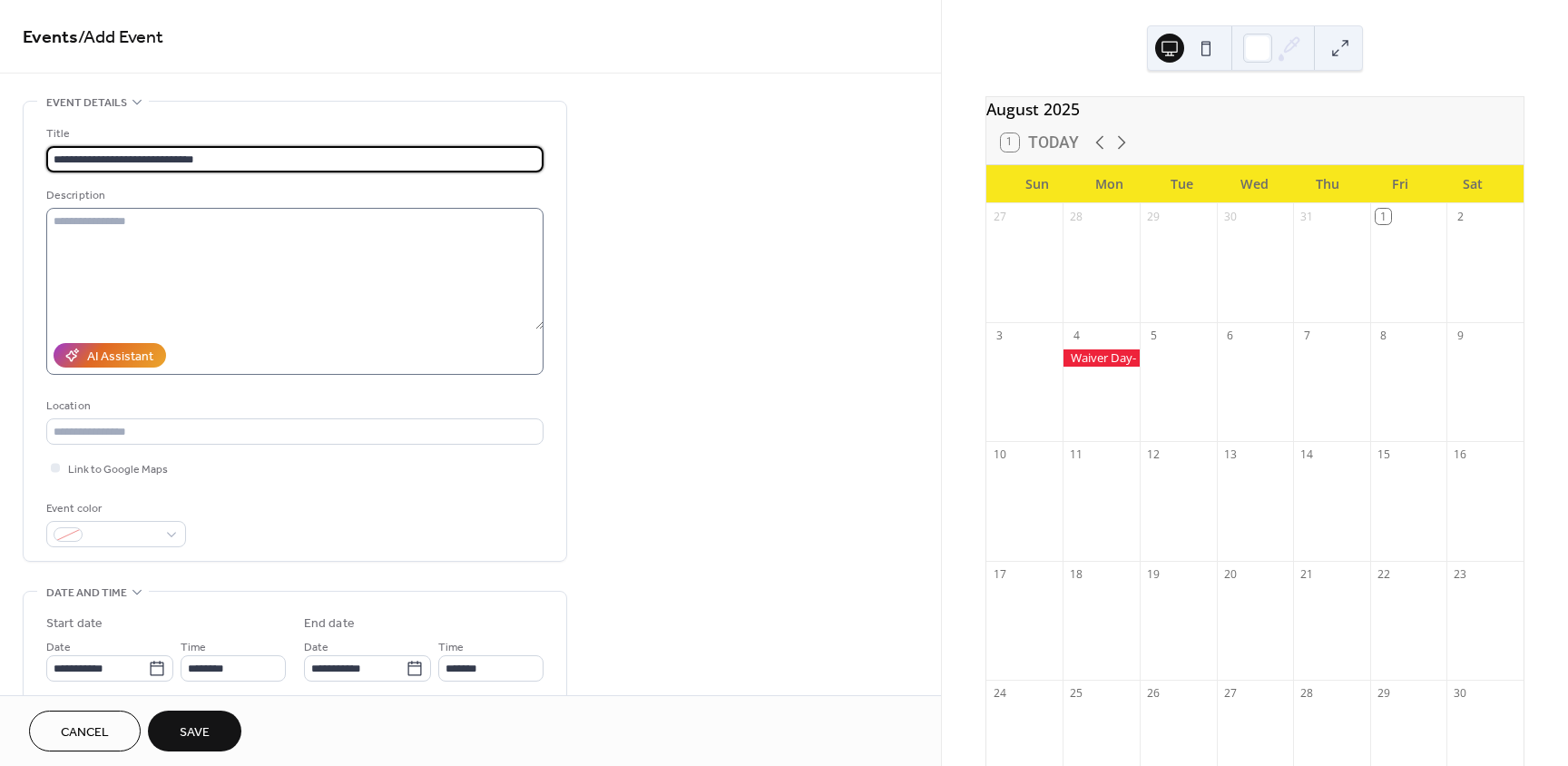 type on "**********" 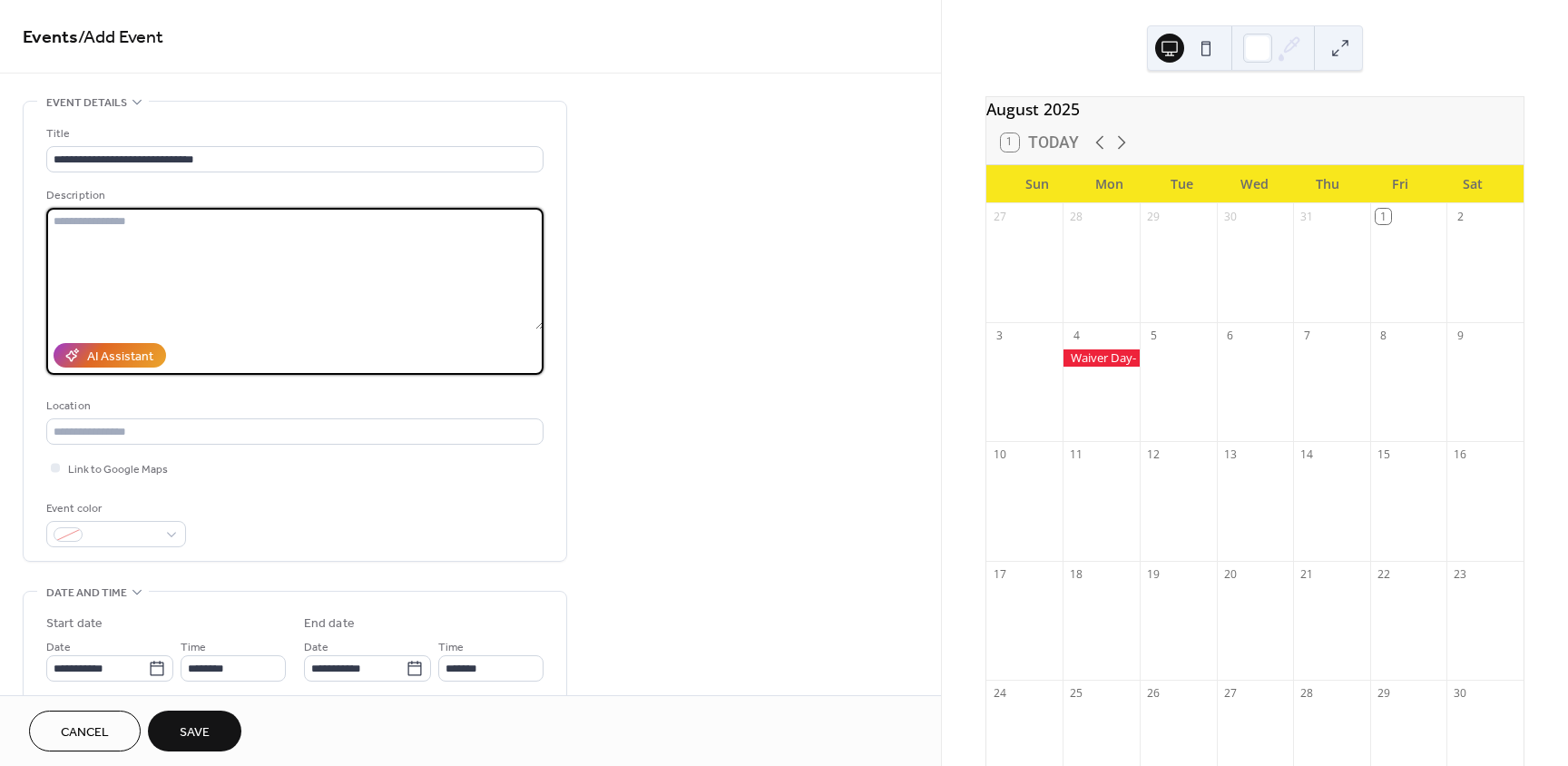 click at bounding box center (295, 269) 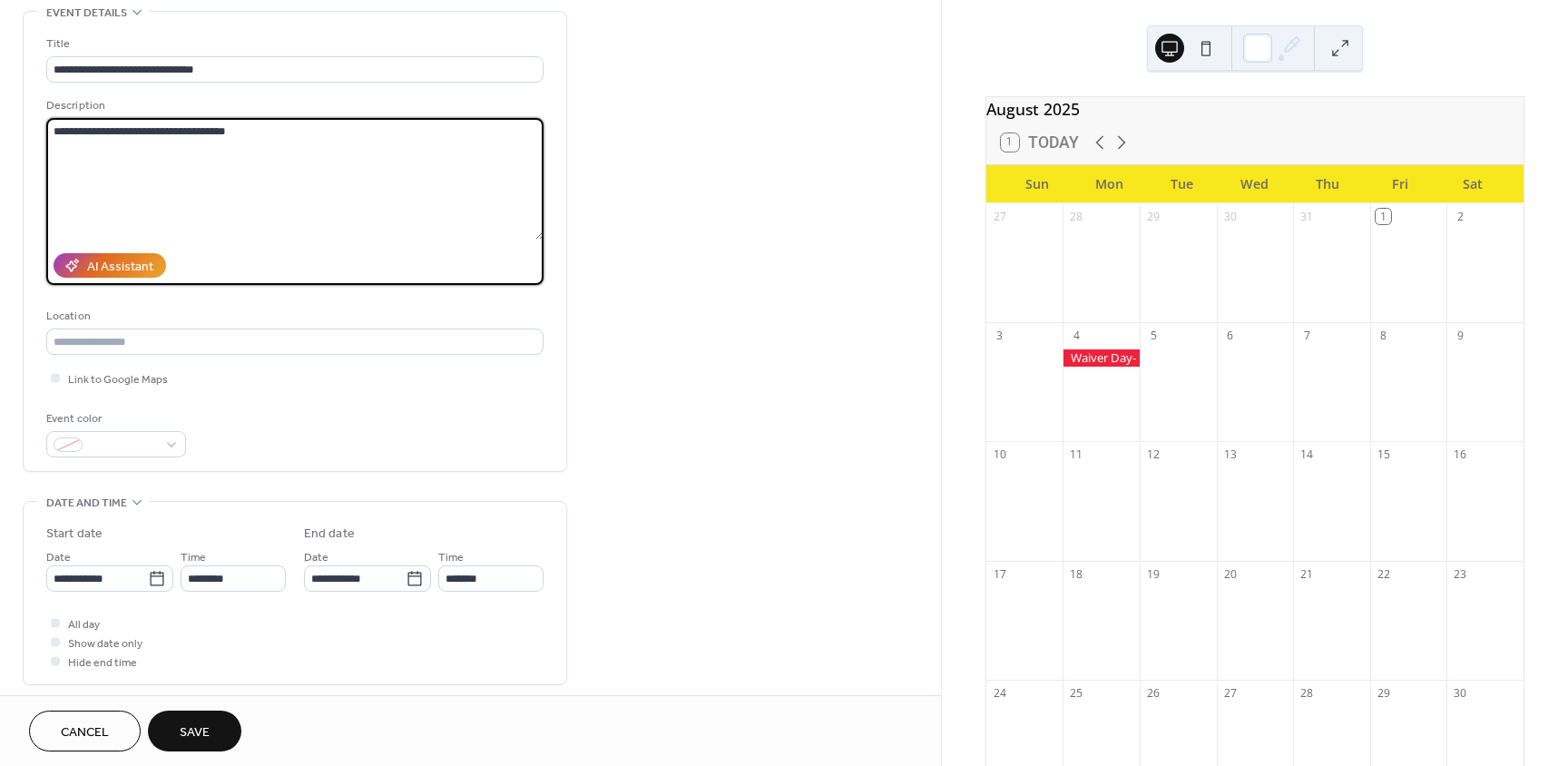 scroll, scrollTop: 91, scrollLeft: 0, axis: vertical 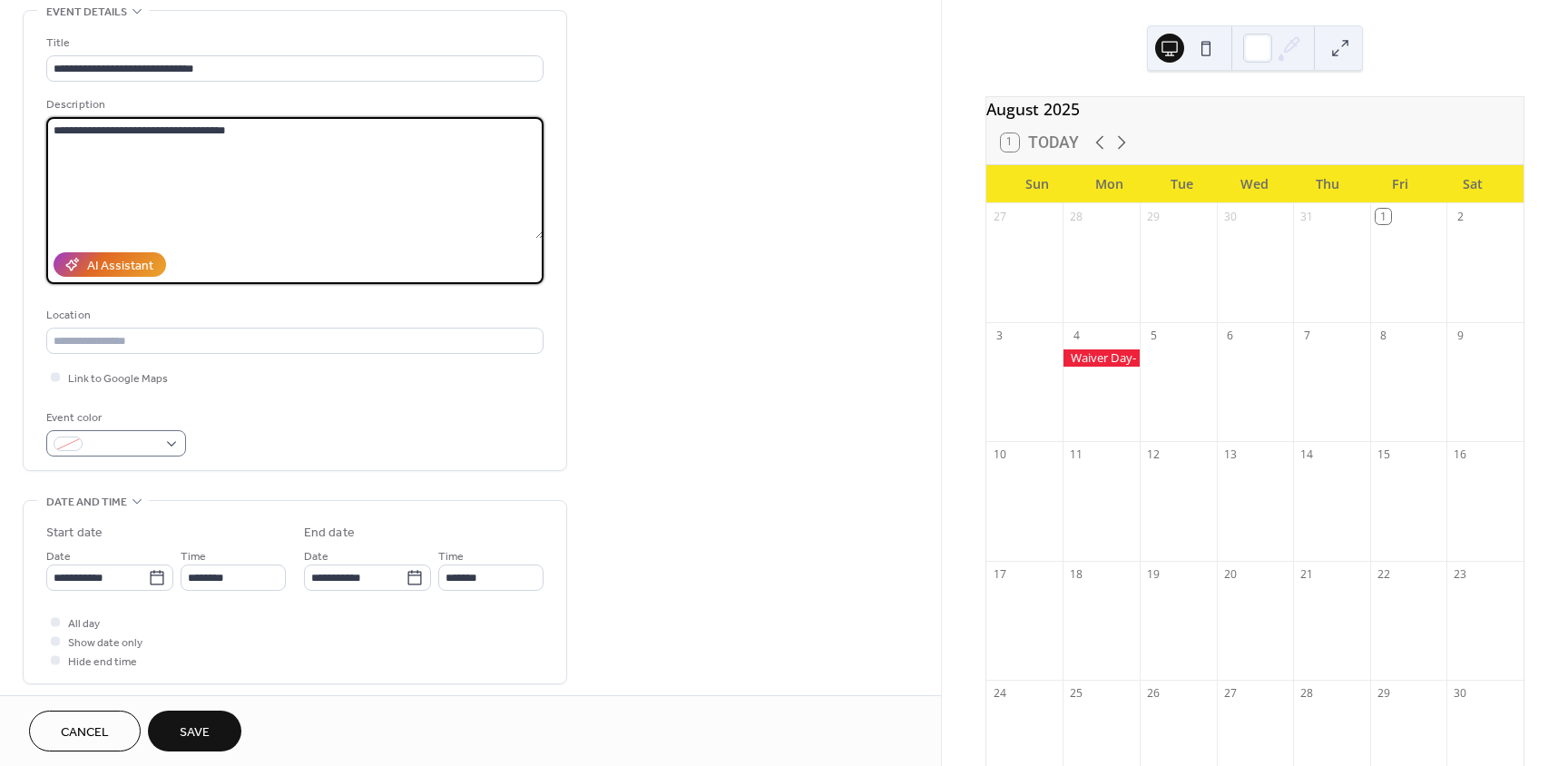 type on "**********" 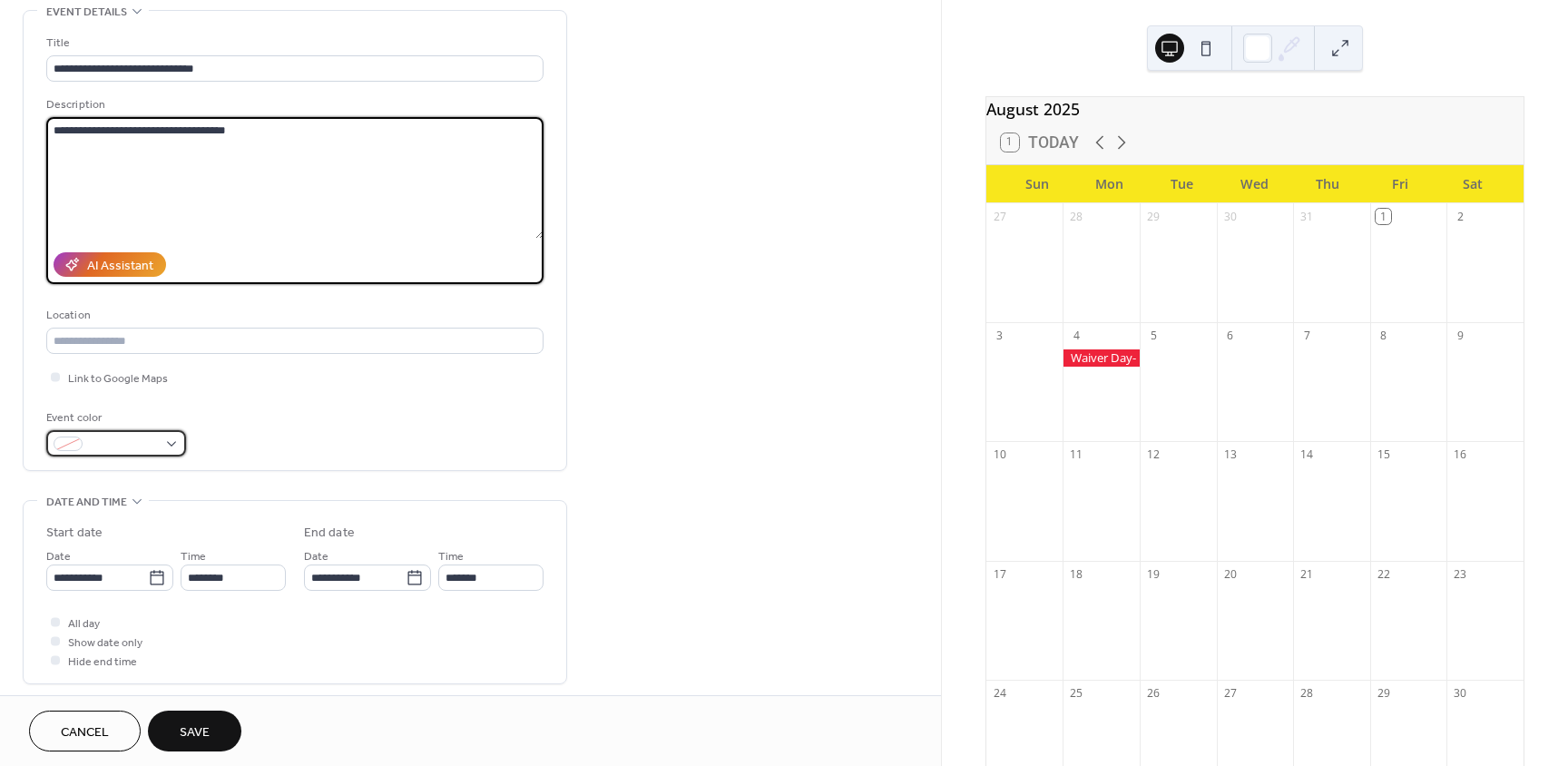 click at bounding box center [123, 445] 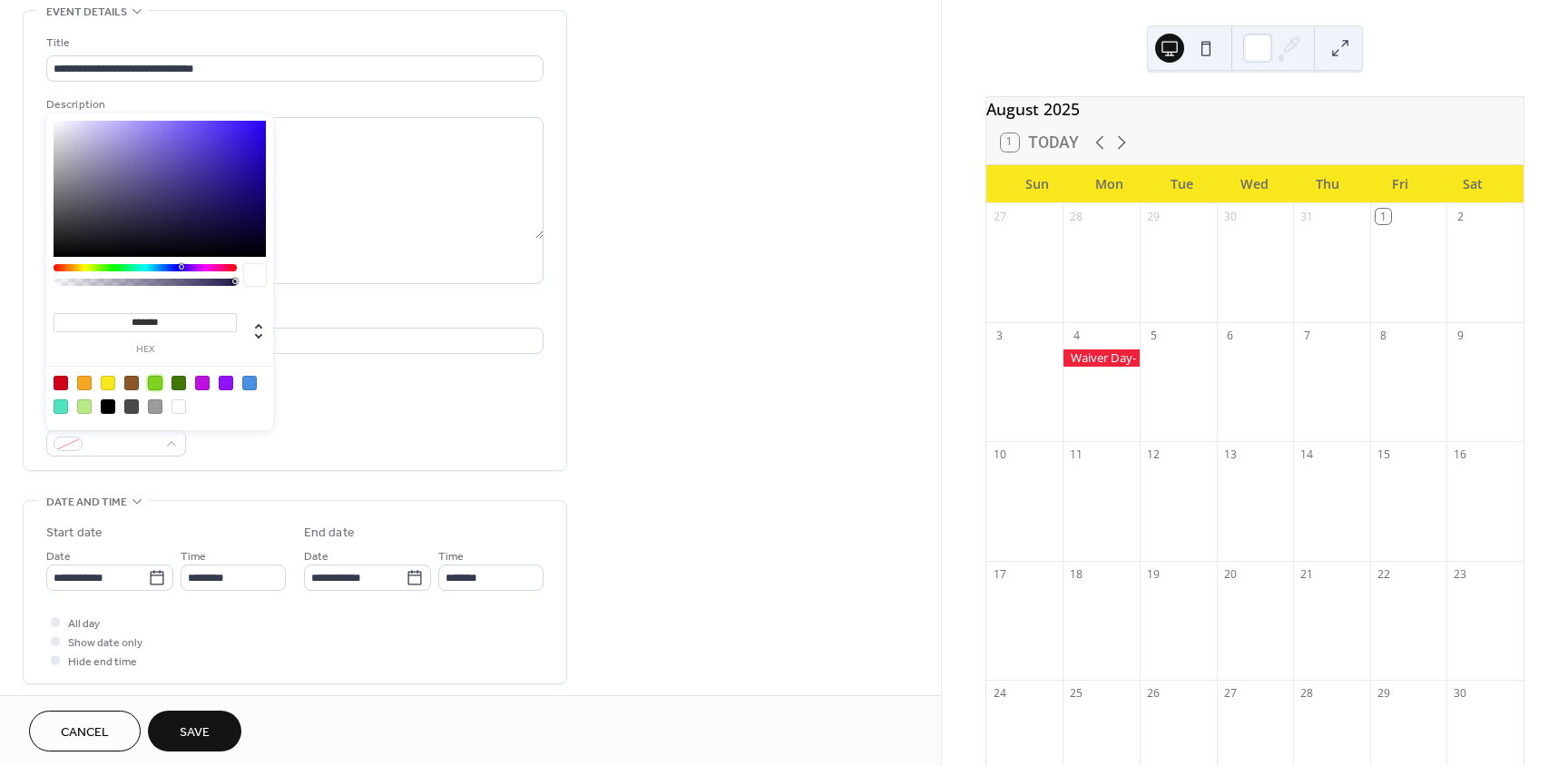 click at bounding box center [155, 383] 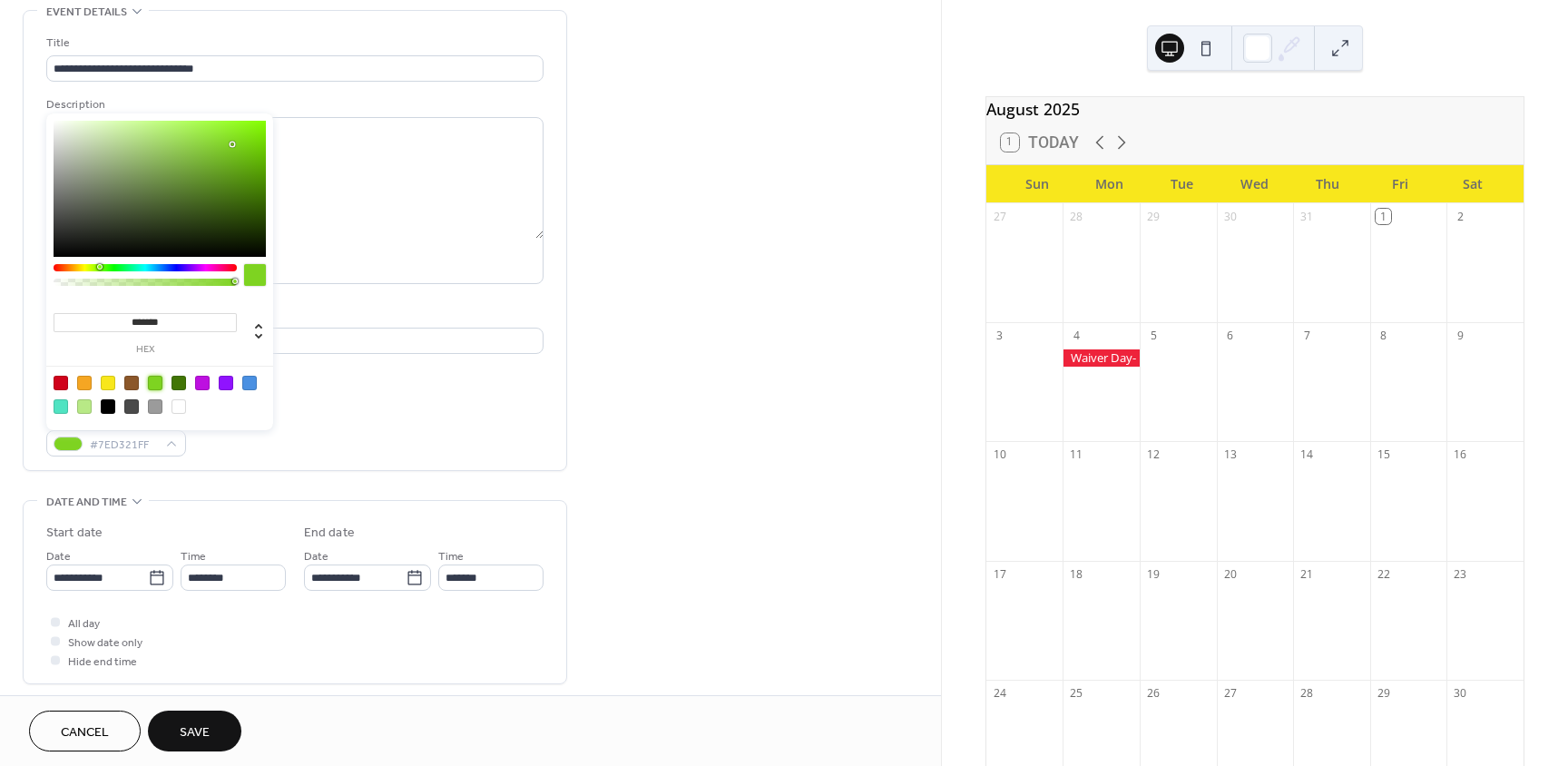 click at bounding box center [84, 407] 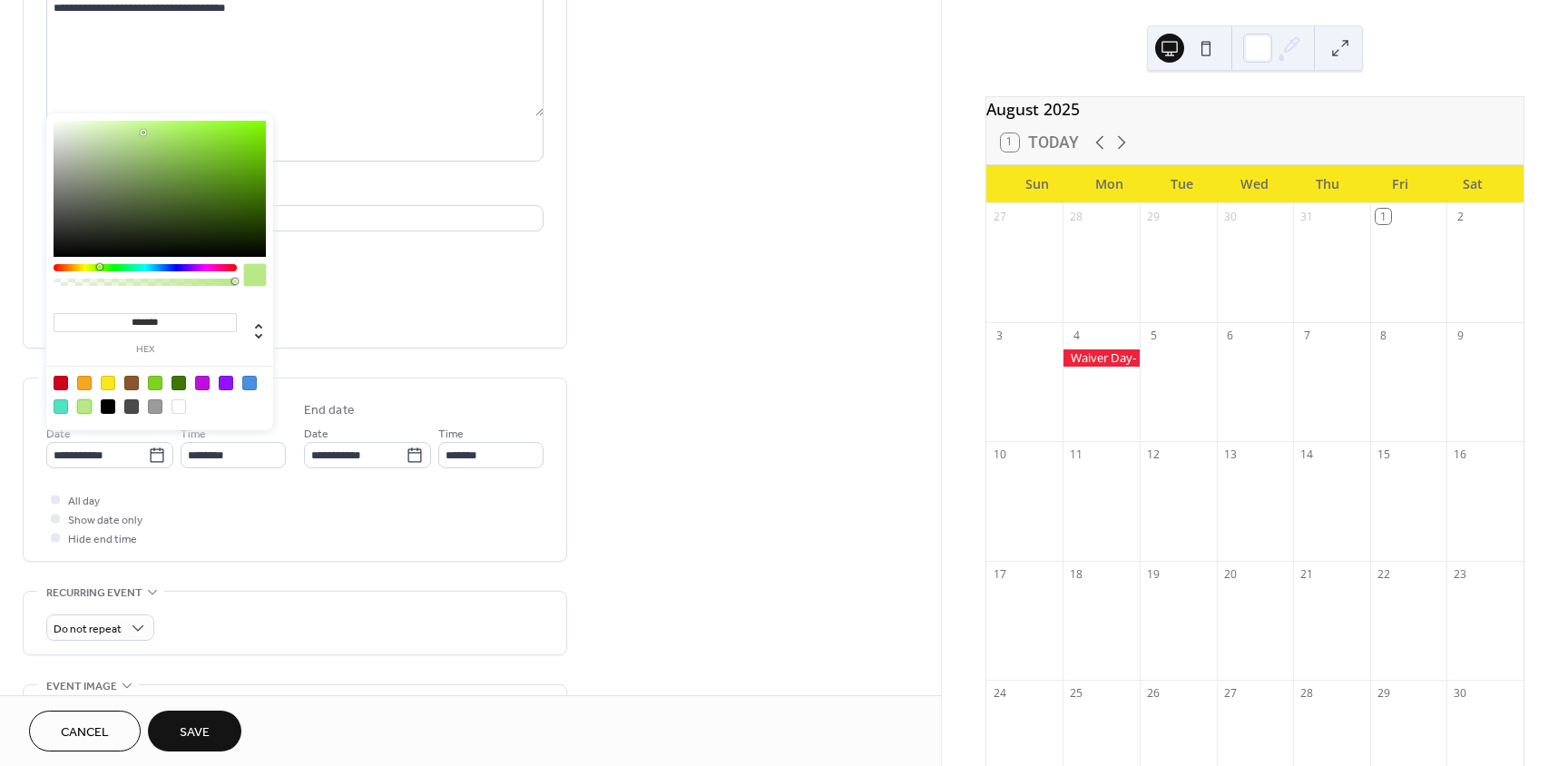 scroll, scrollTop: 272, scrollLeft: 0, axis: vertical 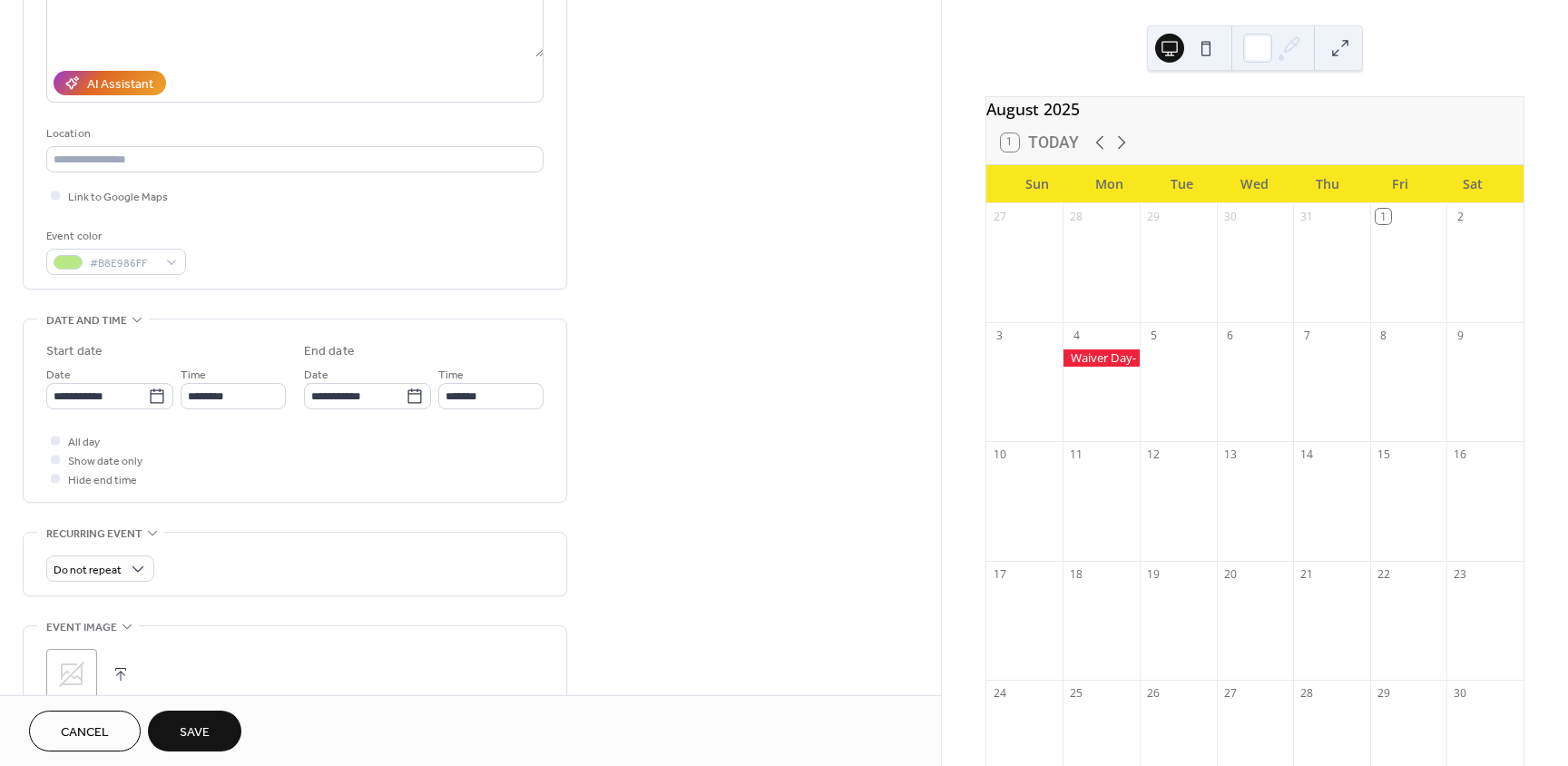 click on "All day Show date only Hide end time" at bounding box center (295, 459) 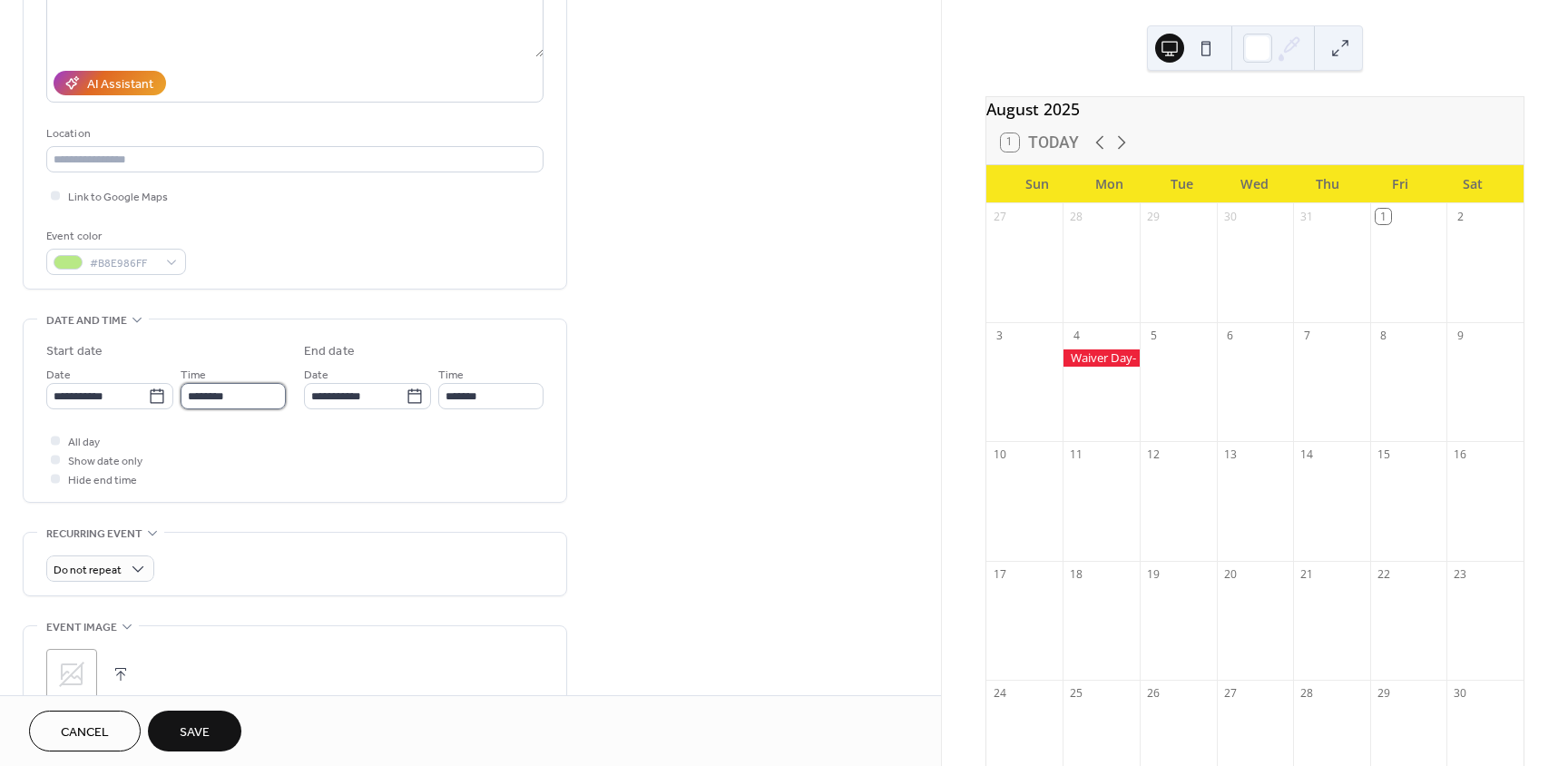 click on "********" at bounding box center [233, 396] 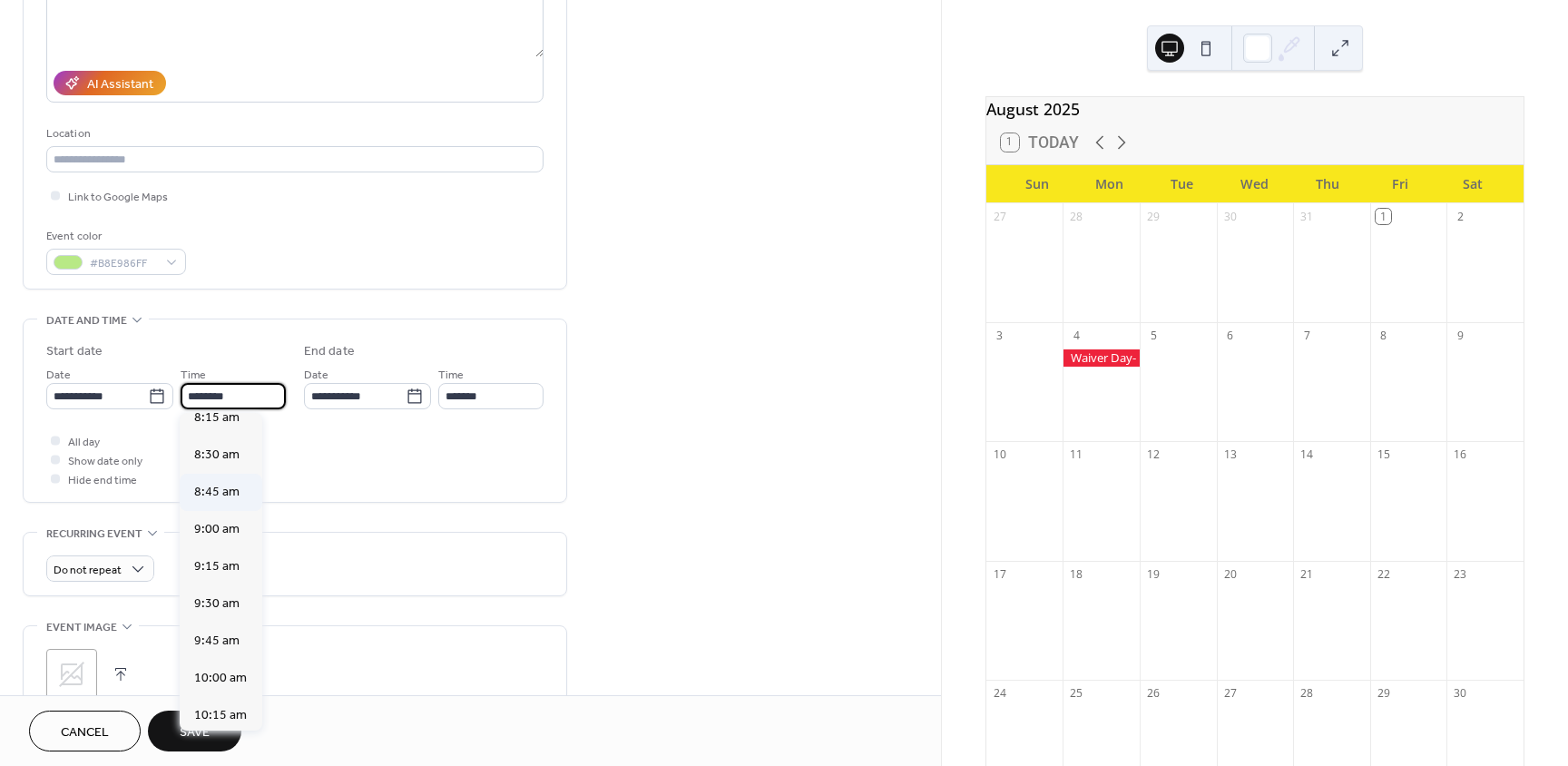 scroll, scrollTop: 1151, scrollLeft: 0, axis: vertical 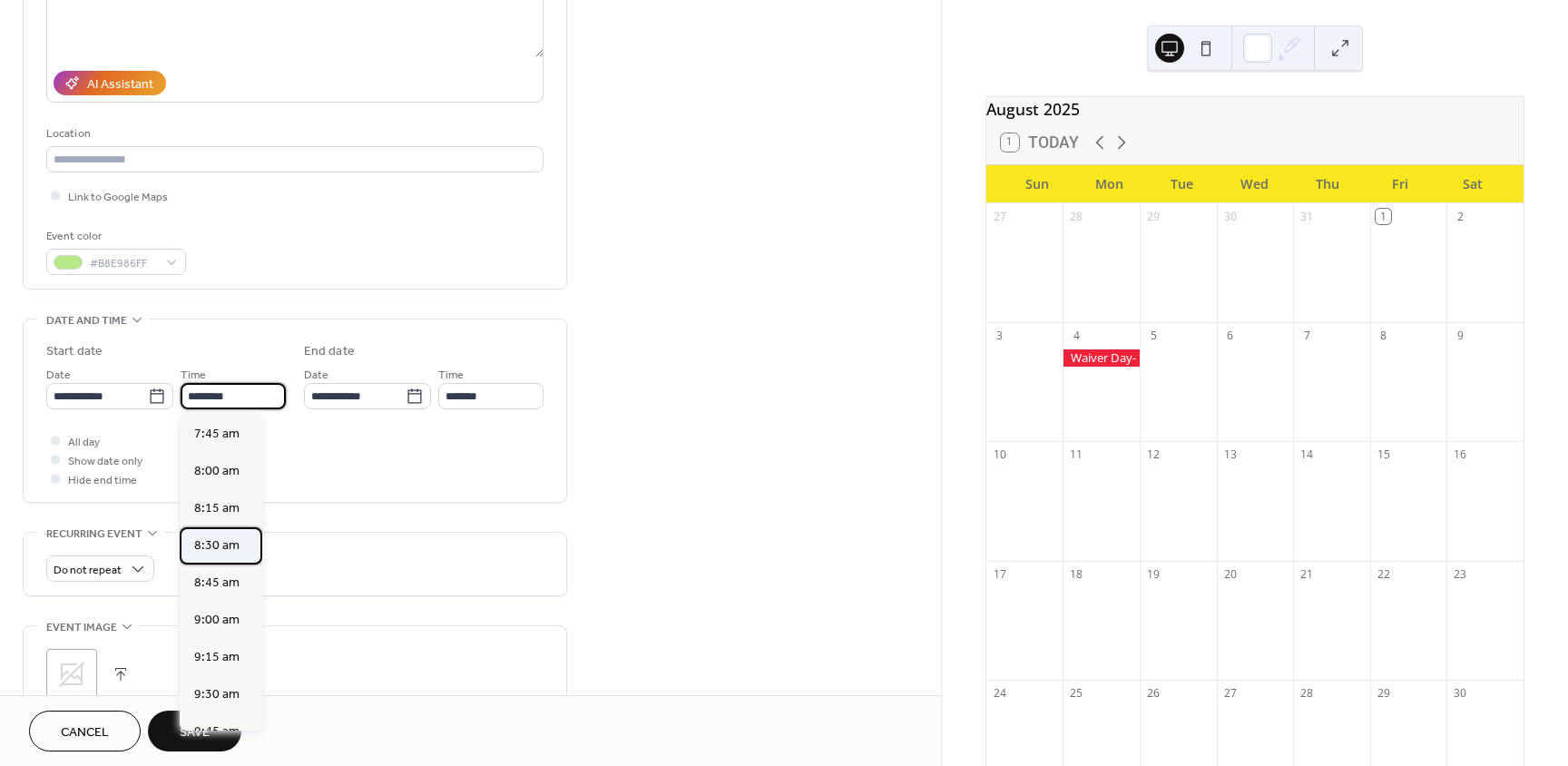 click on "8:30 am" at bounding box center (217, 545) 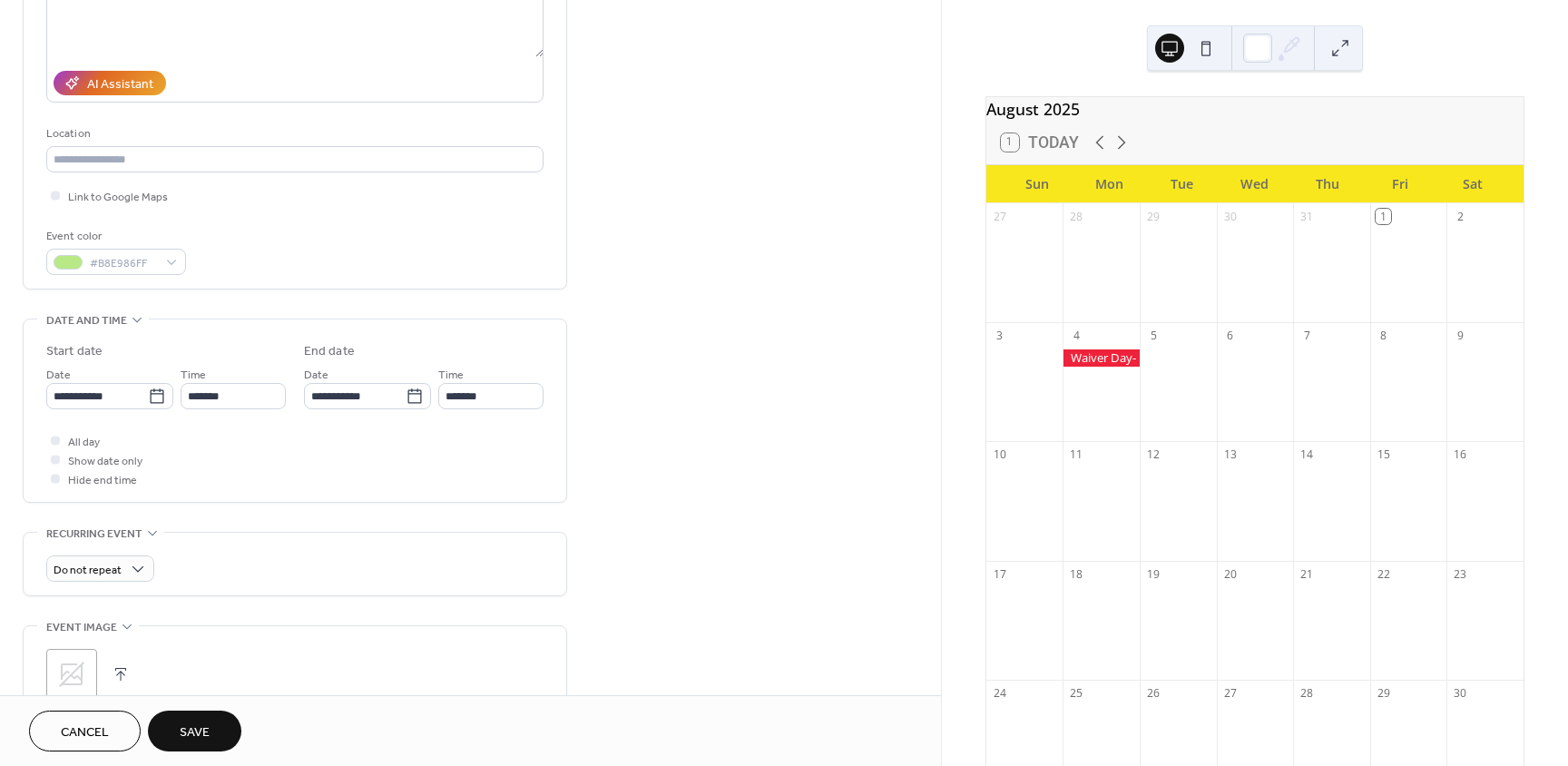 type on "*******" 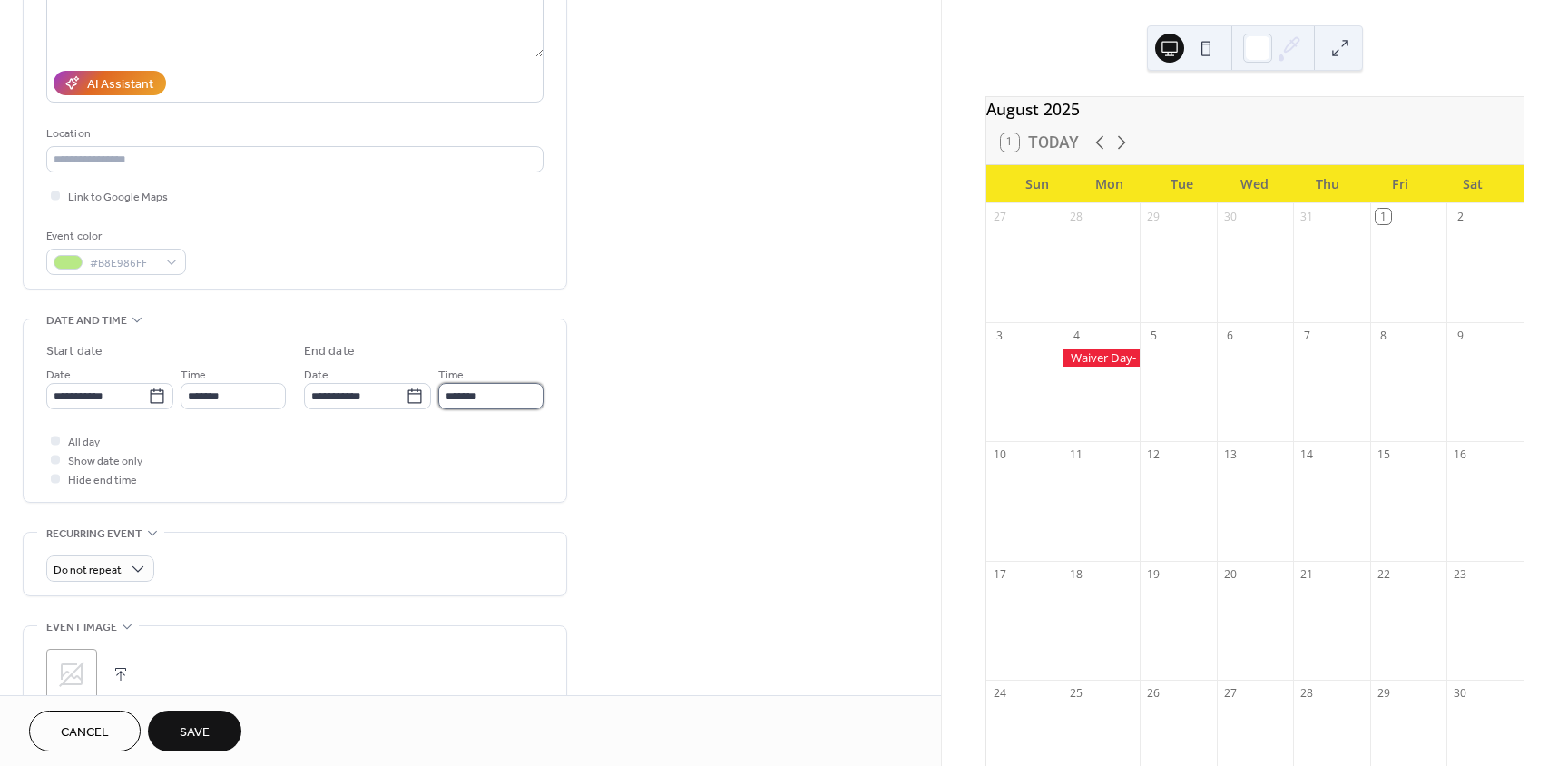 click on "*******" at bounding box center (491, 396) 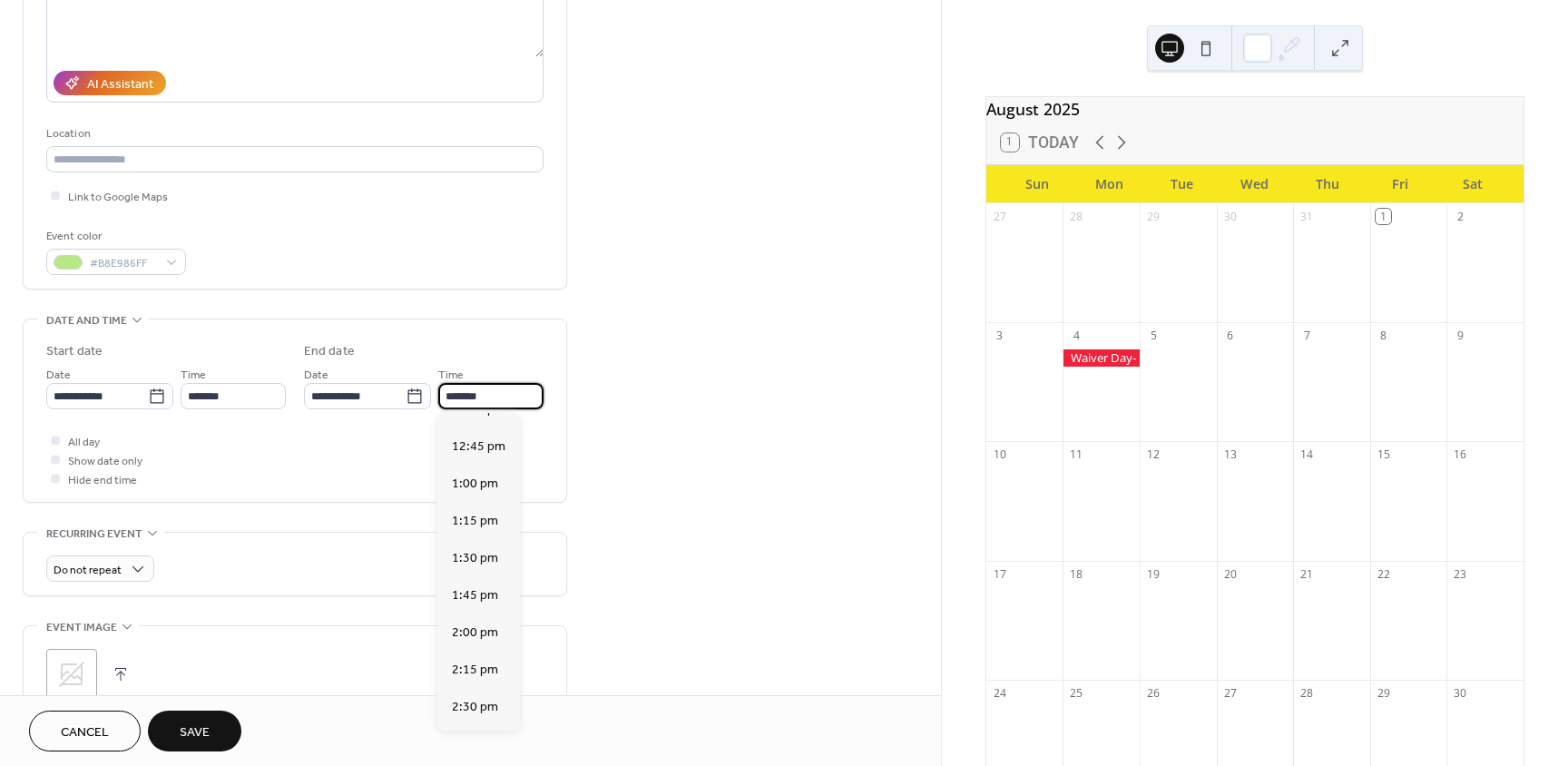 scroll, scrollTop: 635, scrollLeft: 0, axis: vertical 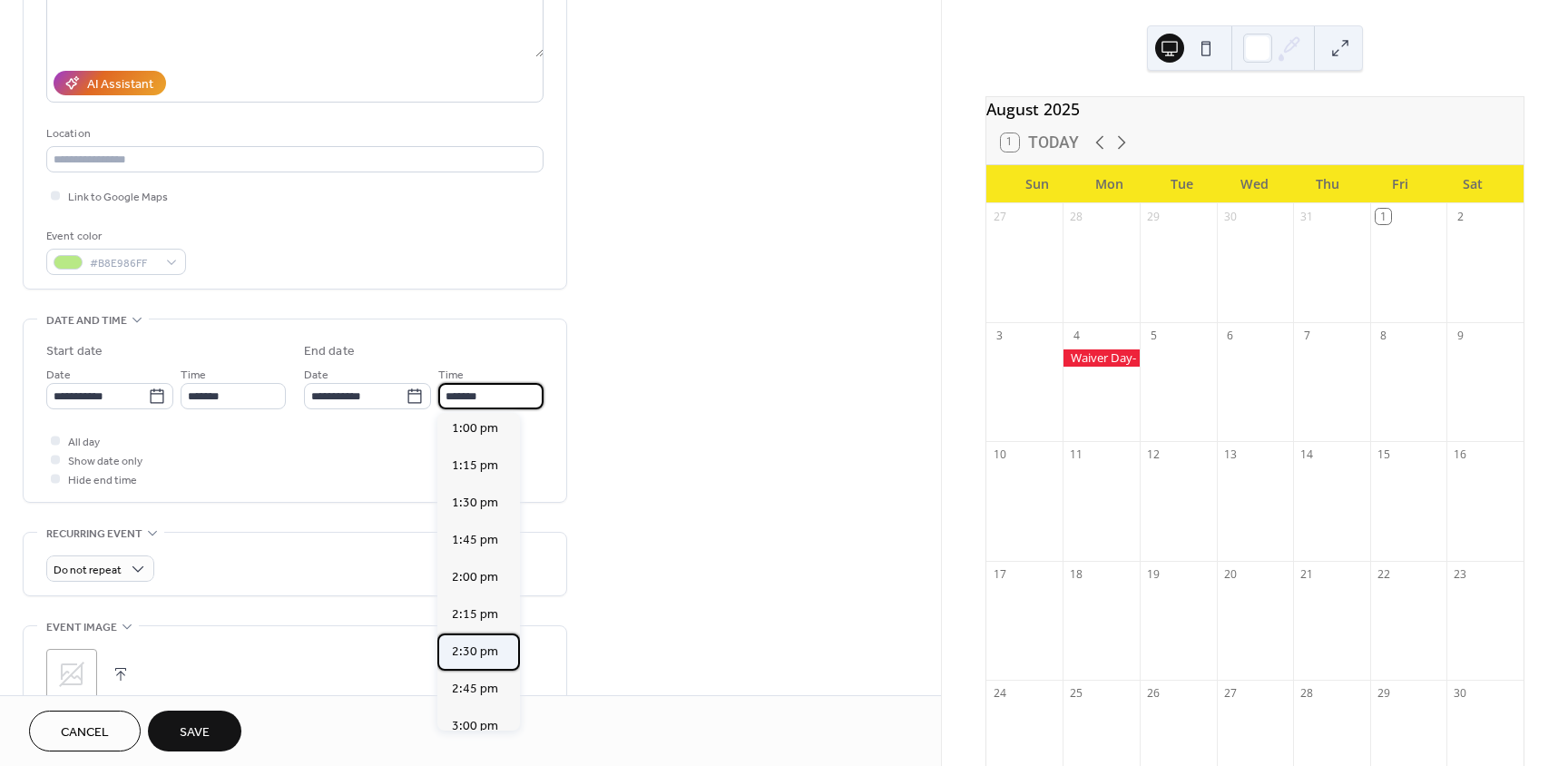 click on "2:30 pm" at bounding box center (475, 652) 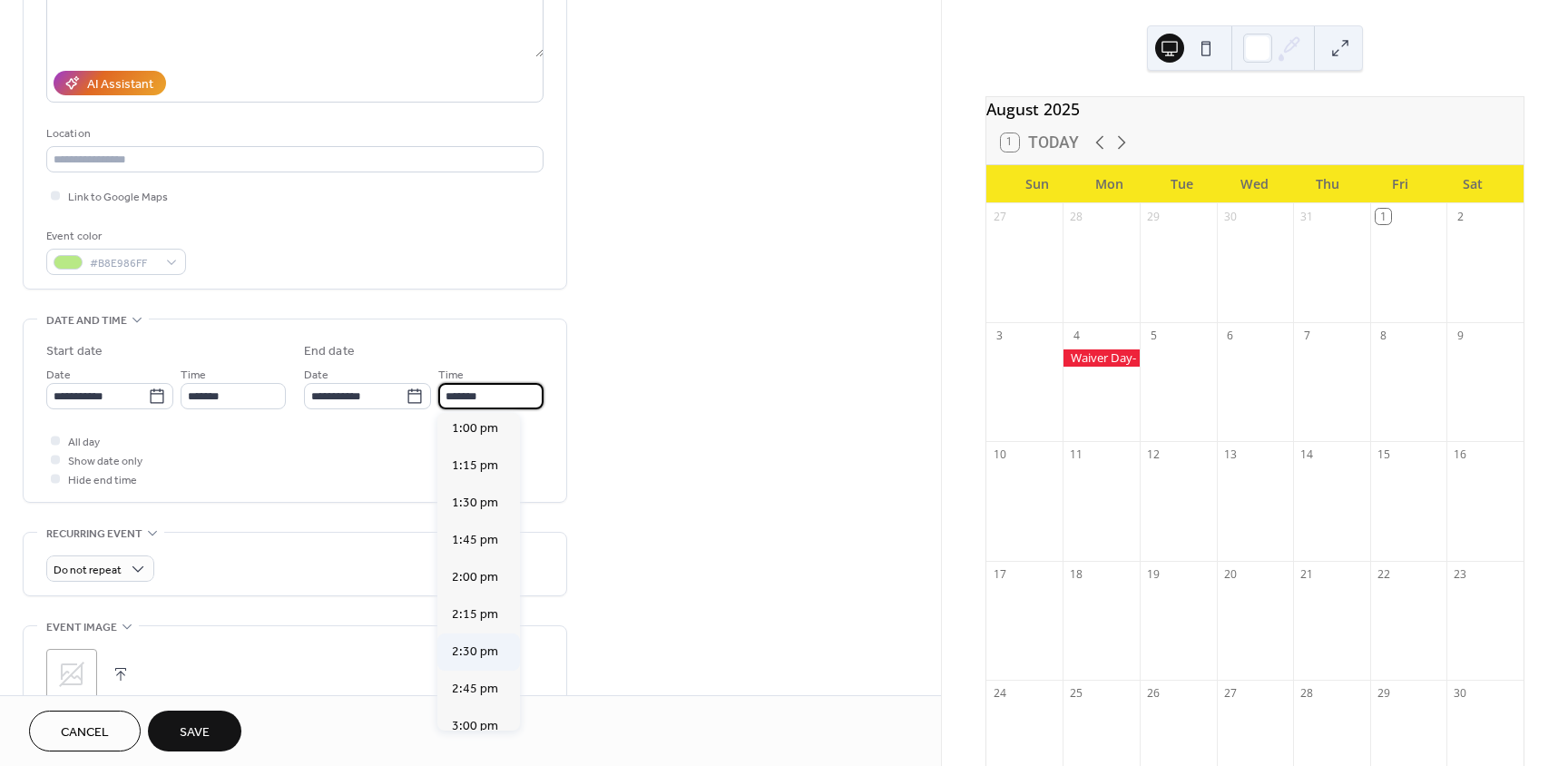 type on "*******" 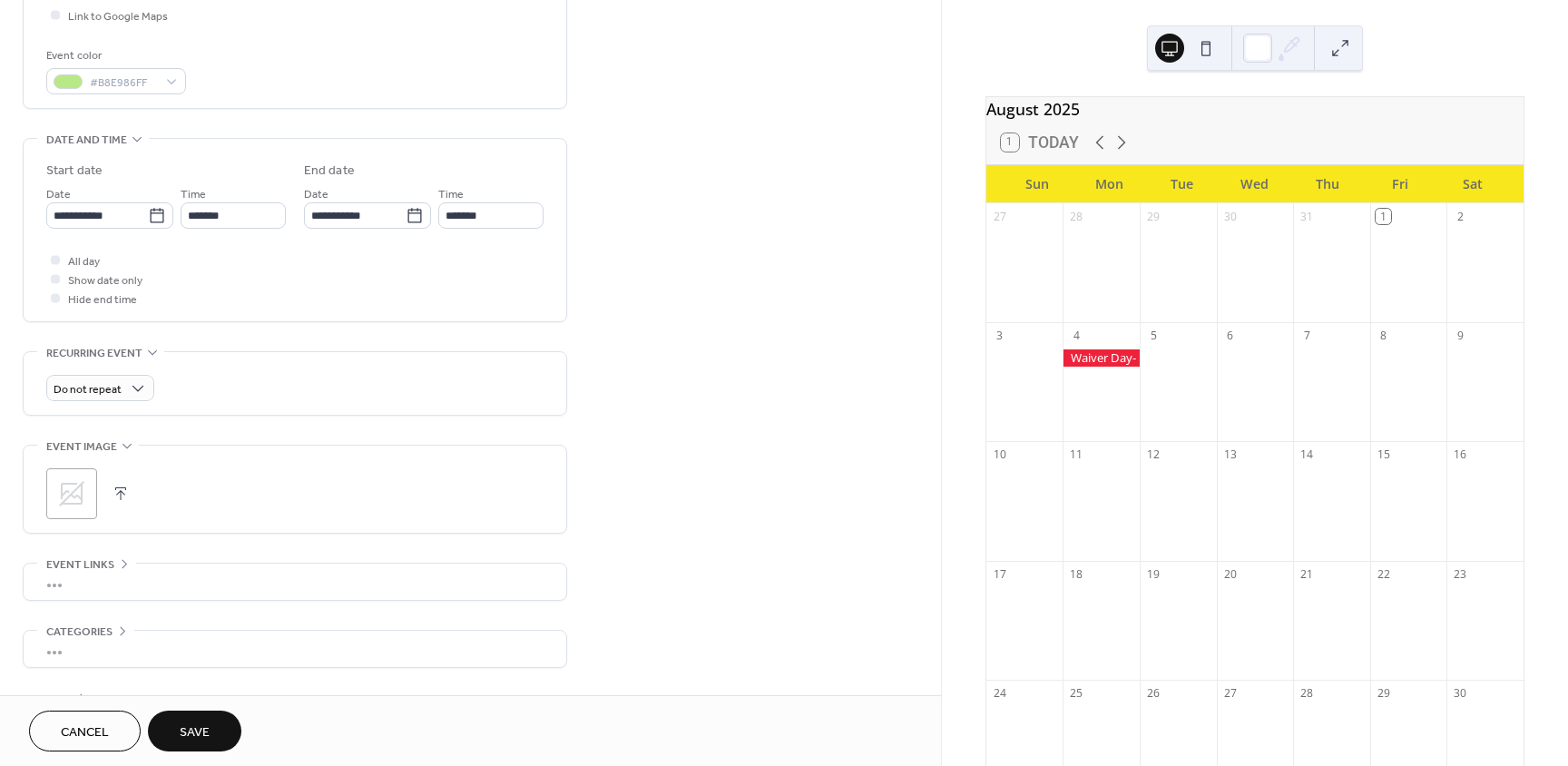 scroll, scrollTop: 454, scrollLeft: 0, axis: vertical 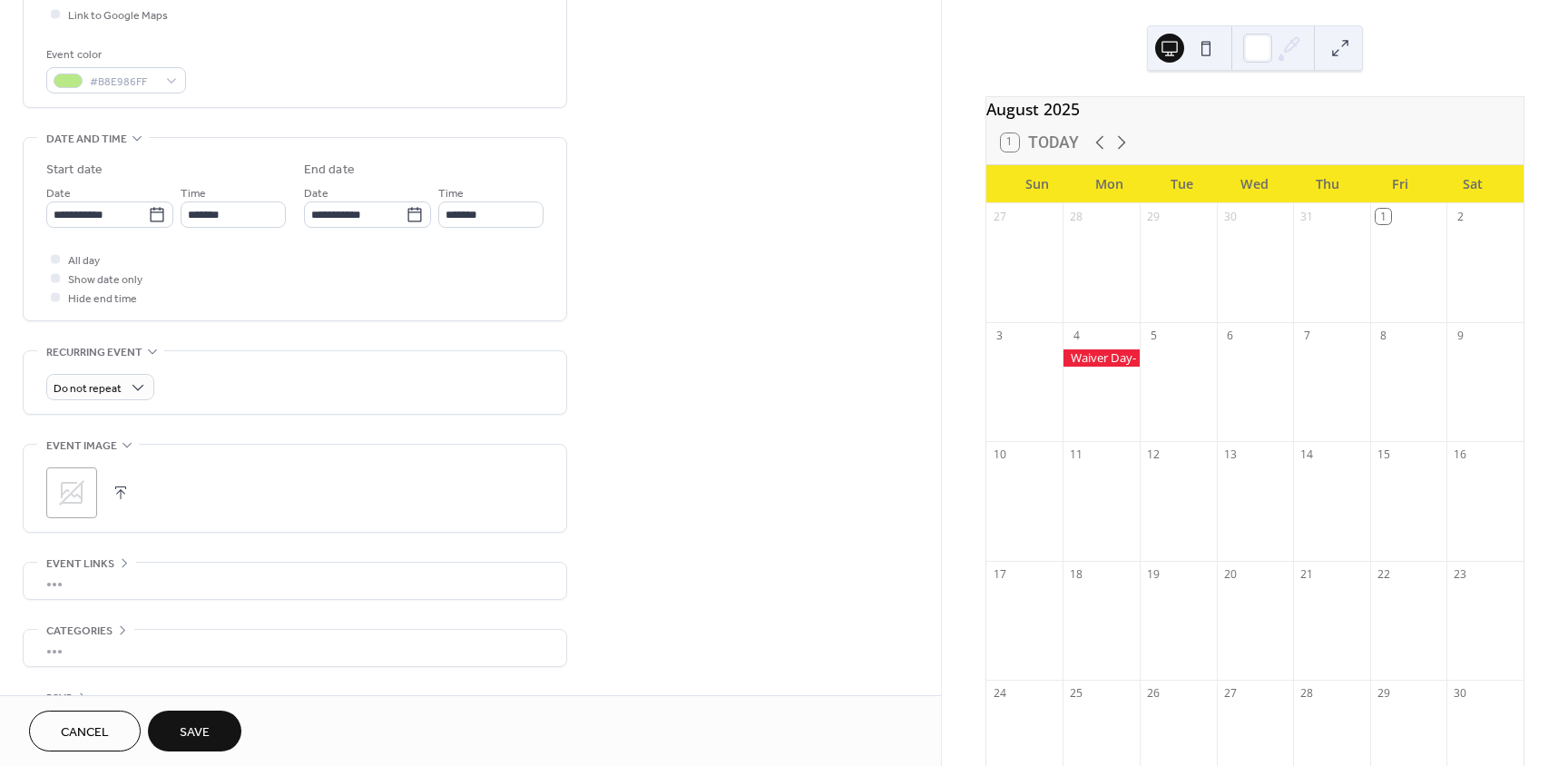 click on "Save" at bounding box center (194, 732) 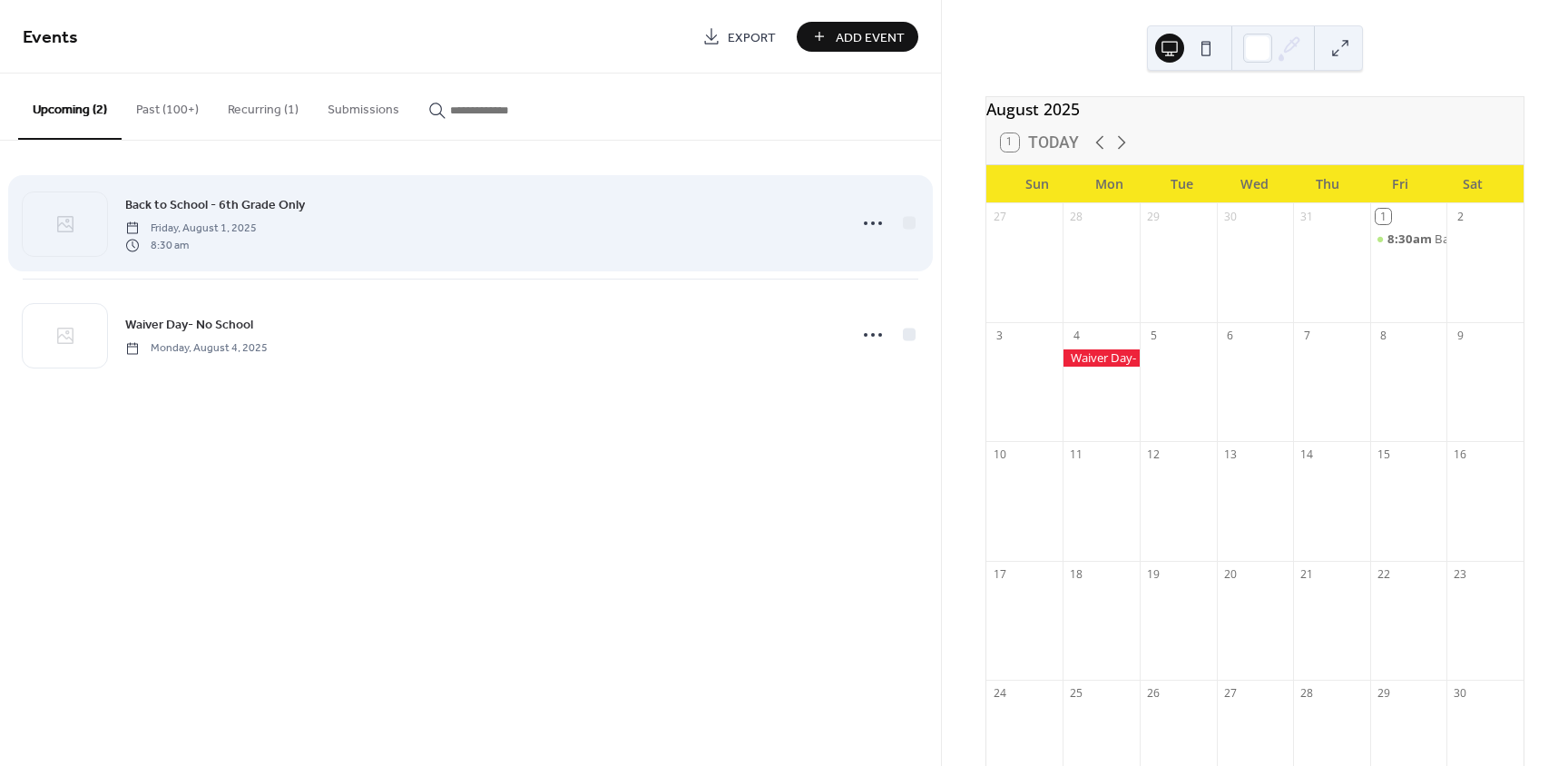 click at bounding box center [887, 223] 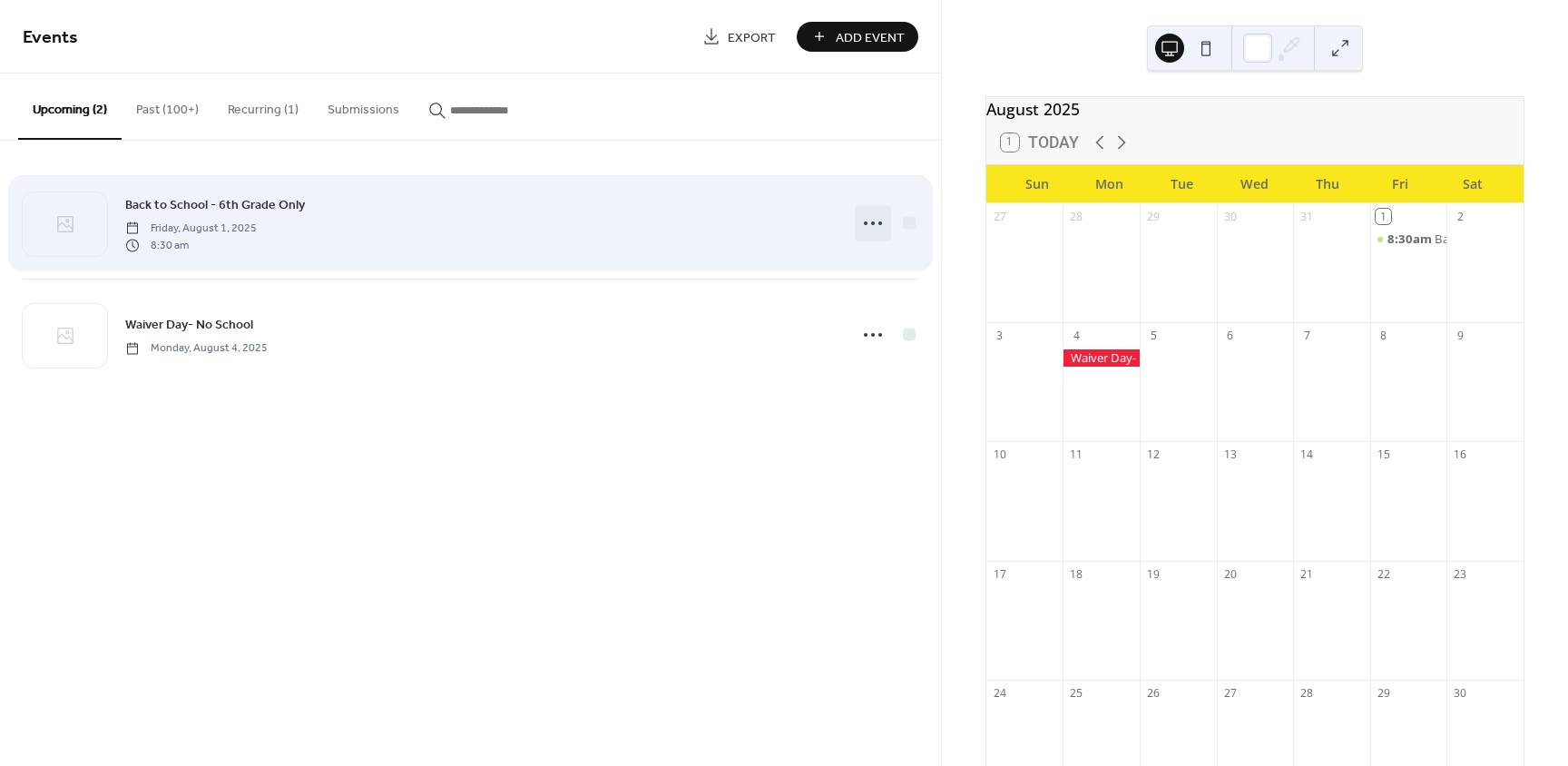 click 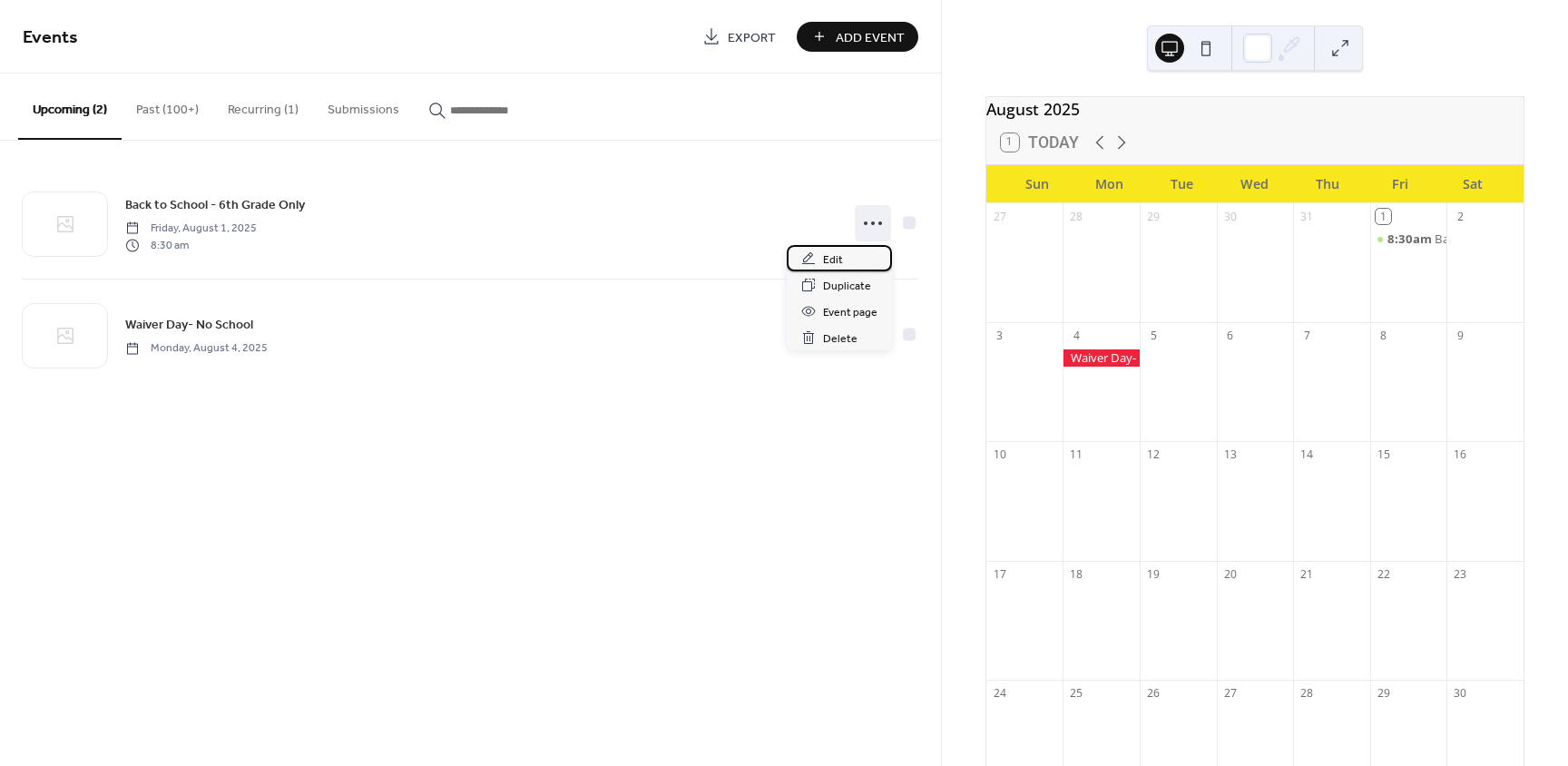 click on "Edit" at bounding box center [839, 258] 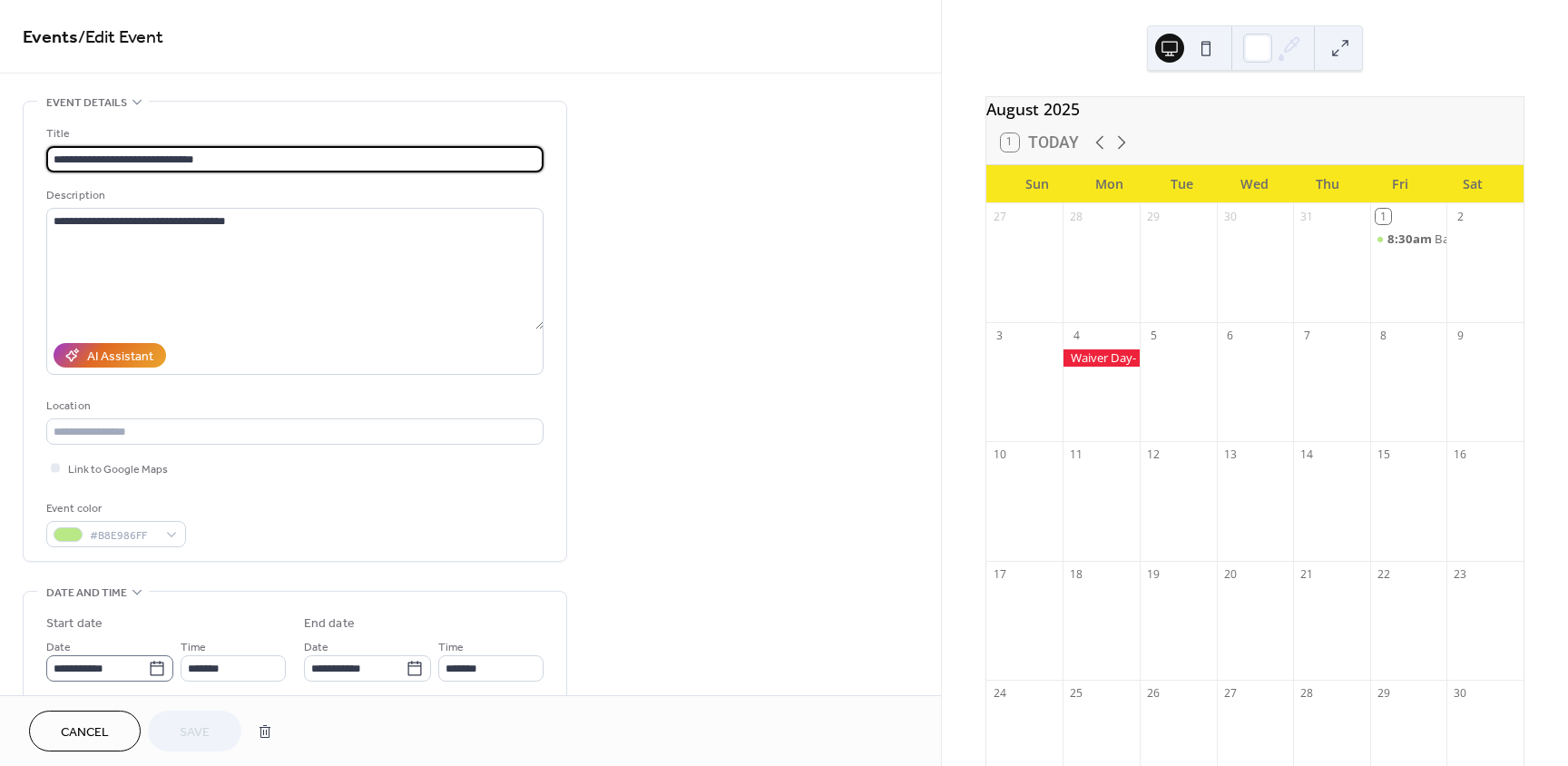 click 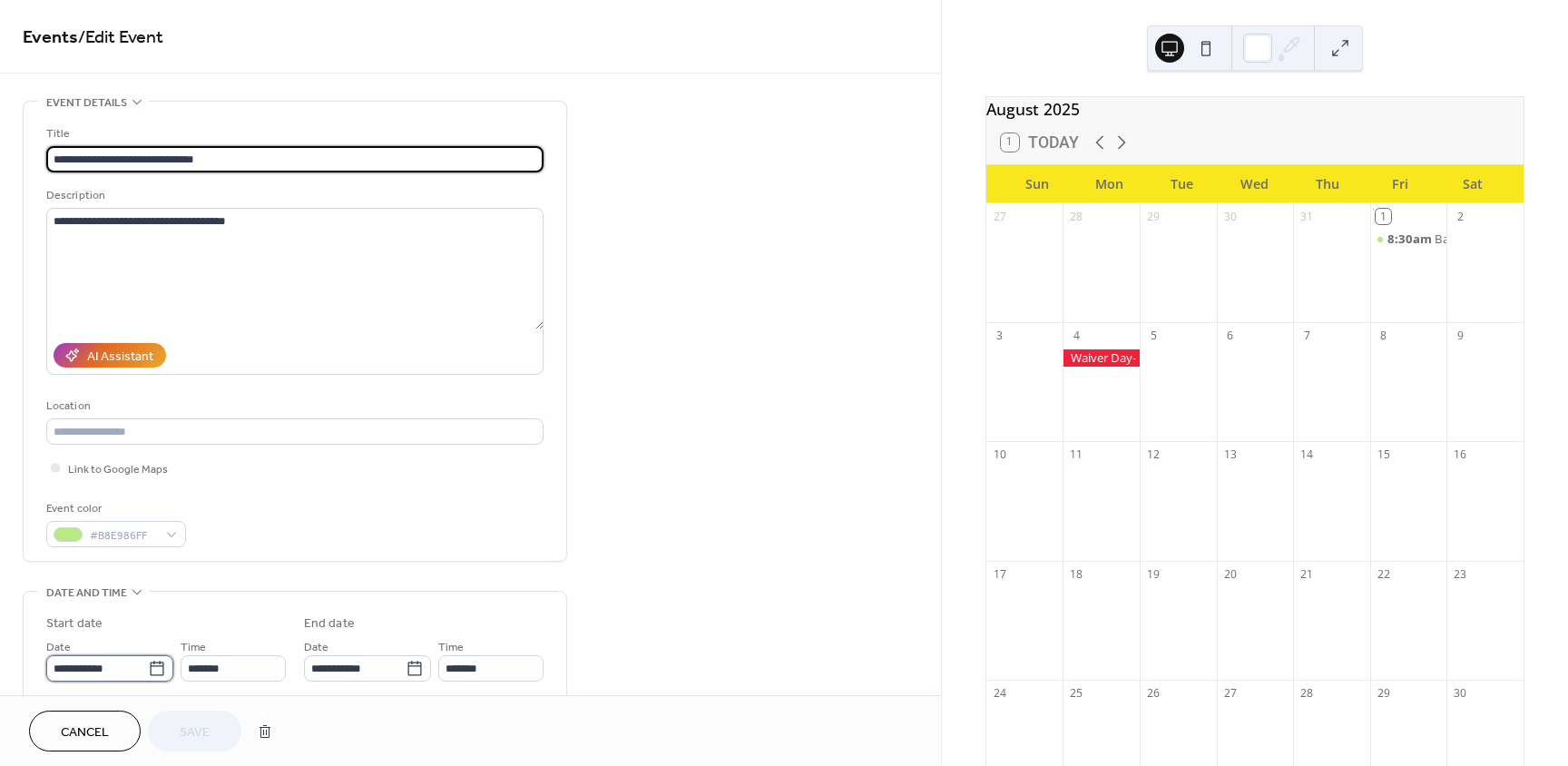 click on "**********" at bounding box center [97, 668] 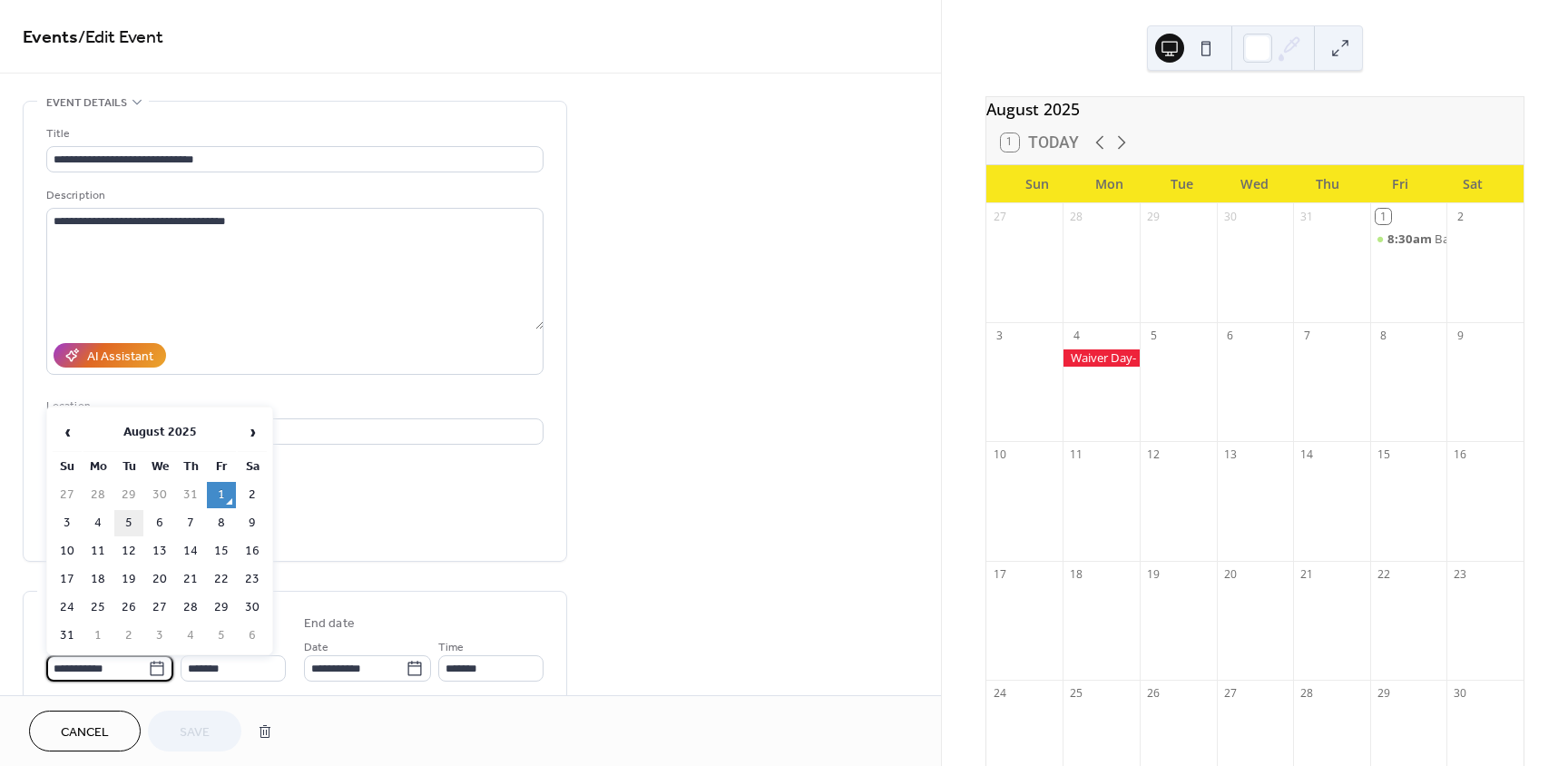 click on "5" at bounding box center [129, 523] 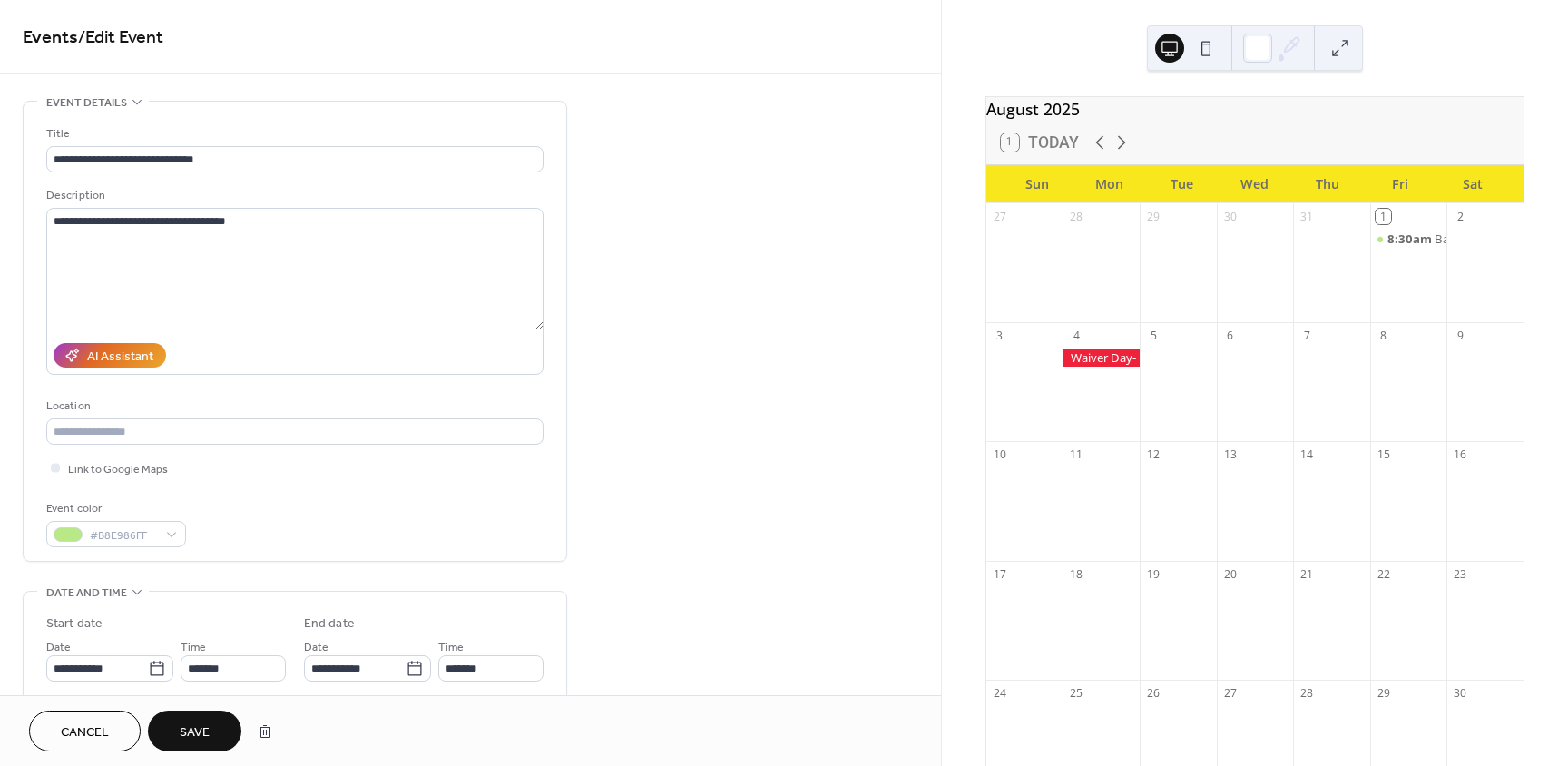 click on "Save" at bounding box center [194, 732] 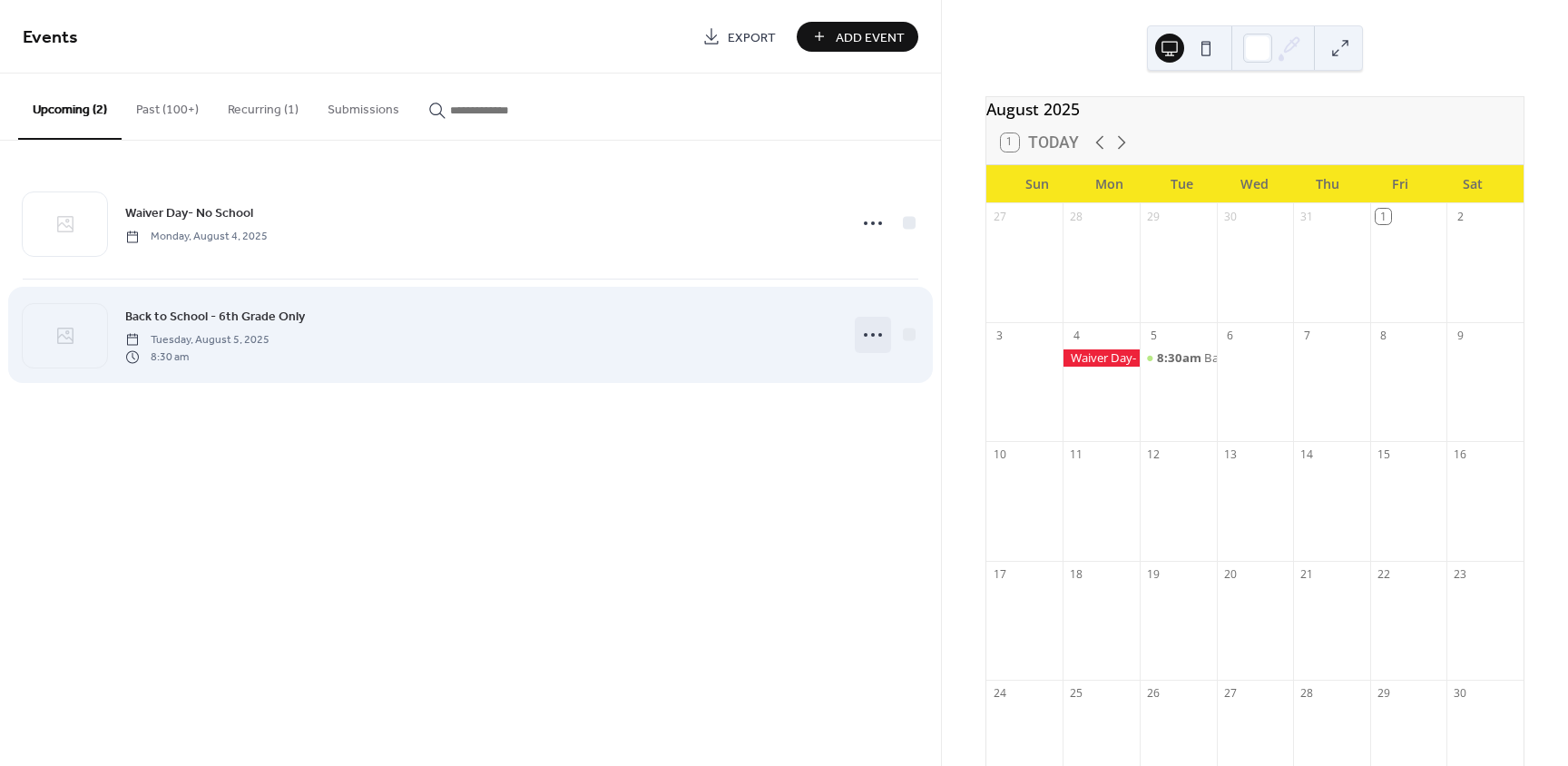 click 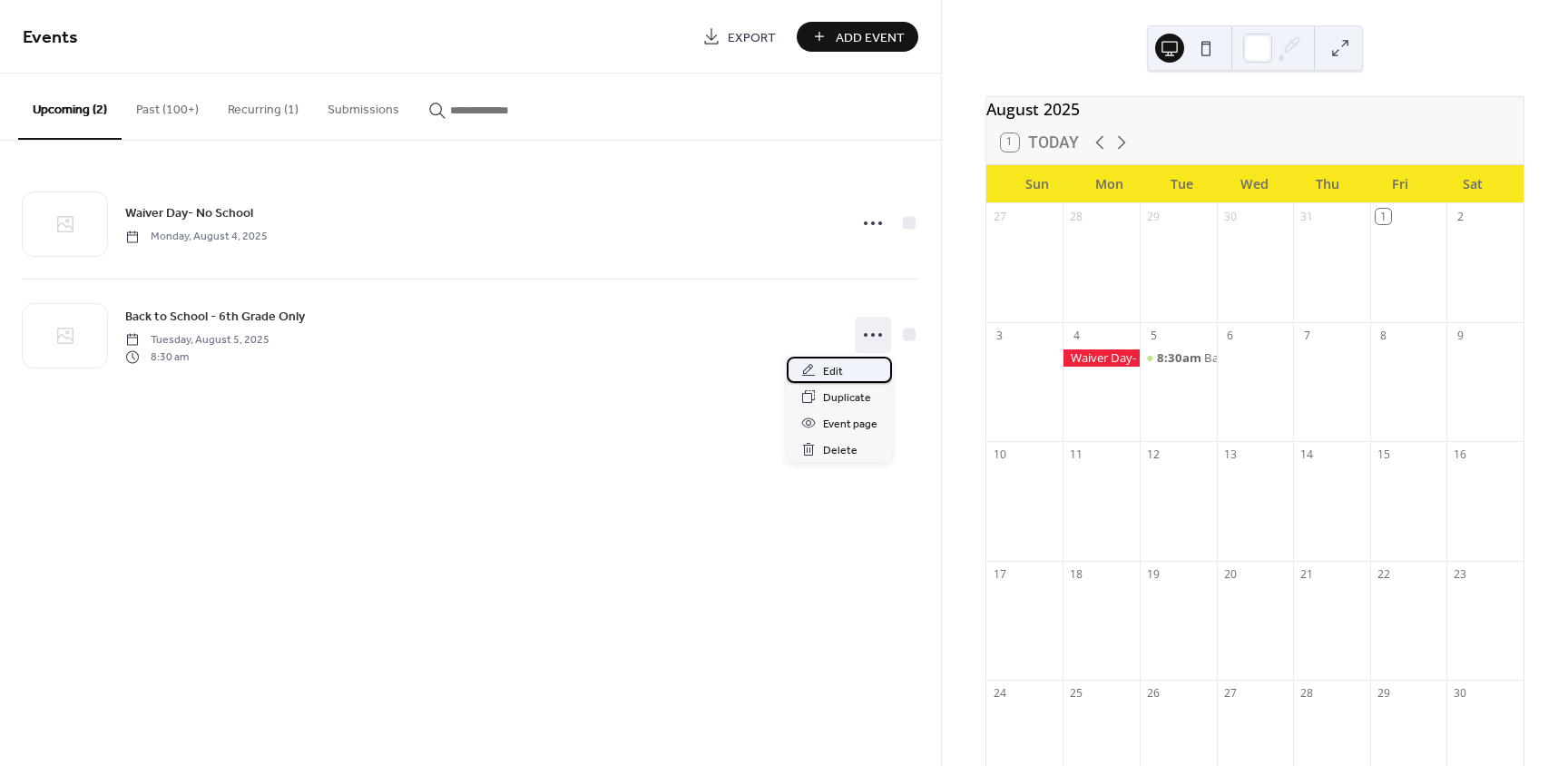 click on "Edit" at bounding box center [833, 371] 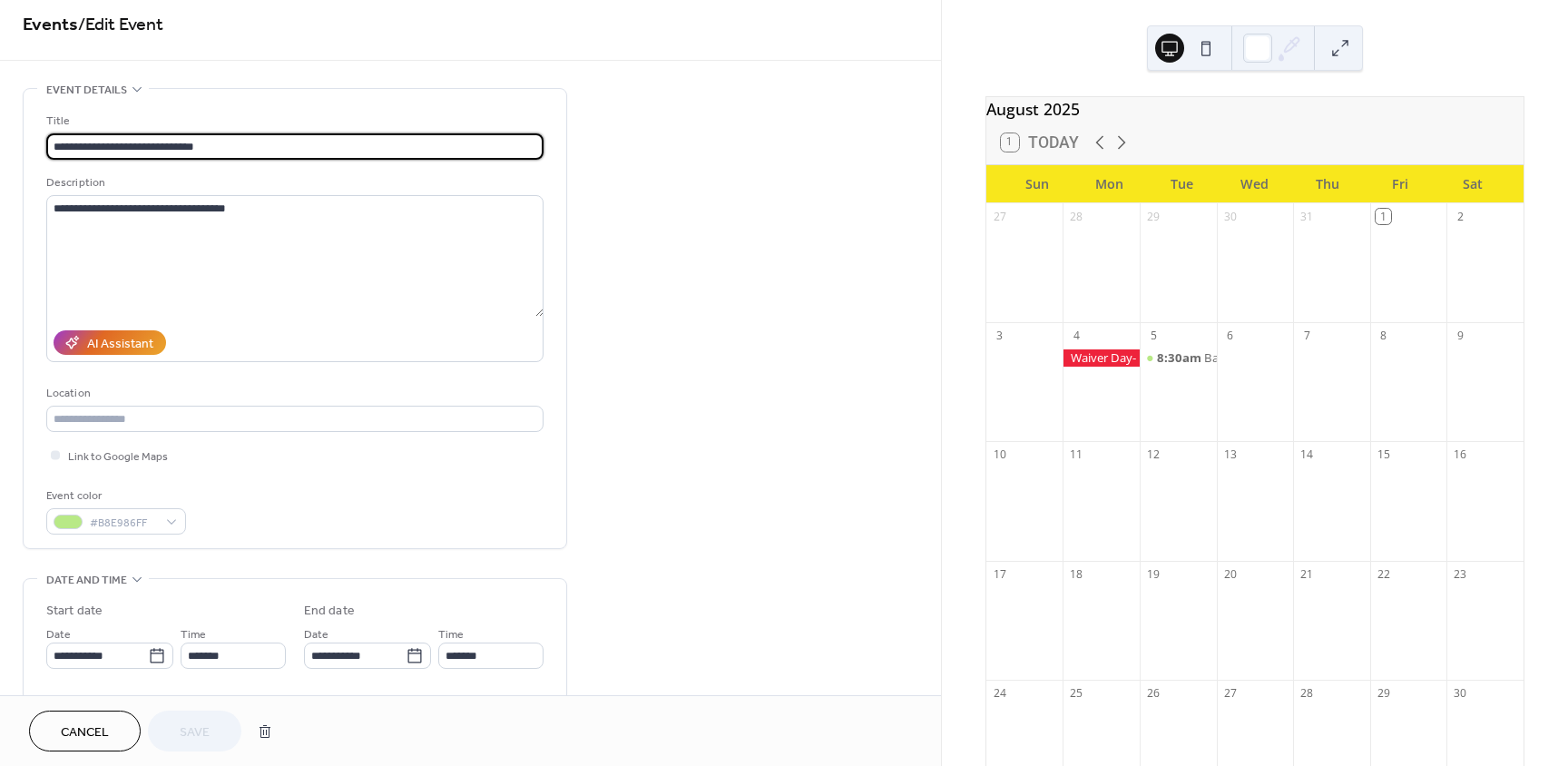 scroll, scrollTop: 0, scrollLeft: 0, axis: both 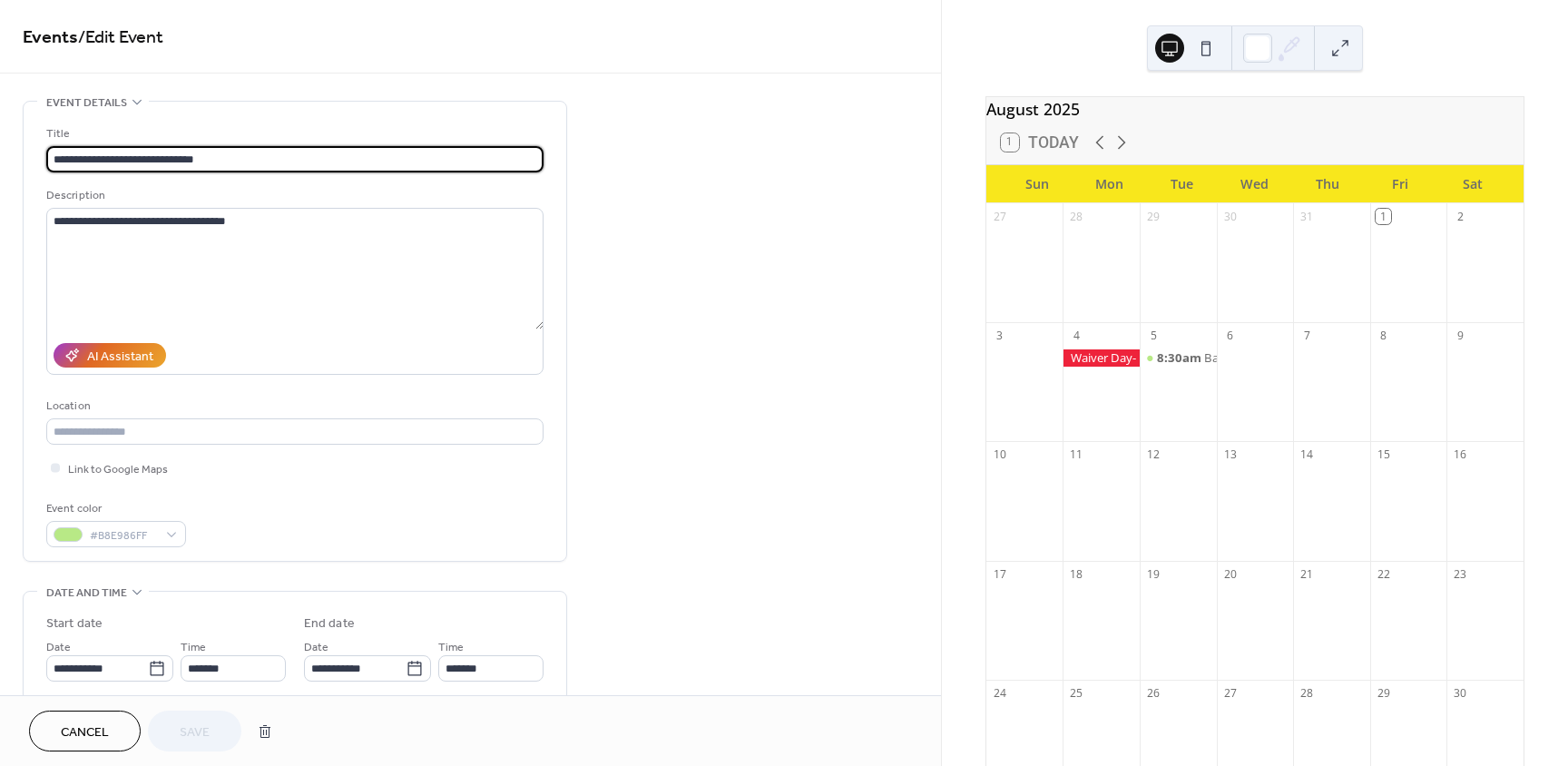 click on "**********" at bounding box center (295, 159) 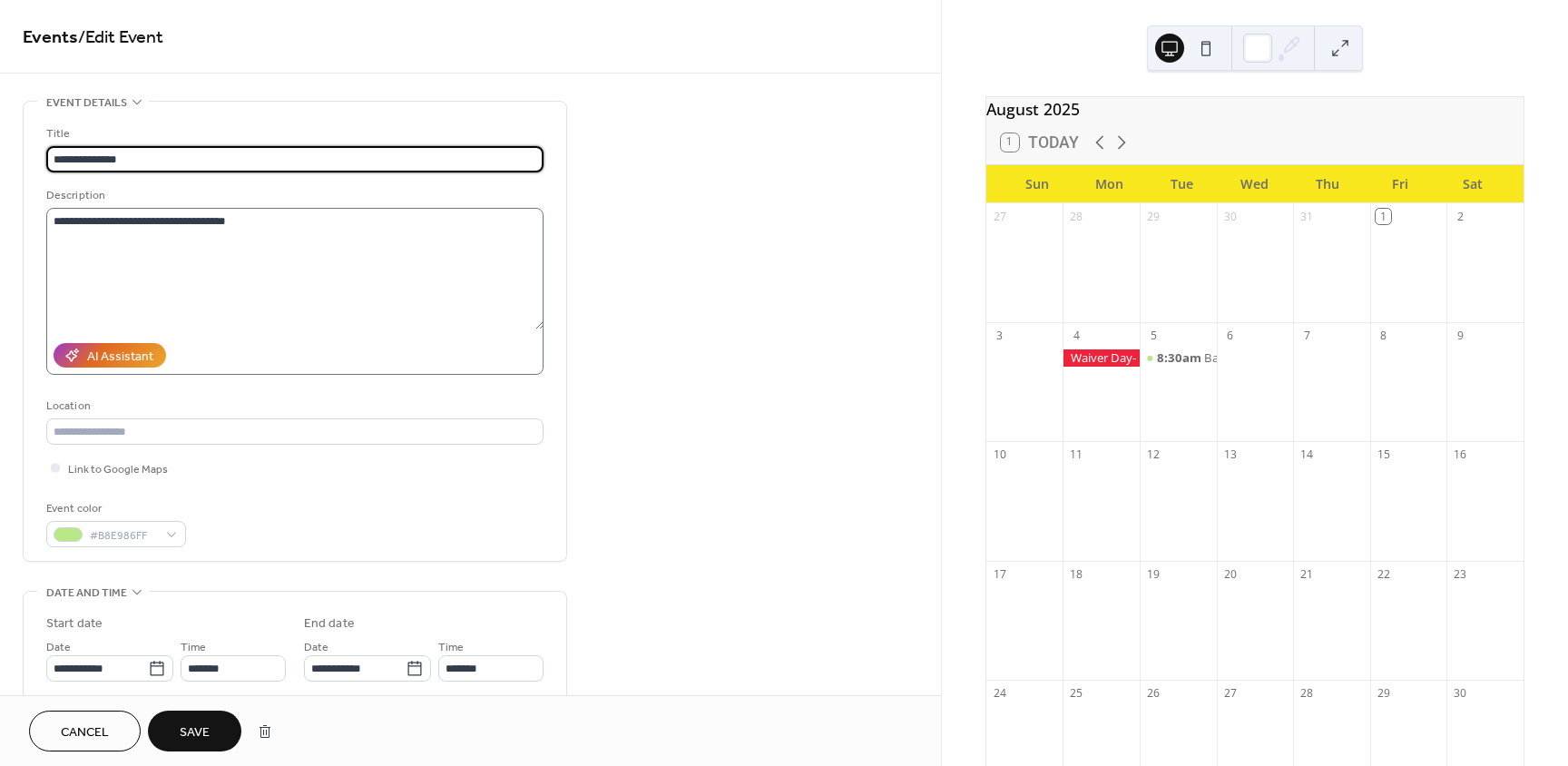 type on "**********" 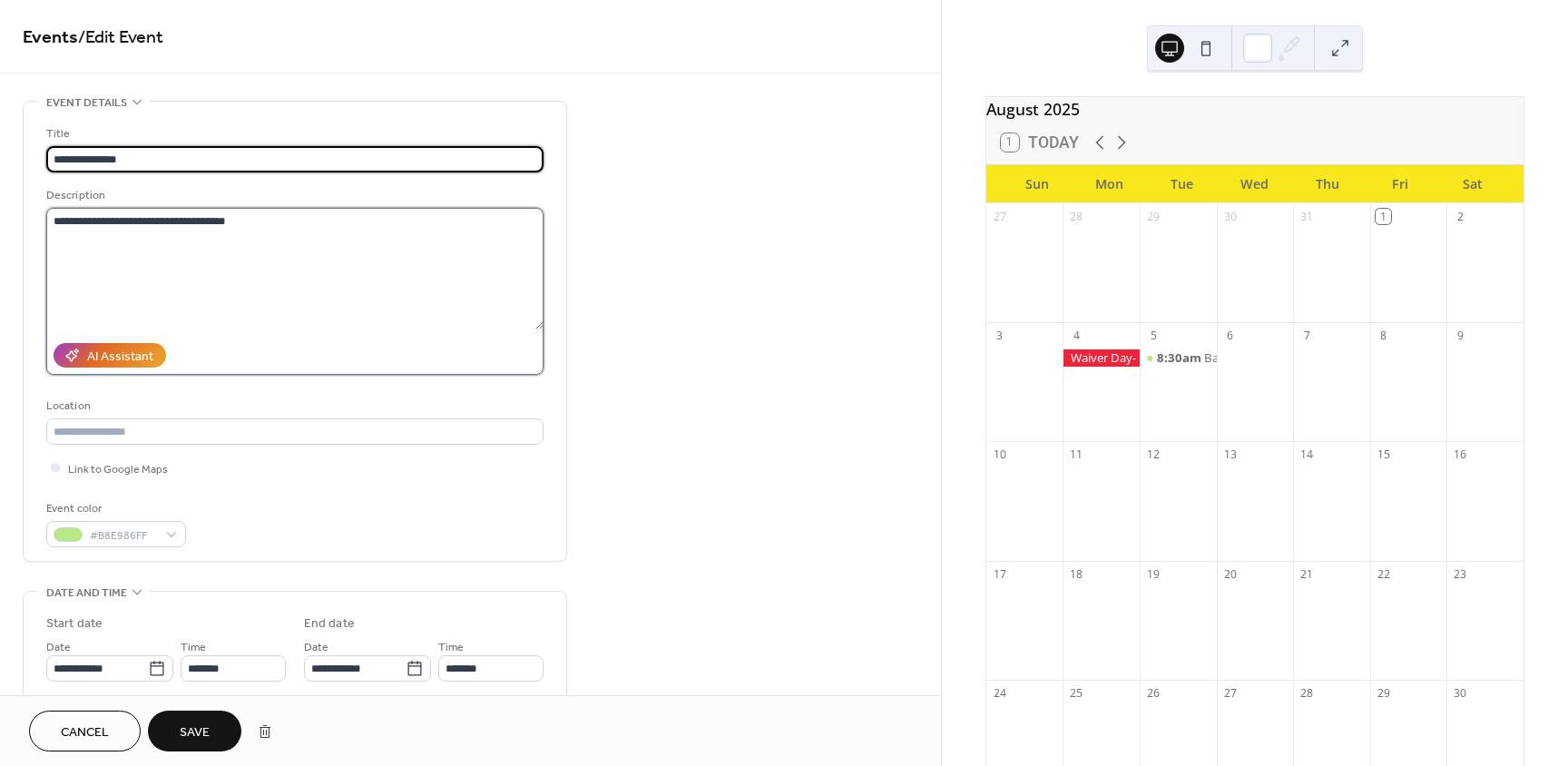 click on "**********" at bounding box center (295, 269) 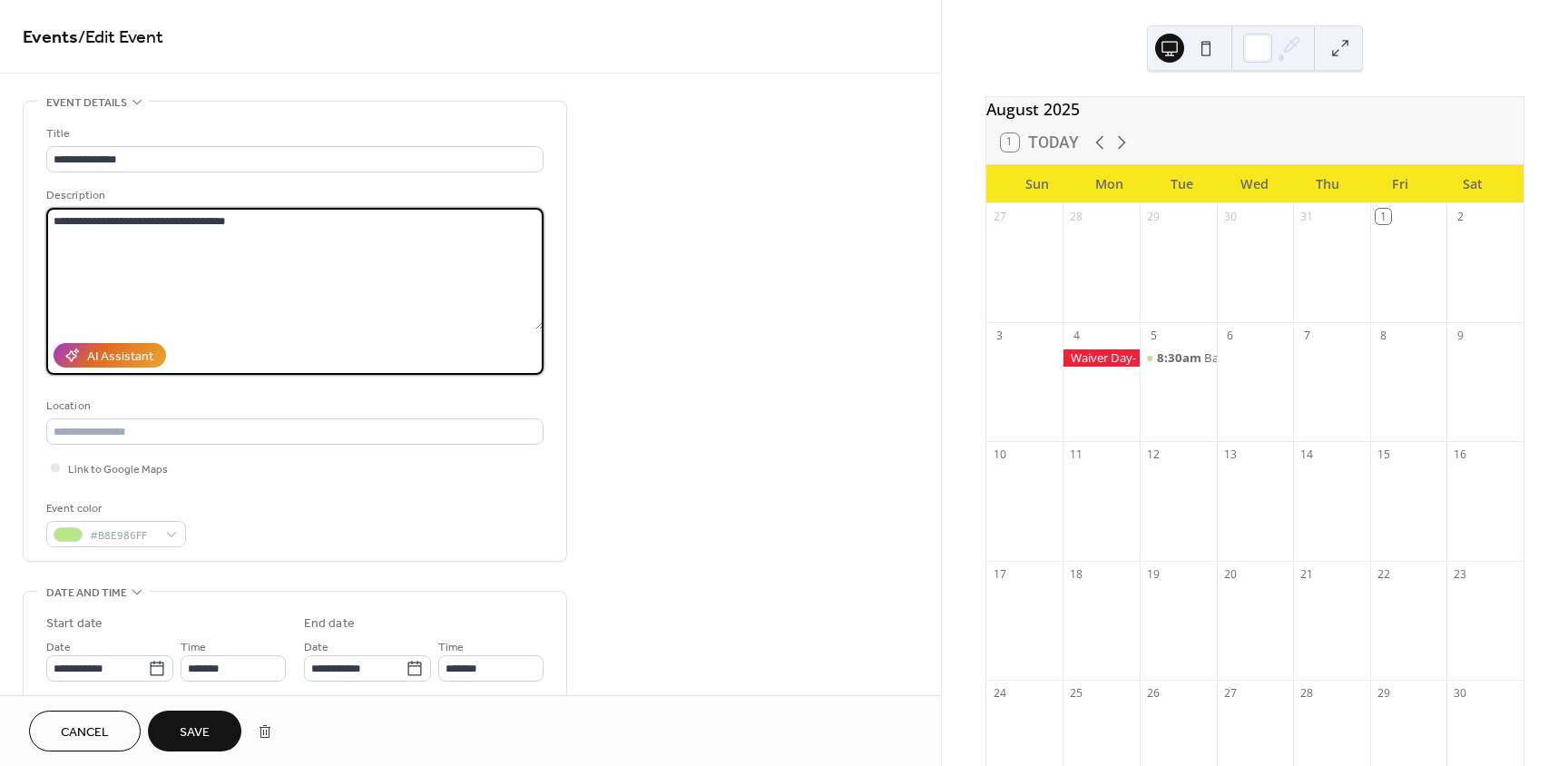 click on "Save" at bounding box center [194, 731] 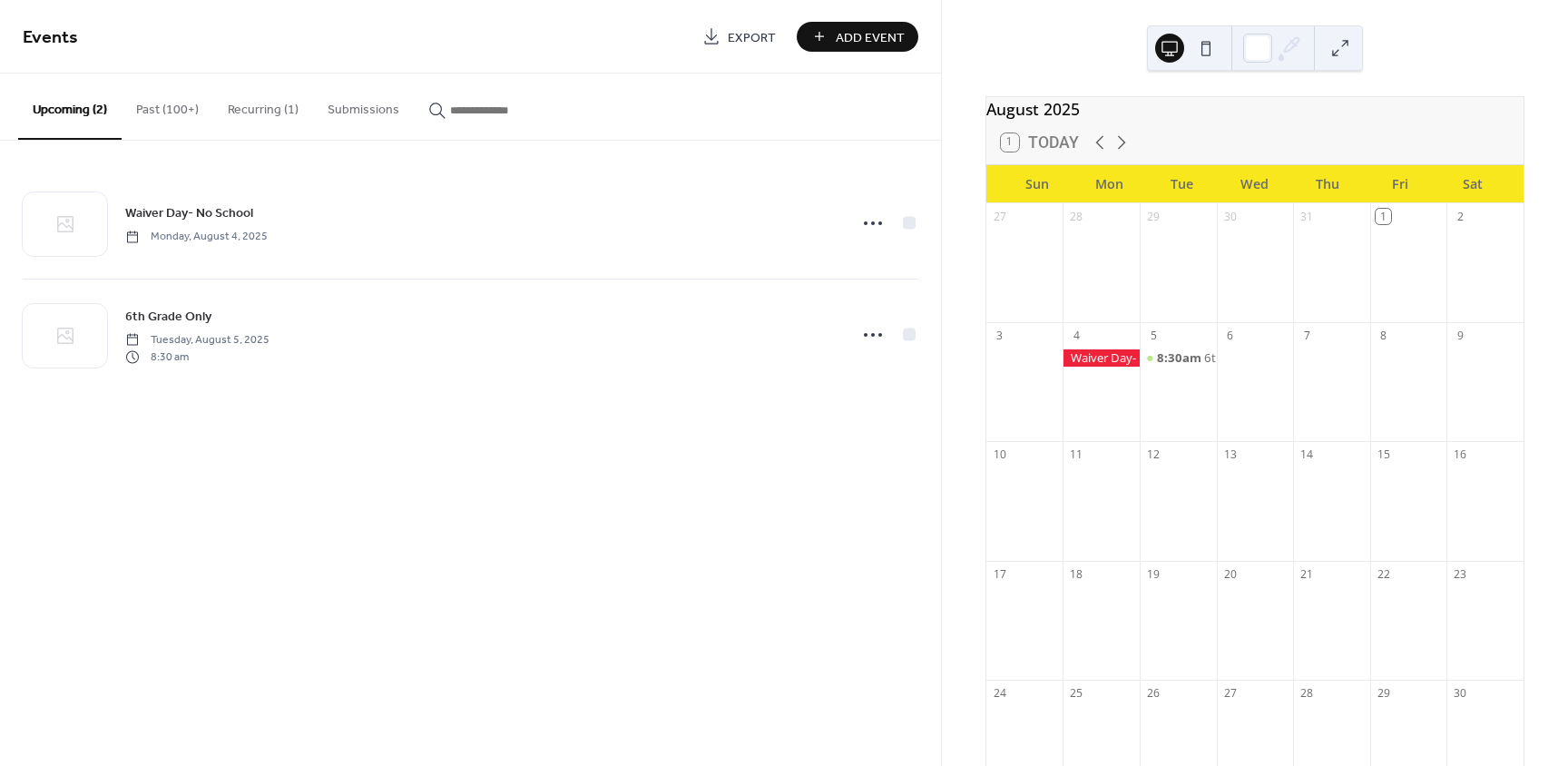 click on "Add Event" at bounding box center [870, 37] 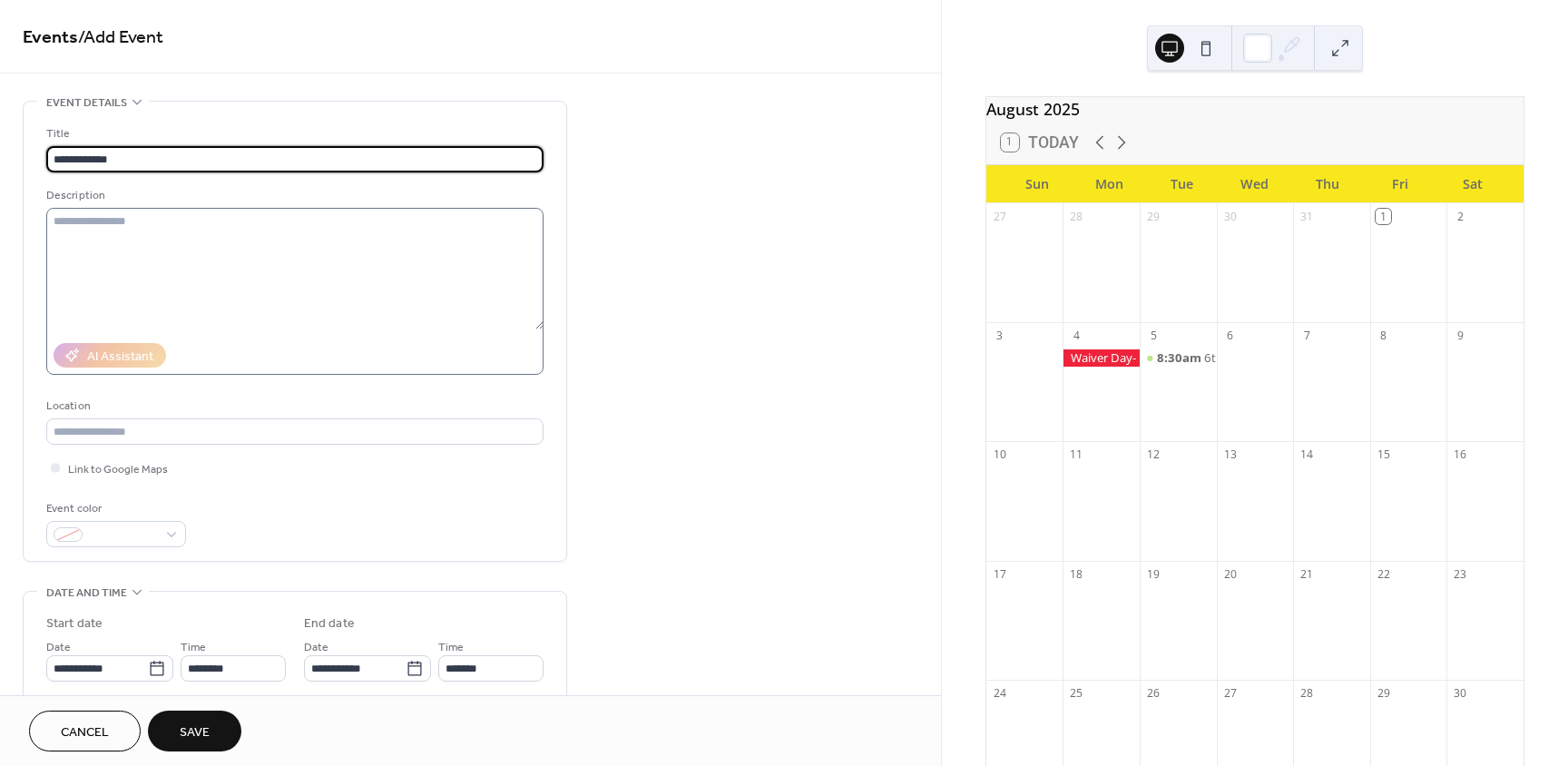 type on "**********" 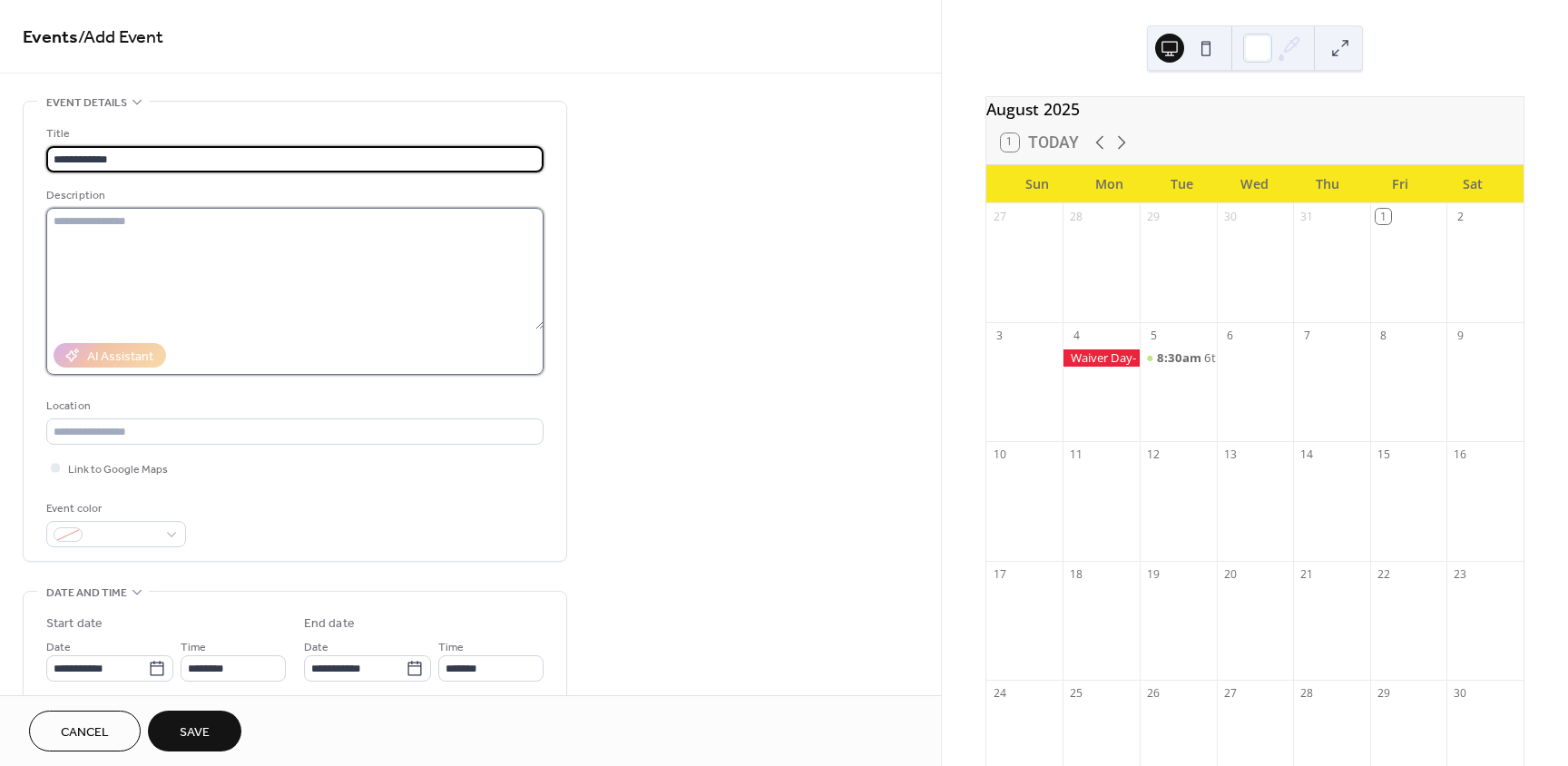click at bounding box center [295, 269] 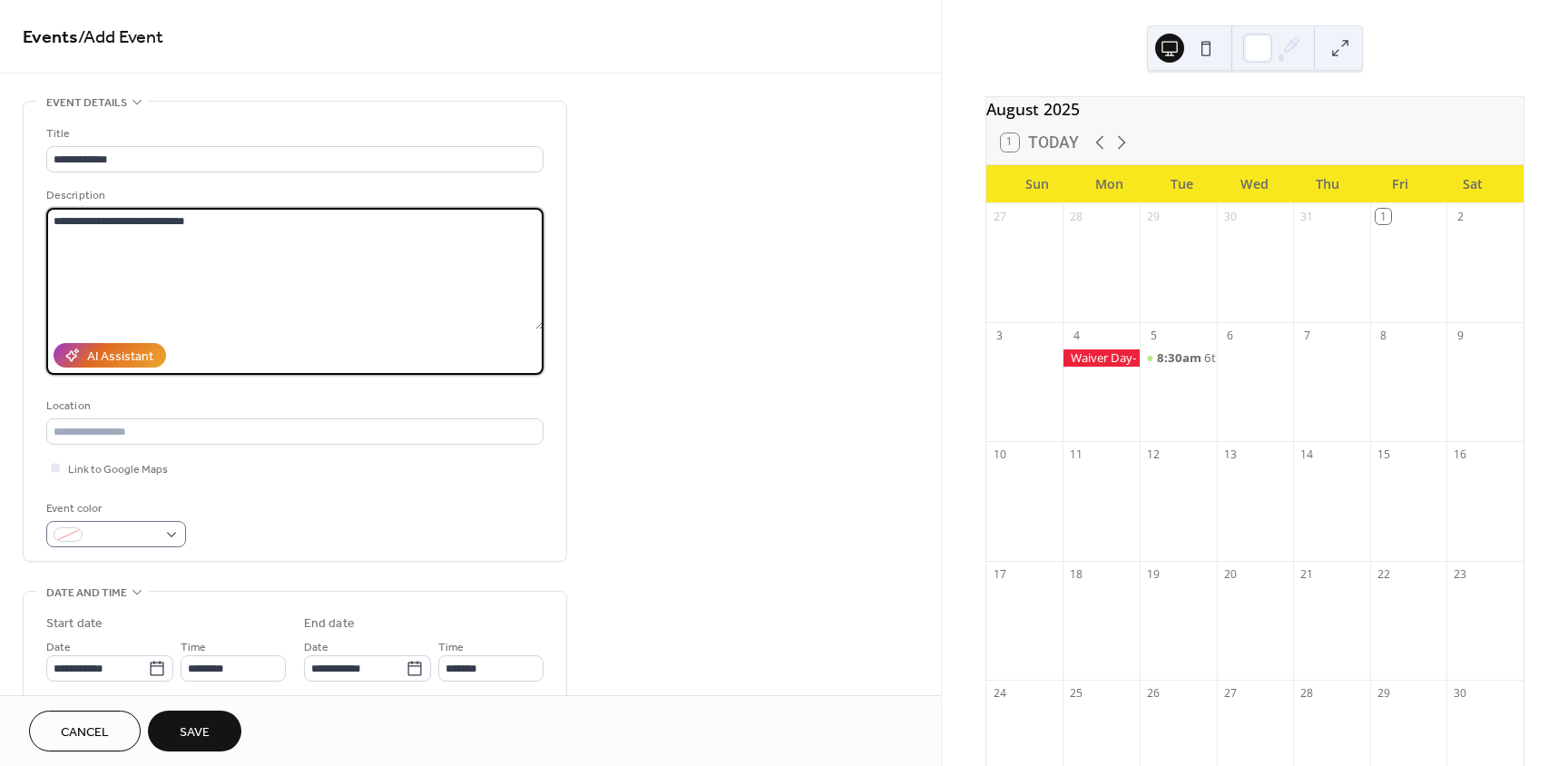 type on "**********" 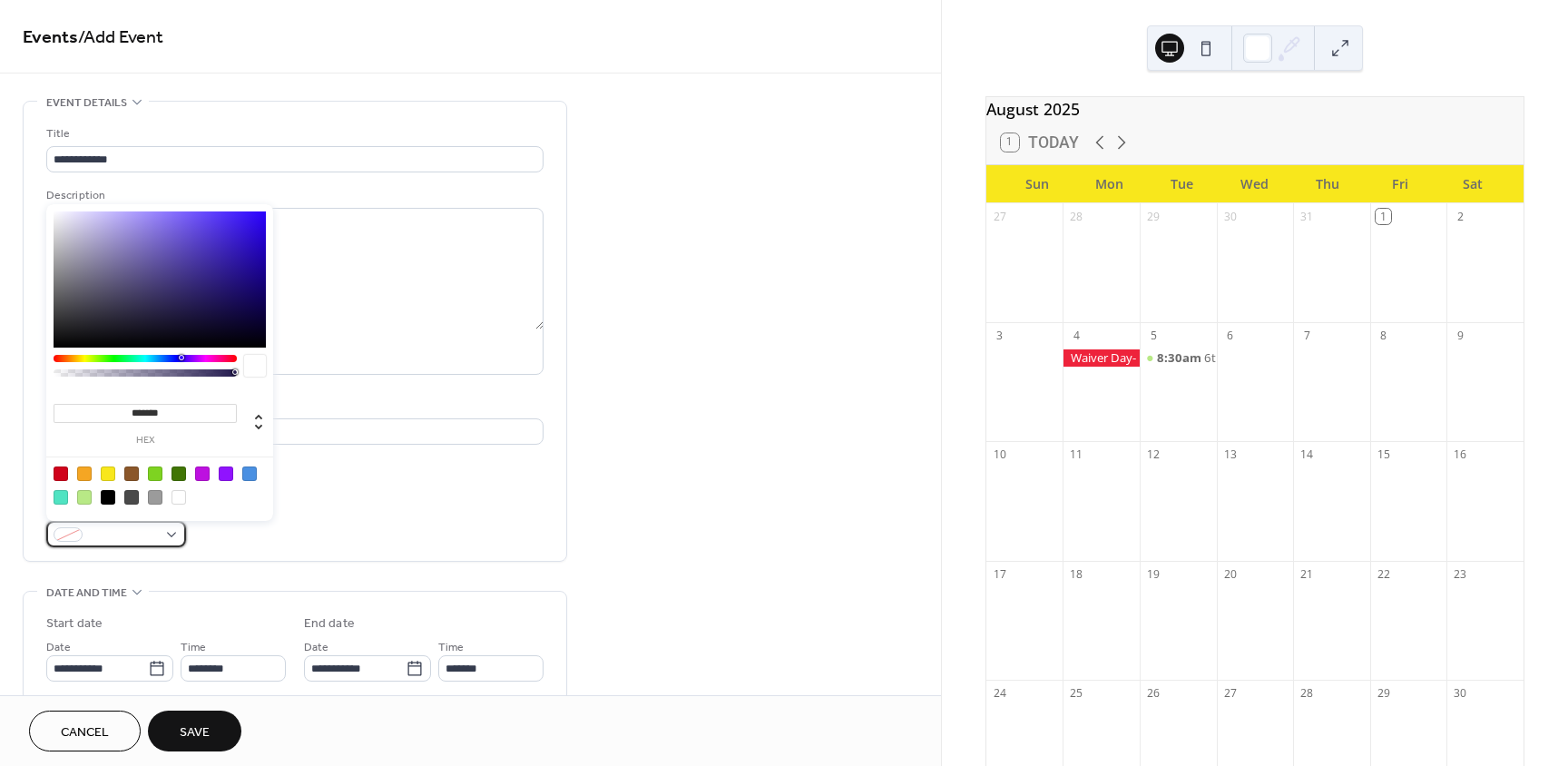 click at bounding box center [123, 535] 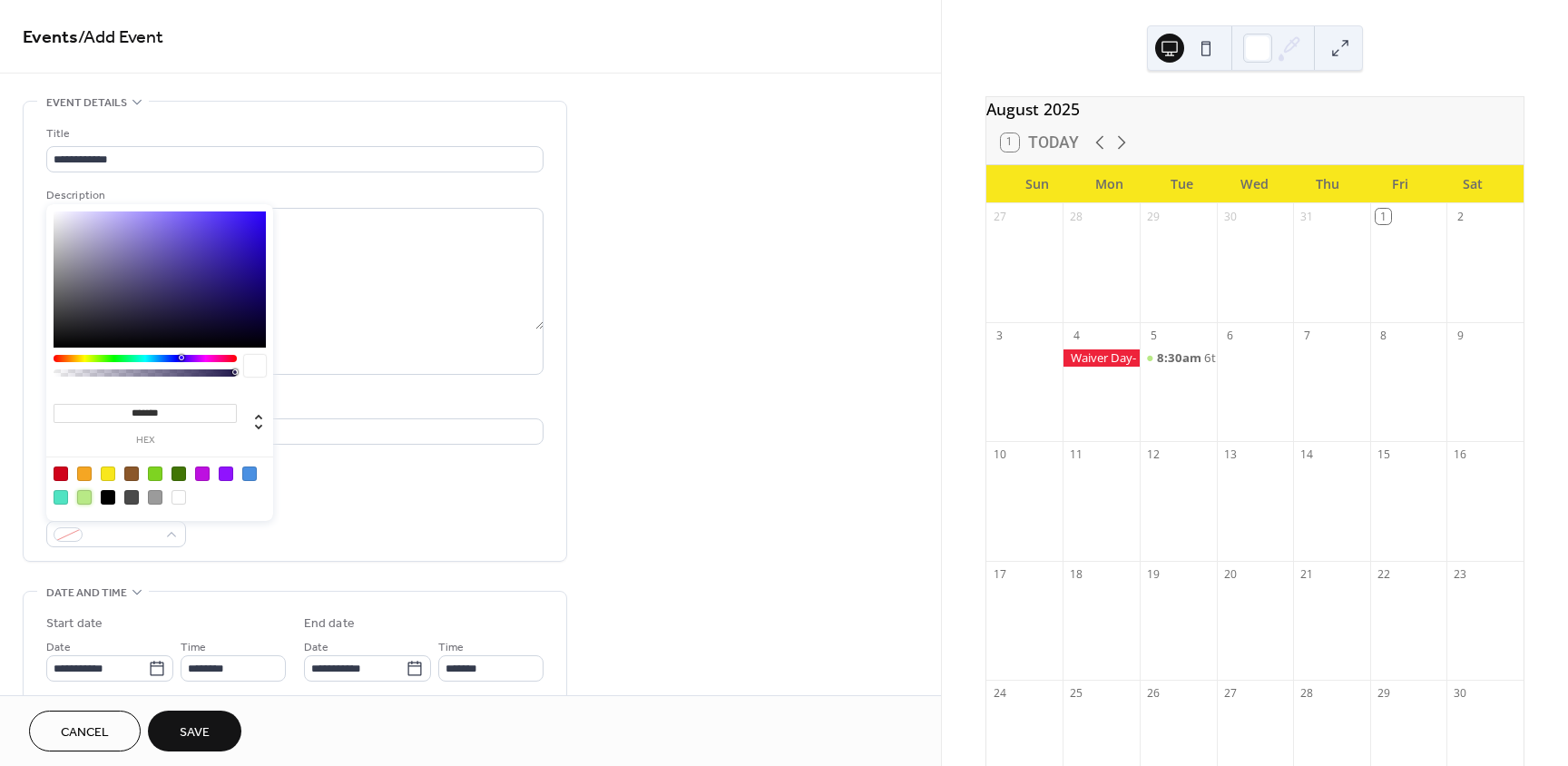 click at bounding box center [84, 497] 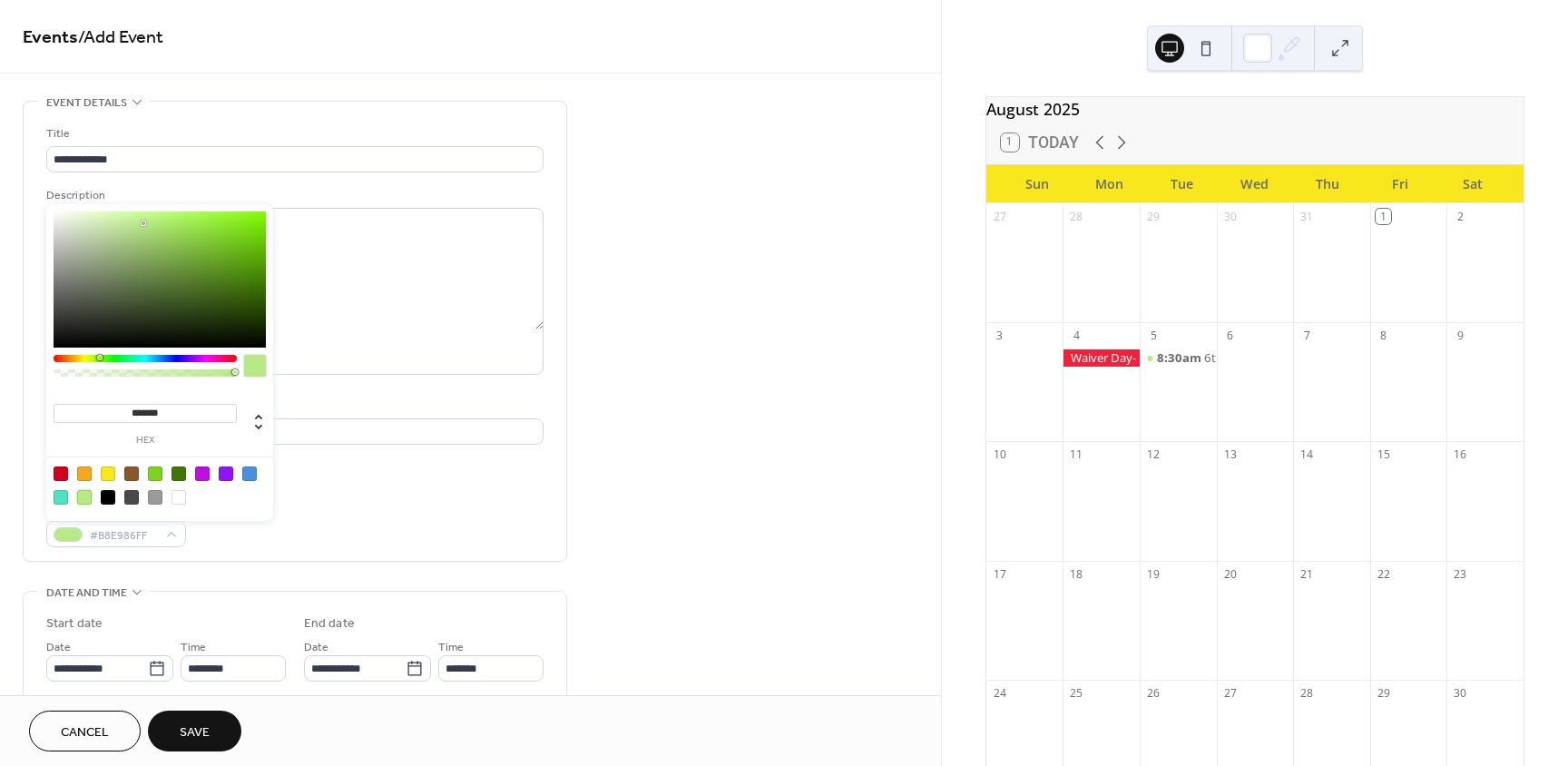 click on "Link to Google Maps" at bounding box center (295, 467) 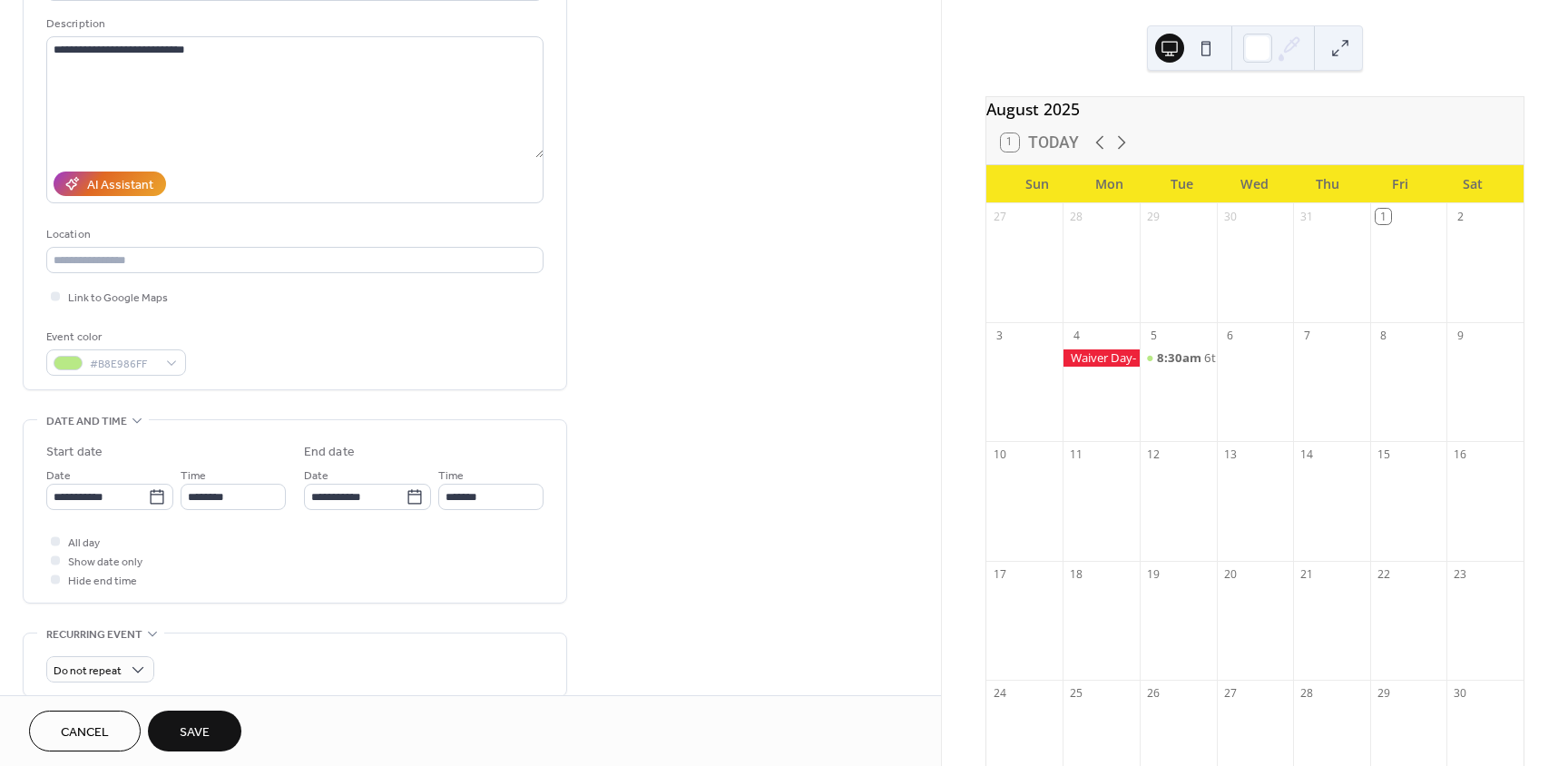 scroll, scrollTop: 182, scrollLeft: 0, axis: vertical 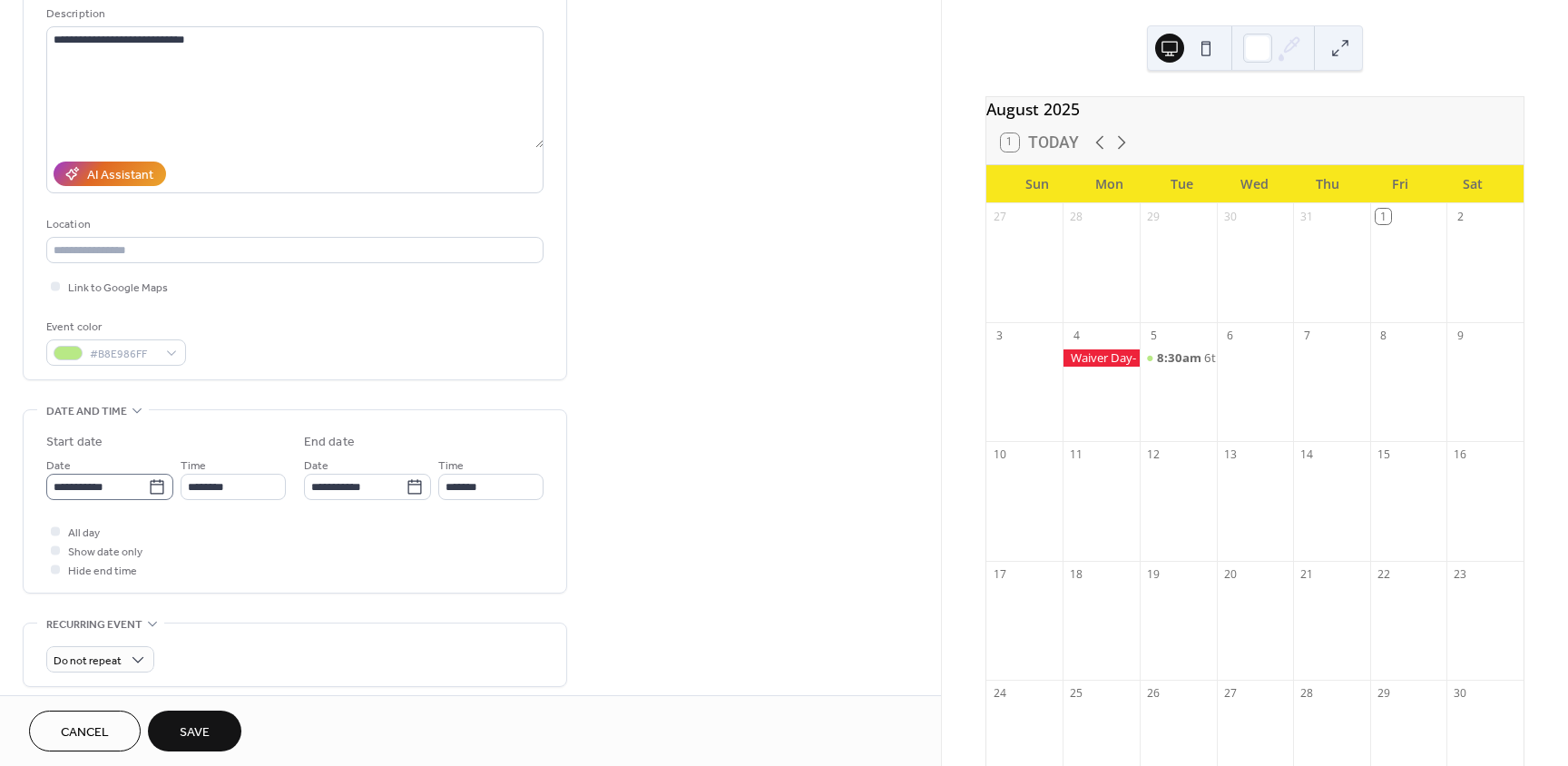 click 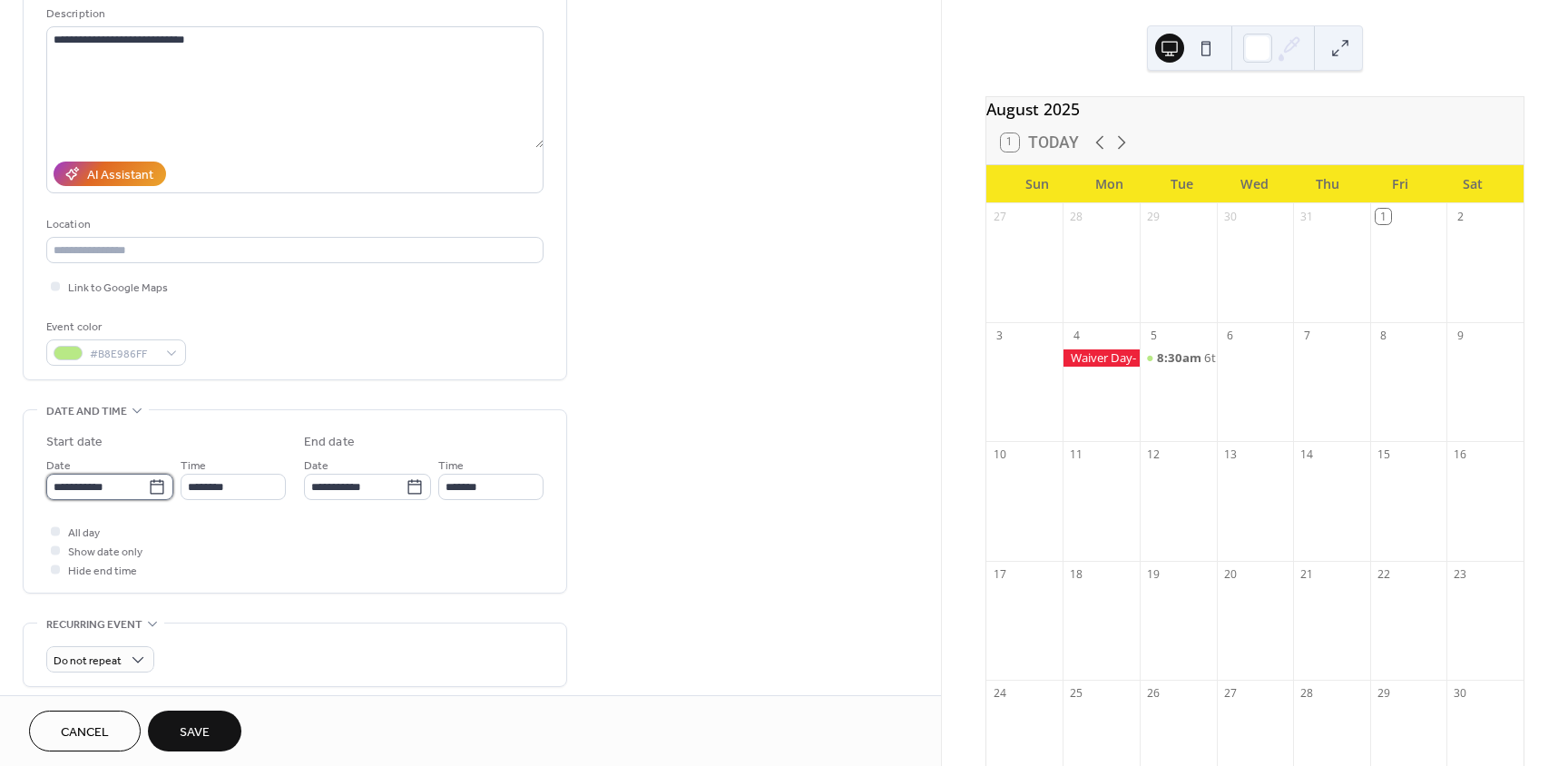 click on "**********" at bounding box center (97, 486) 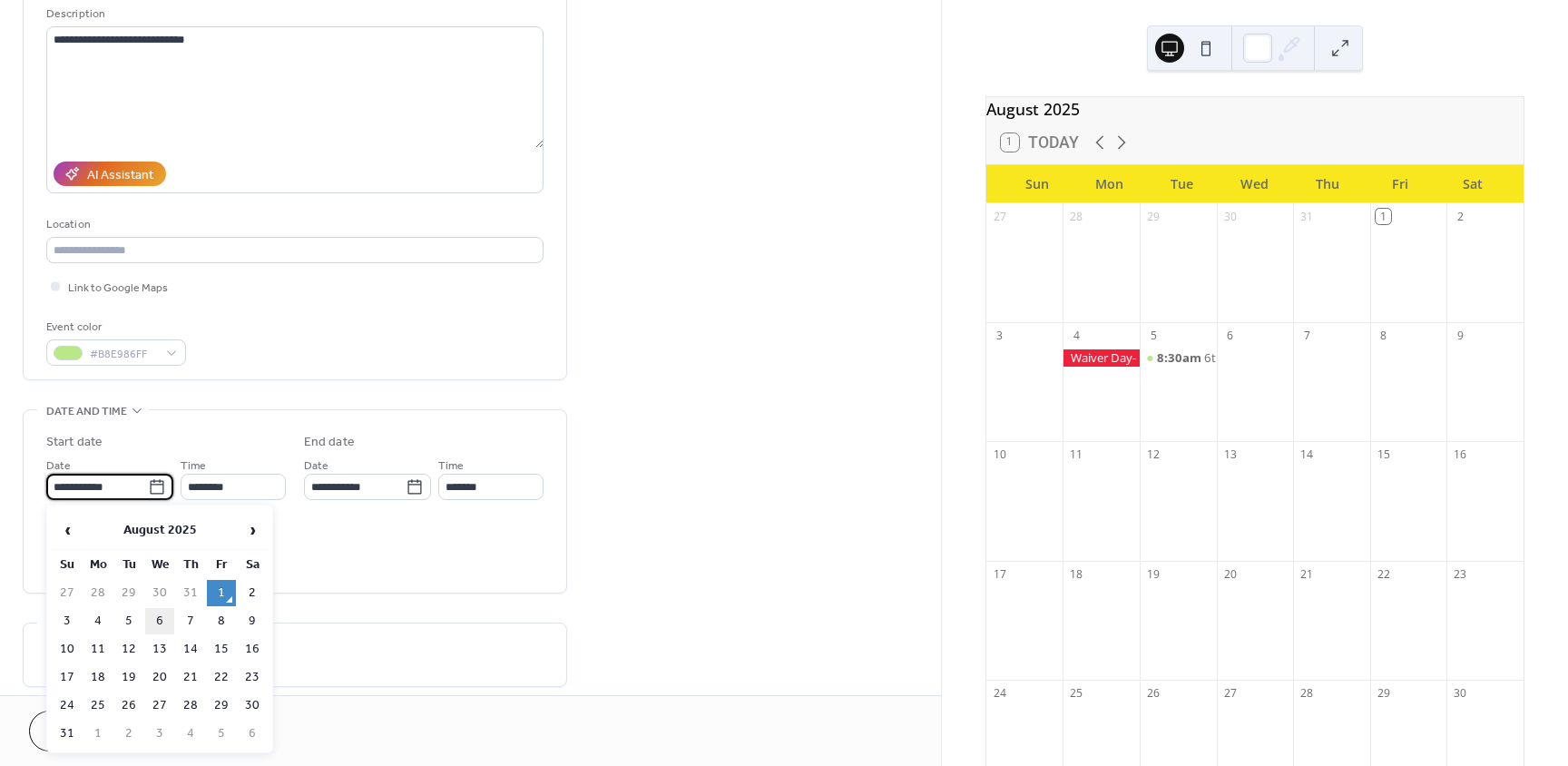 click on "6" at bounding box center [160, 621] 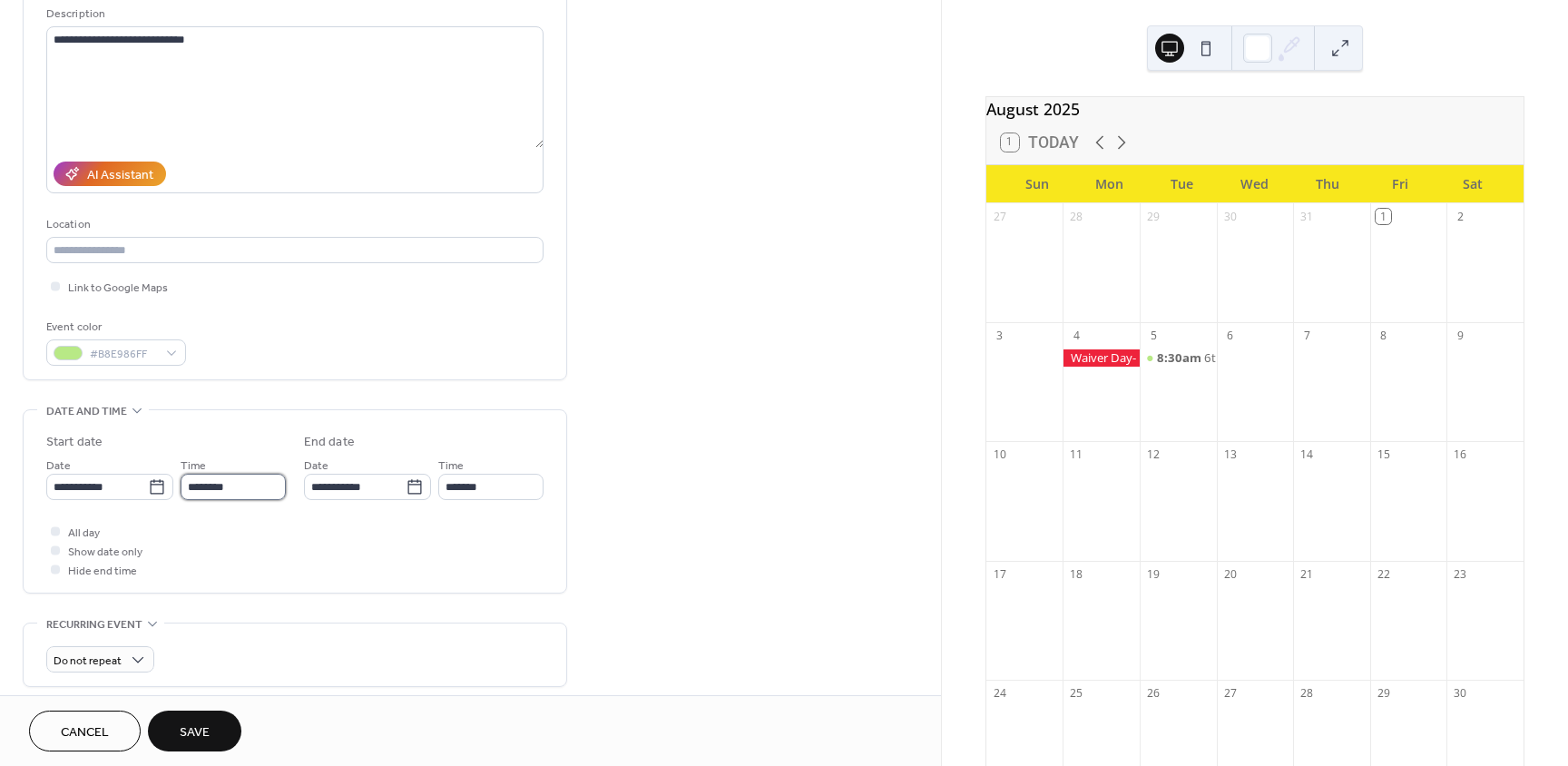 click on "********" at bounding box center [233, 486] 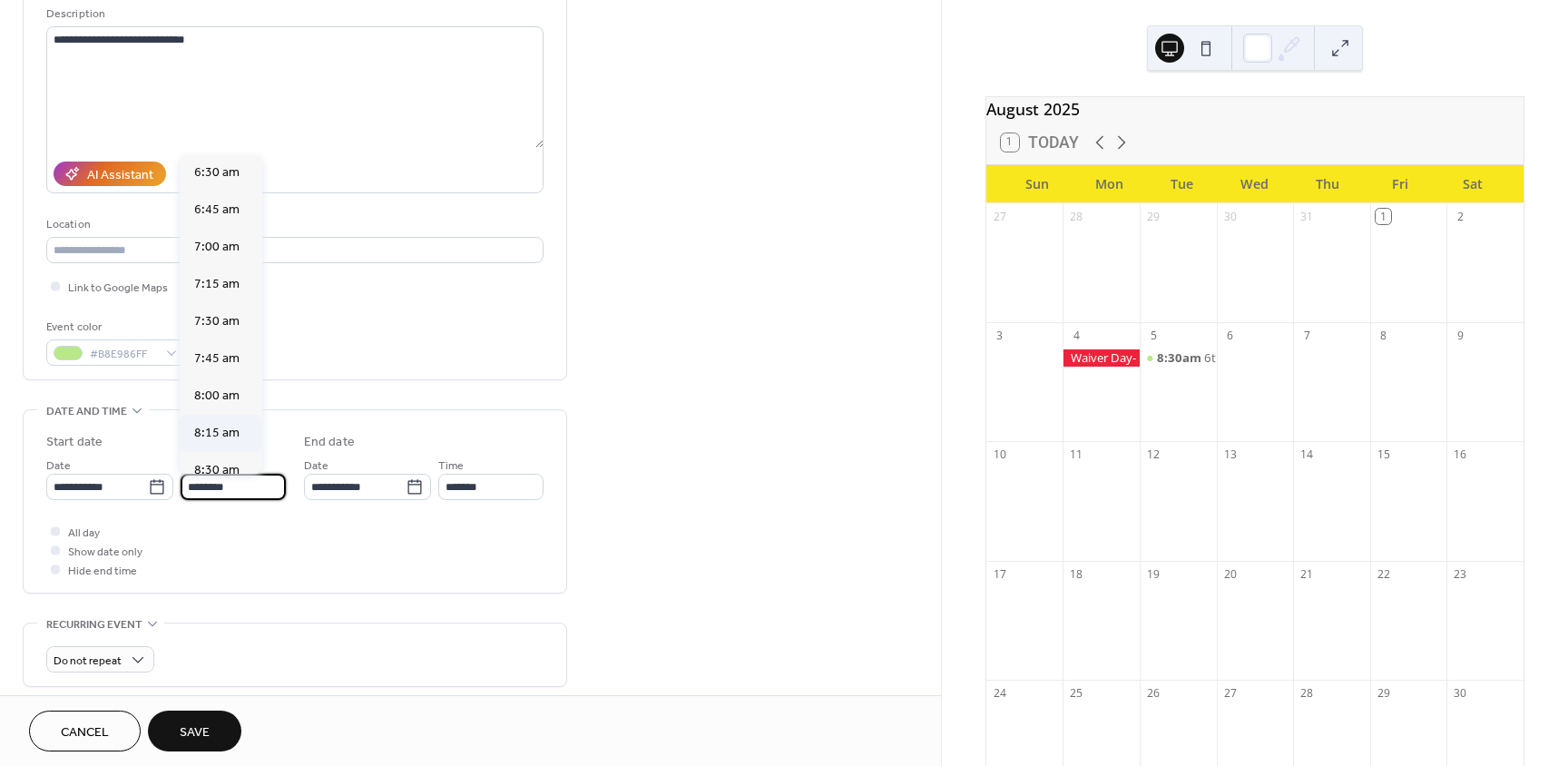 scroll, scrollTop: 1060, scrollLeft: 0, axis: vertical 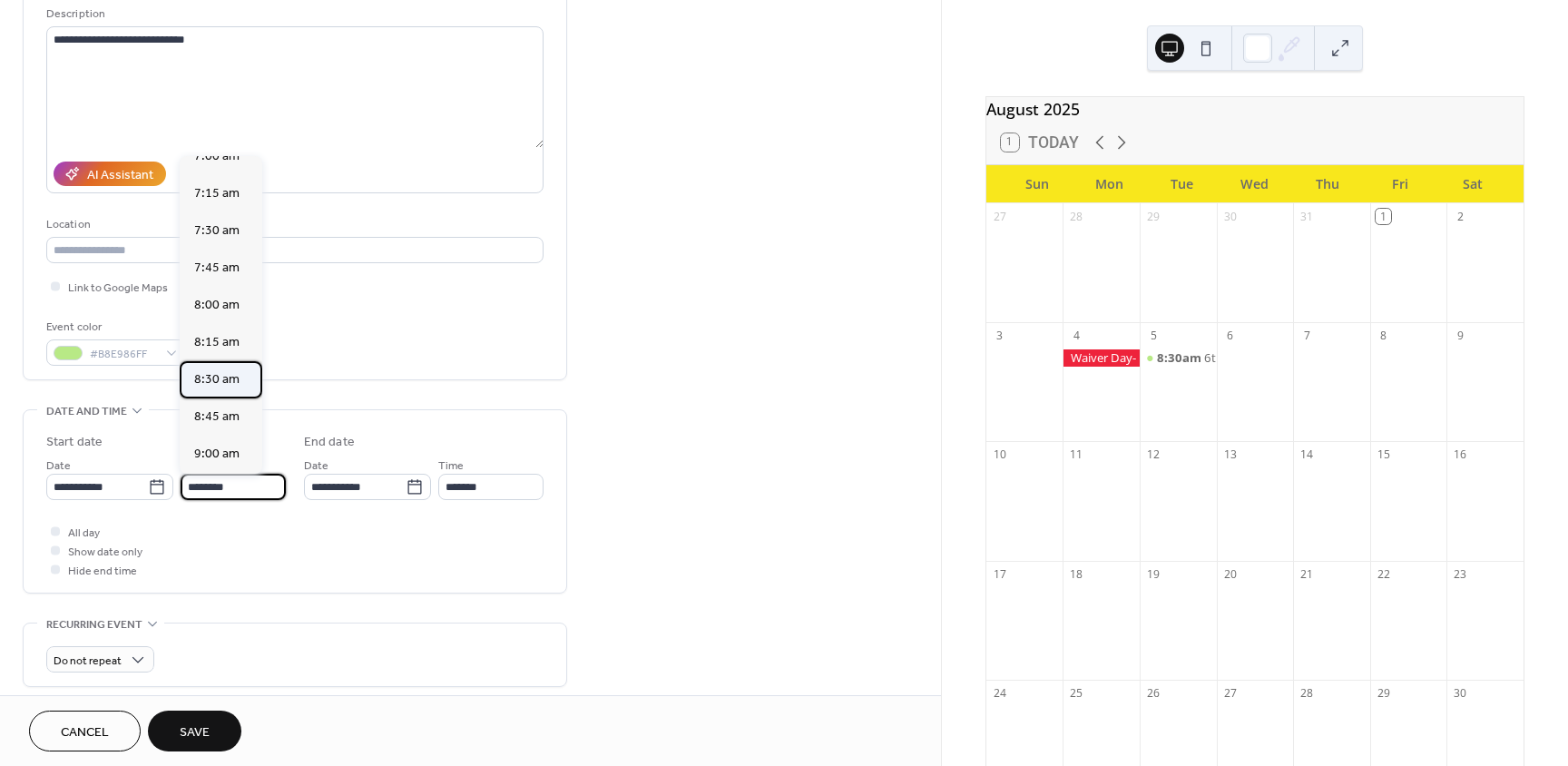 click on "8:30 am" at bounding box center [217, 379] 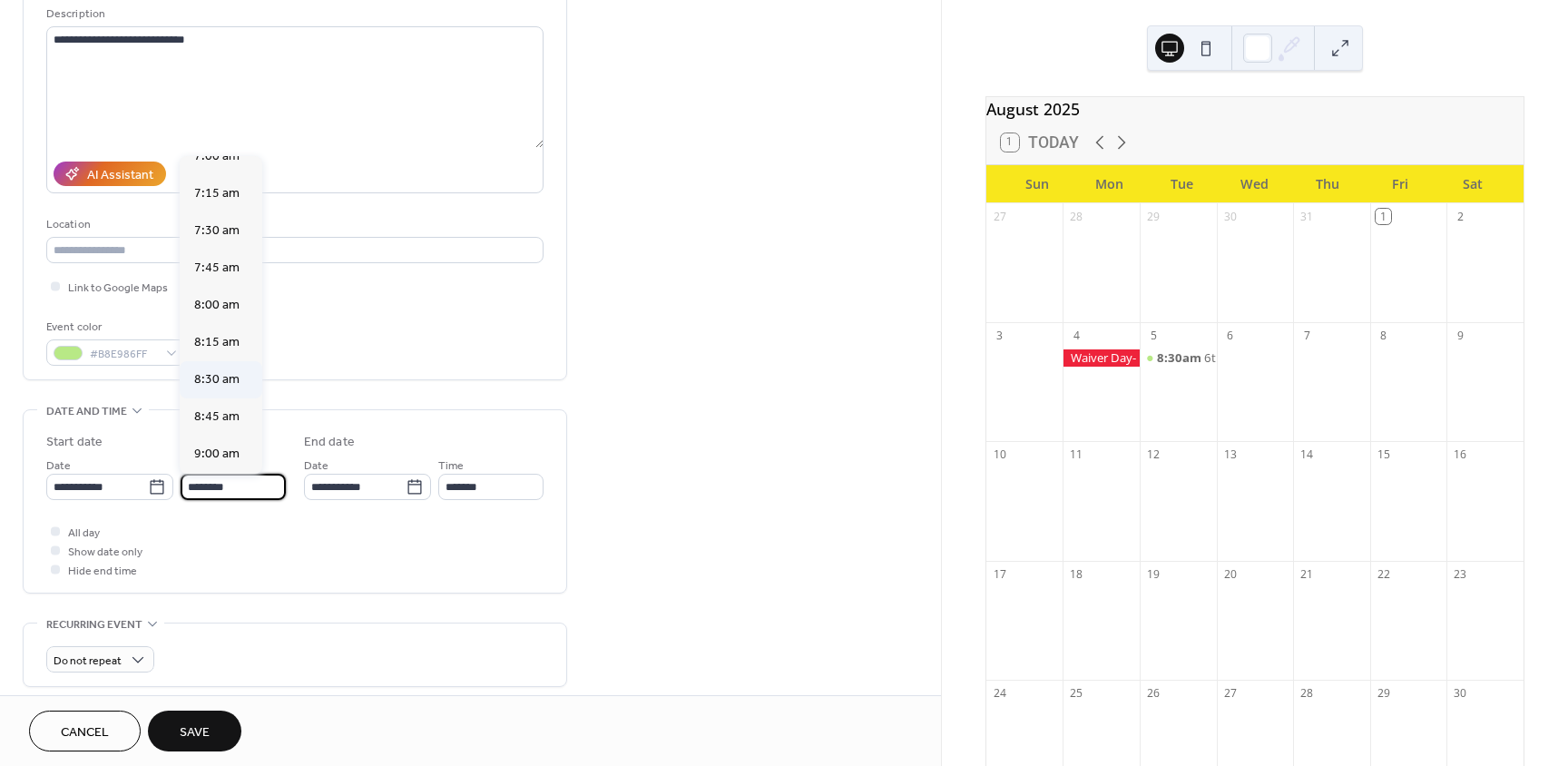 type on "*******" 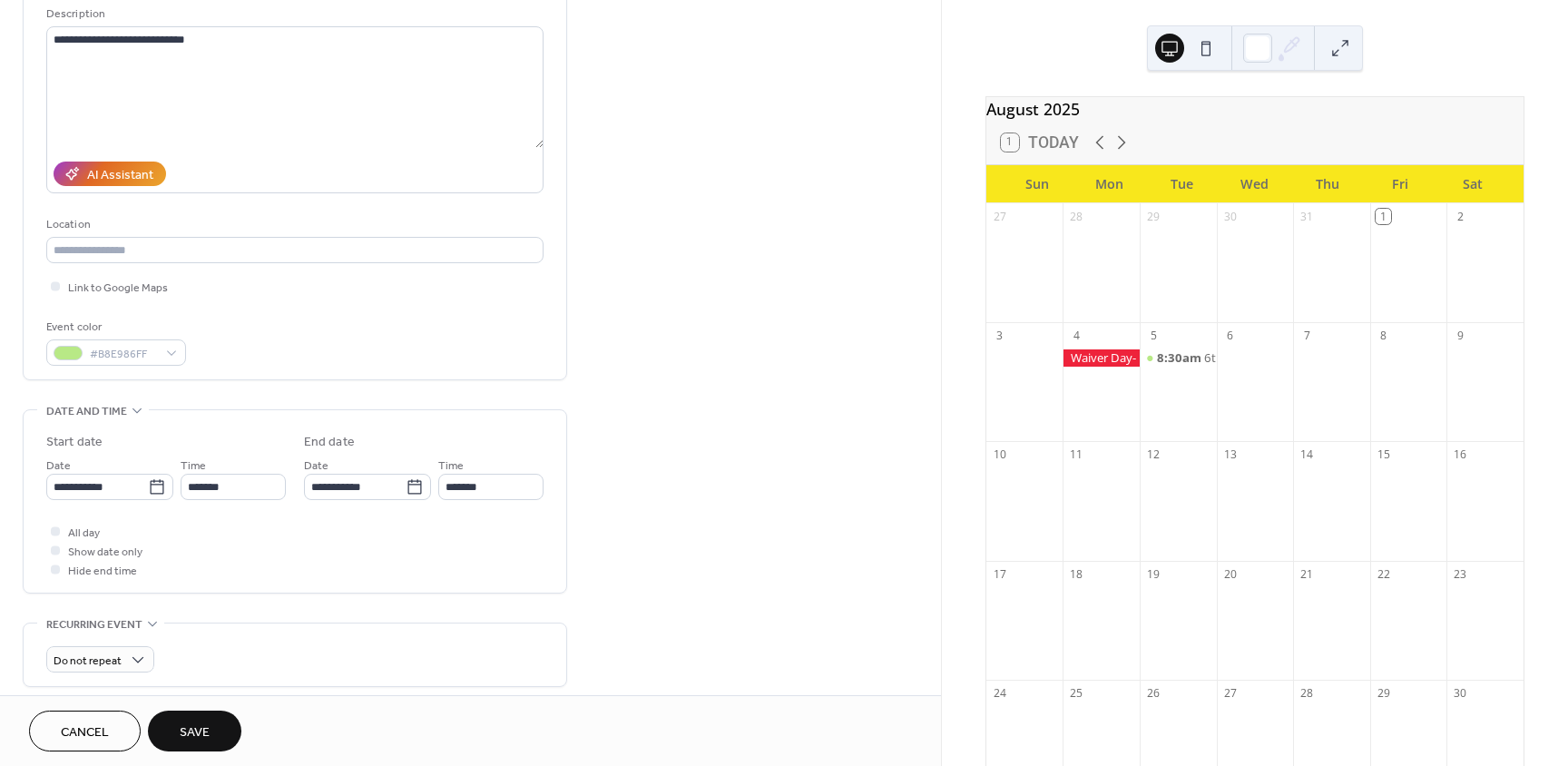 click on "**********" at bounding box center [295, 506] 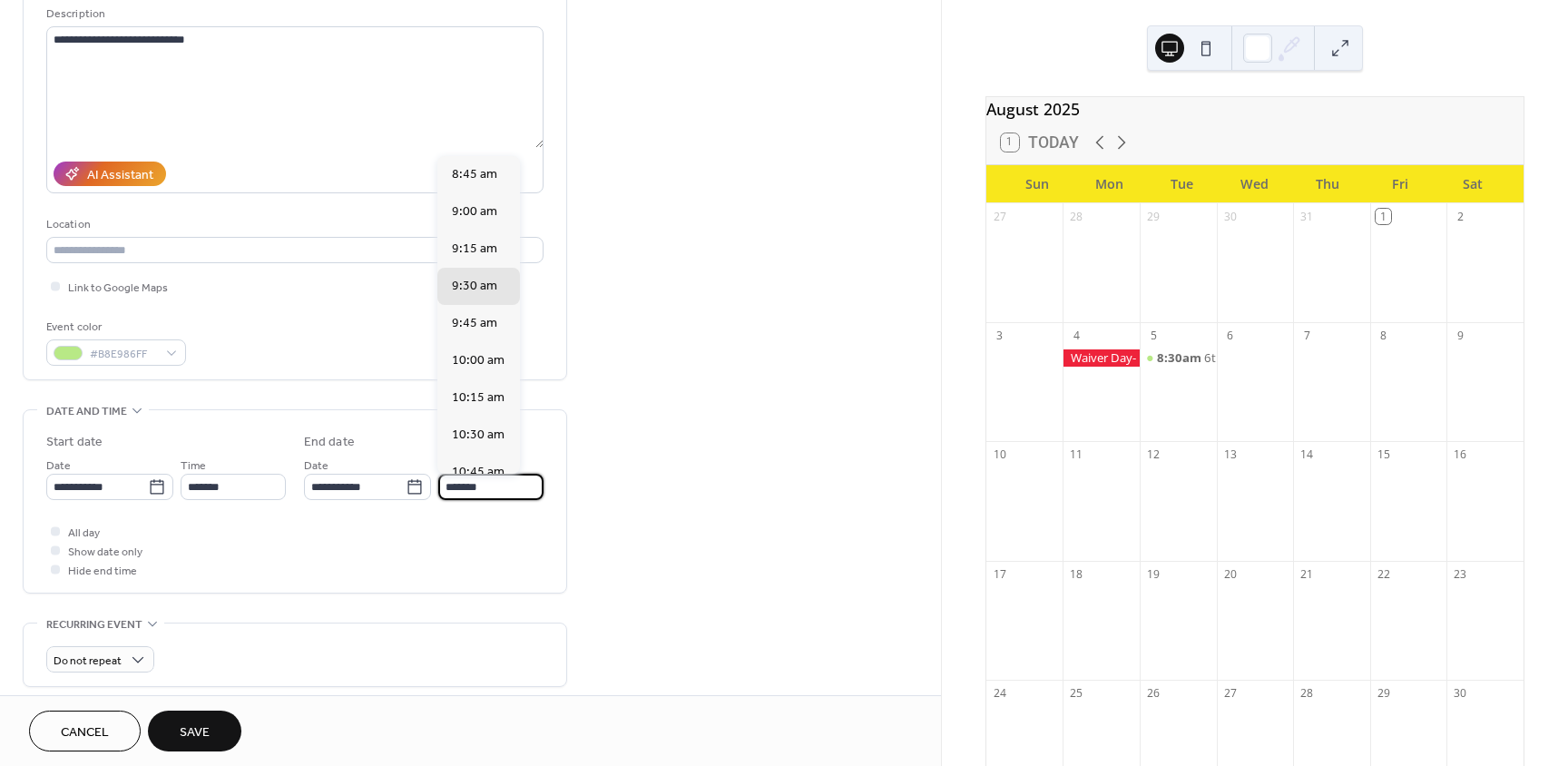 click on "*******" at bounding box center [491, 486] 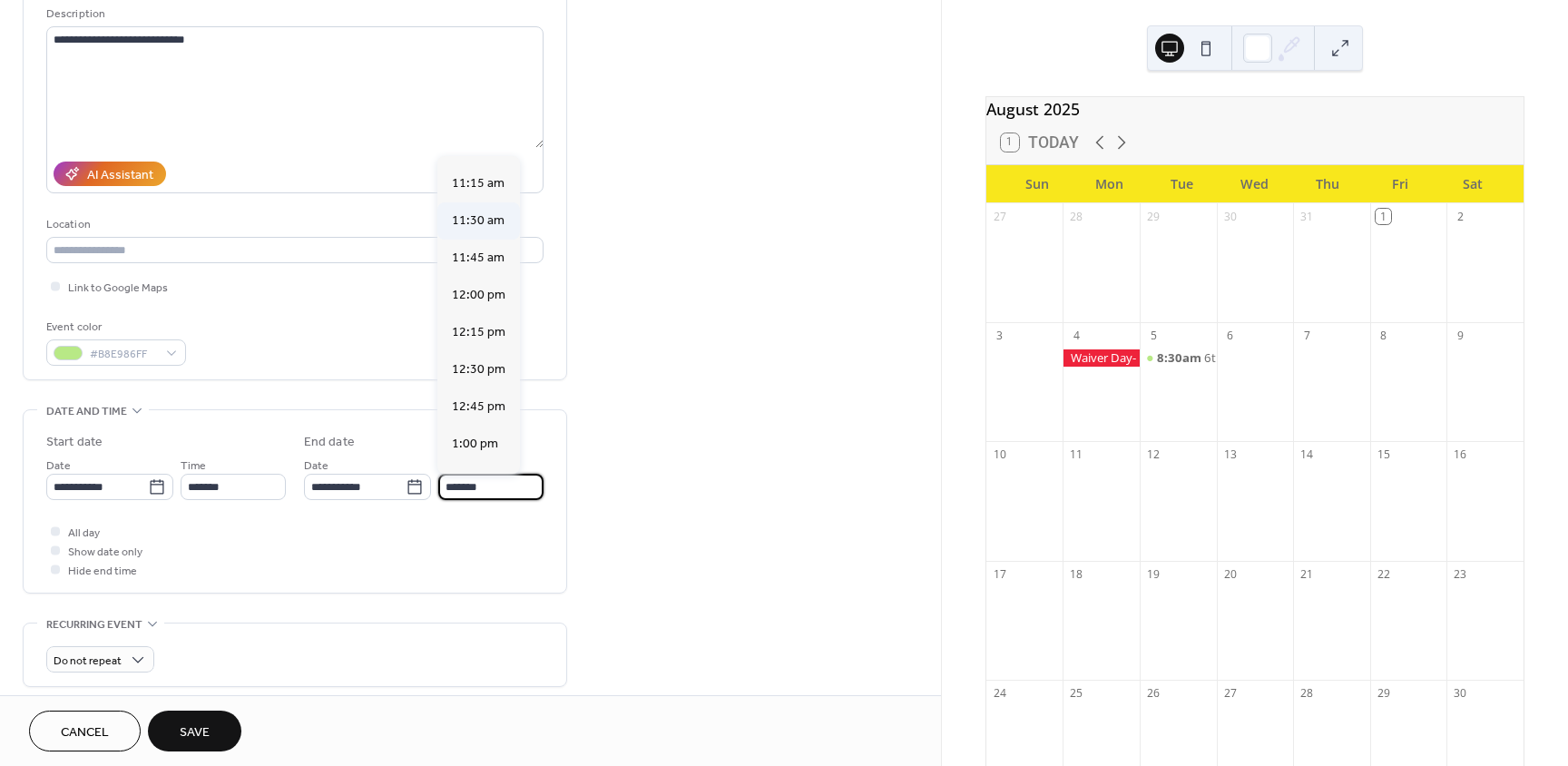 scroll, scrollTop: 454, scrollLeft: 0, axis: vertical 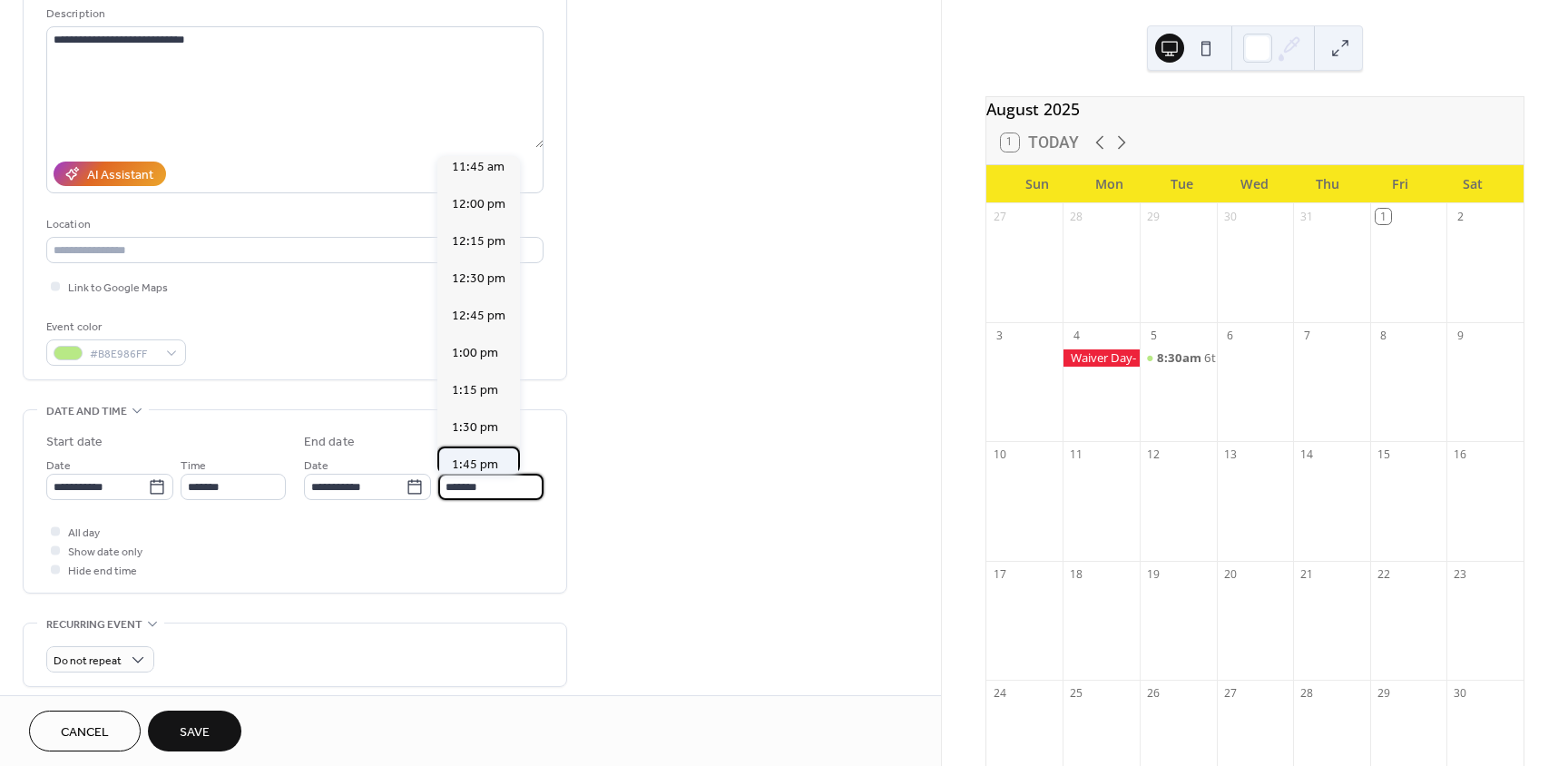 click on "1:45 pm" at bounding box center [475, 465] 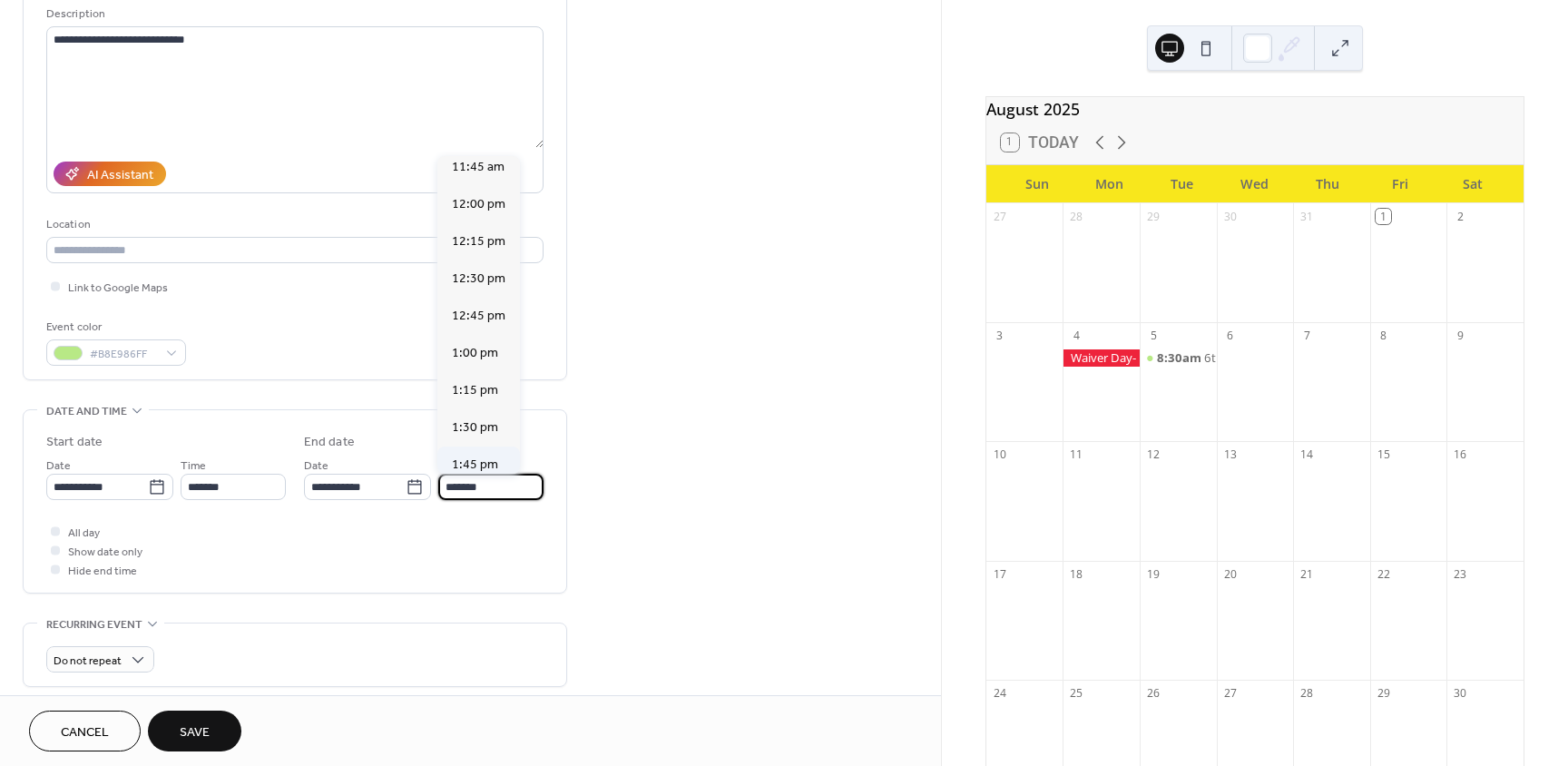 type on "*******" 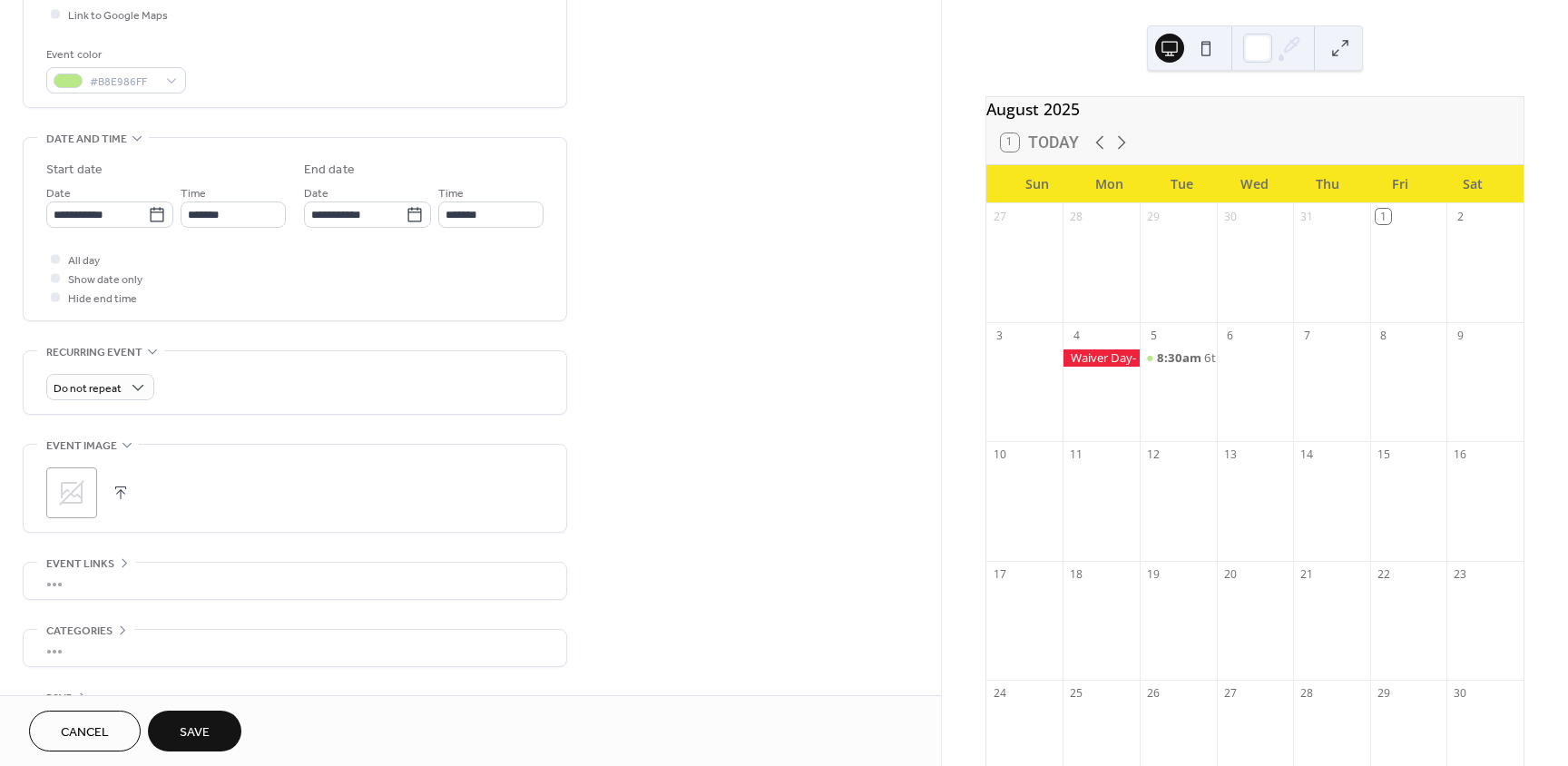 scroll, scrollTop: 511, scrollLeft: 0, axis: vertical 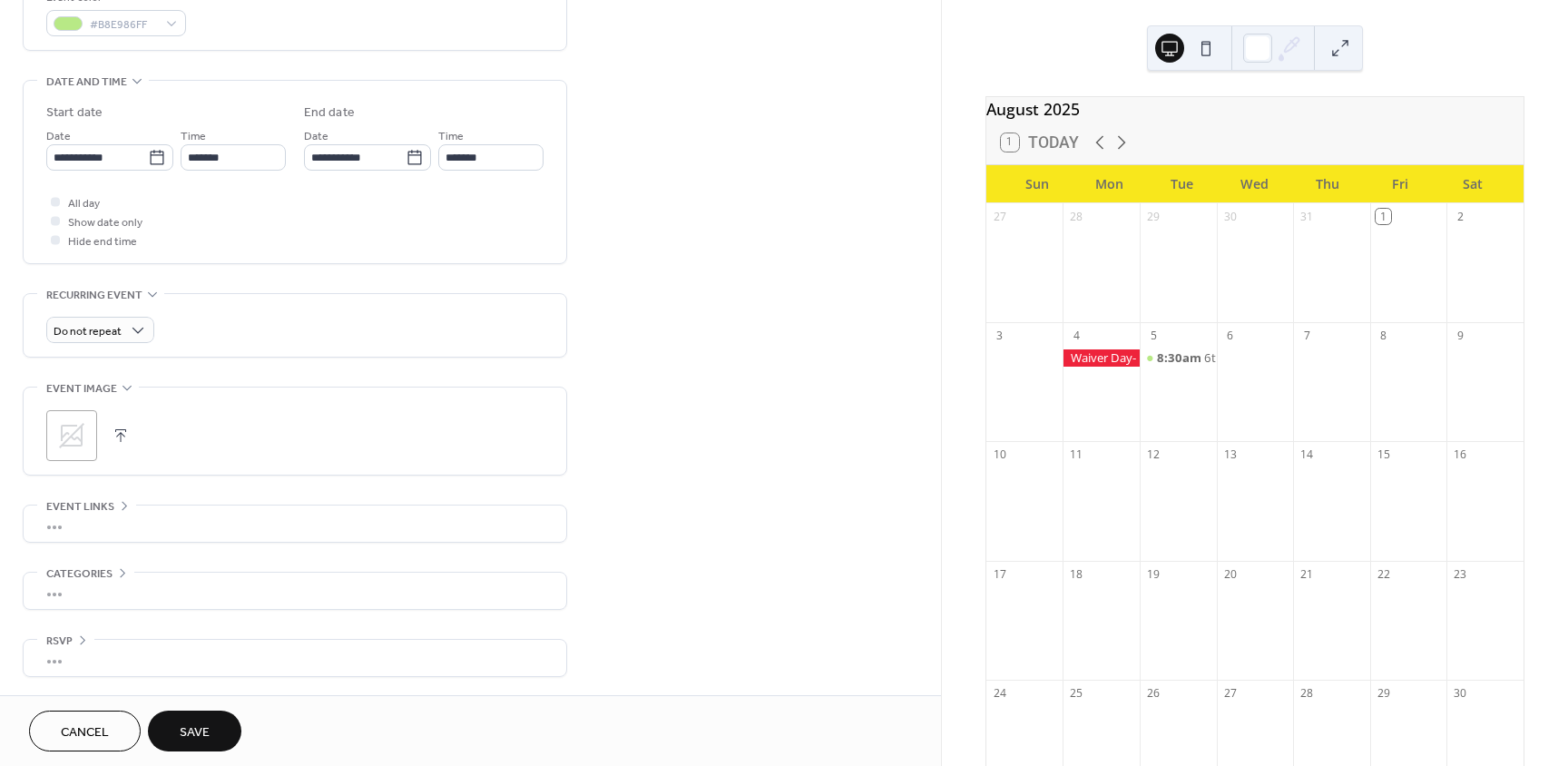 click on "Save" at bounding box center (194, 732) 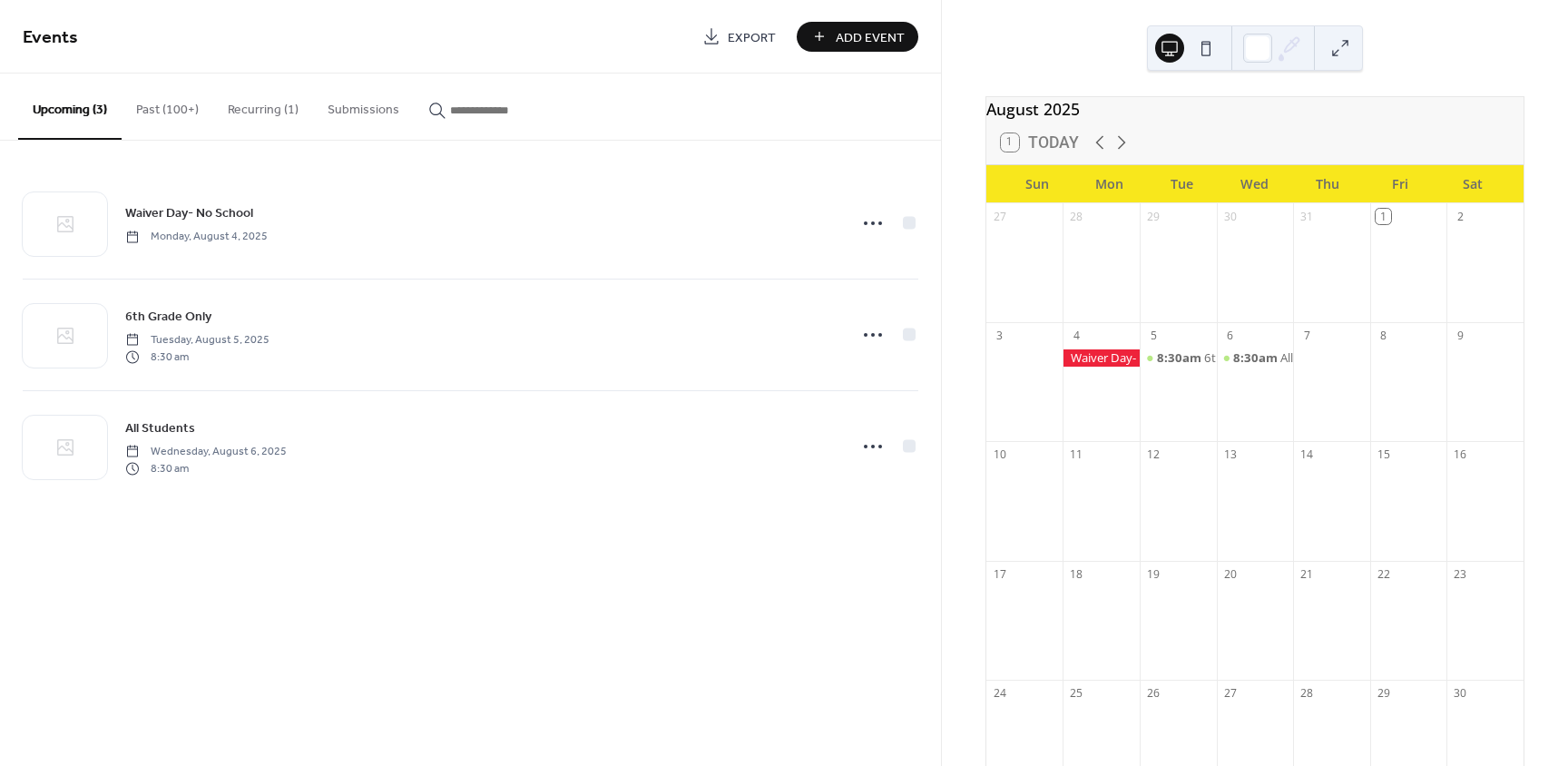 click on "Add Event" at bounding box center (858, 36) 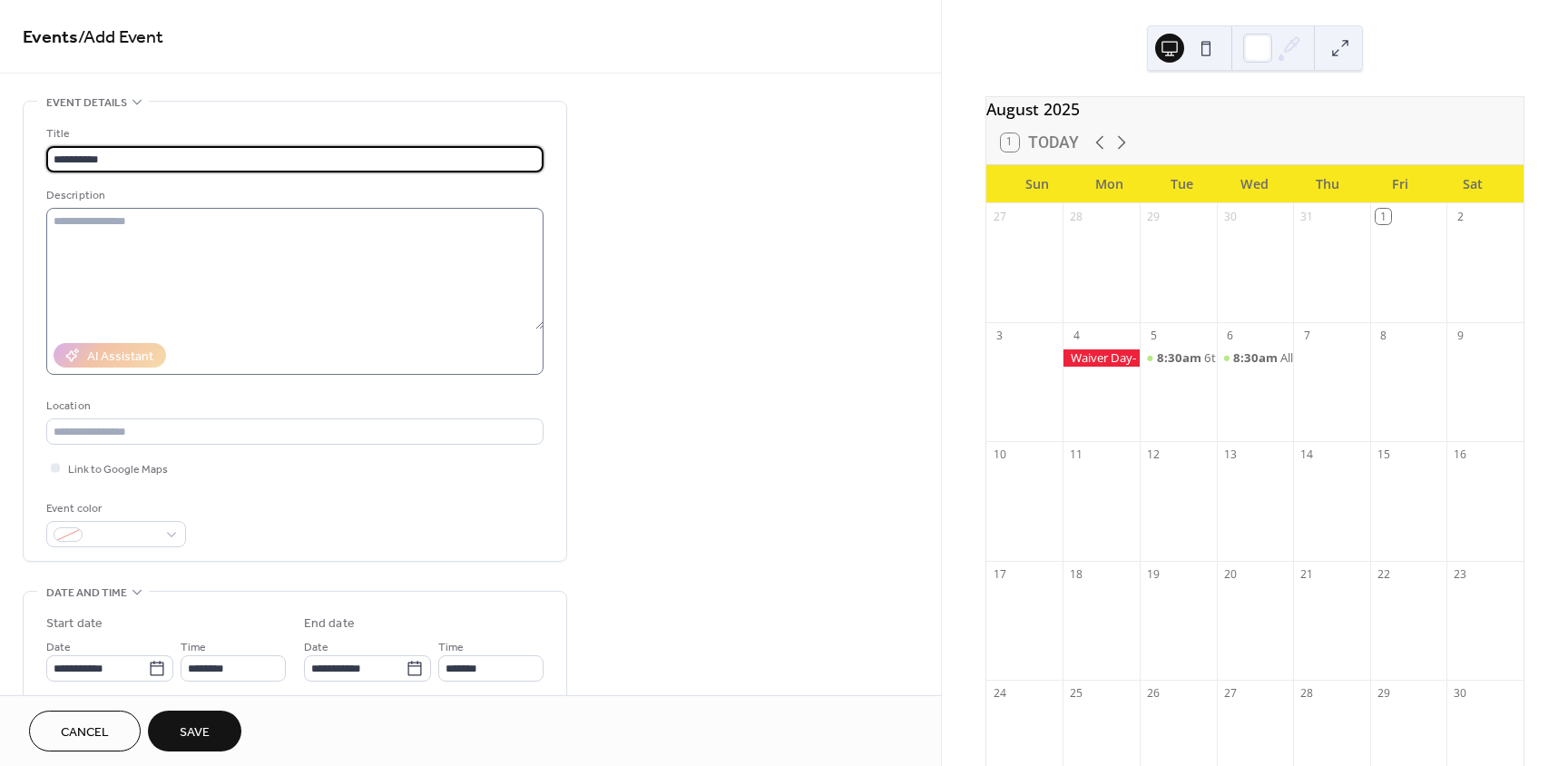 type on "**********" 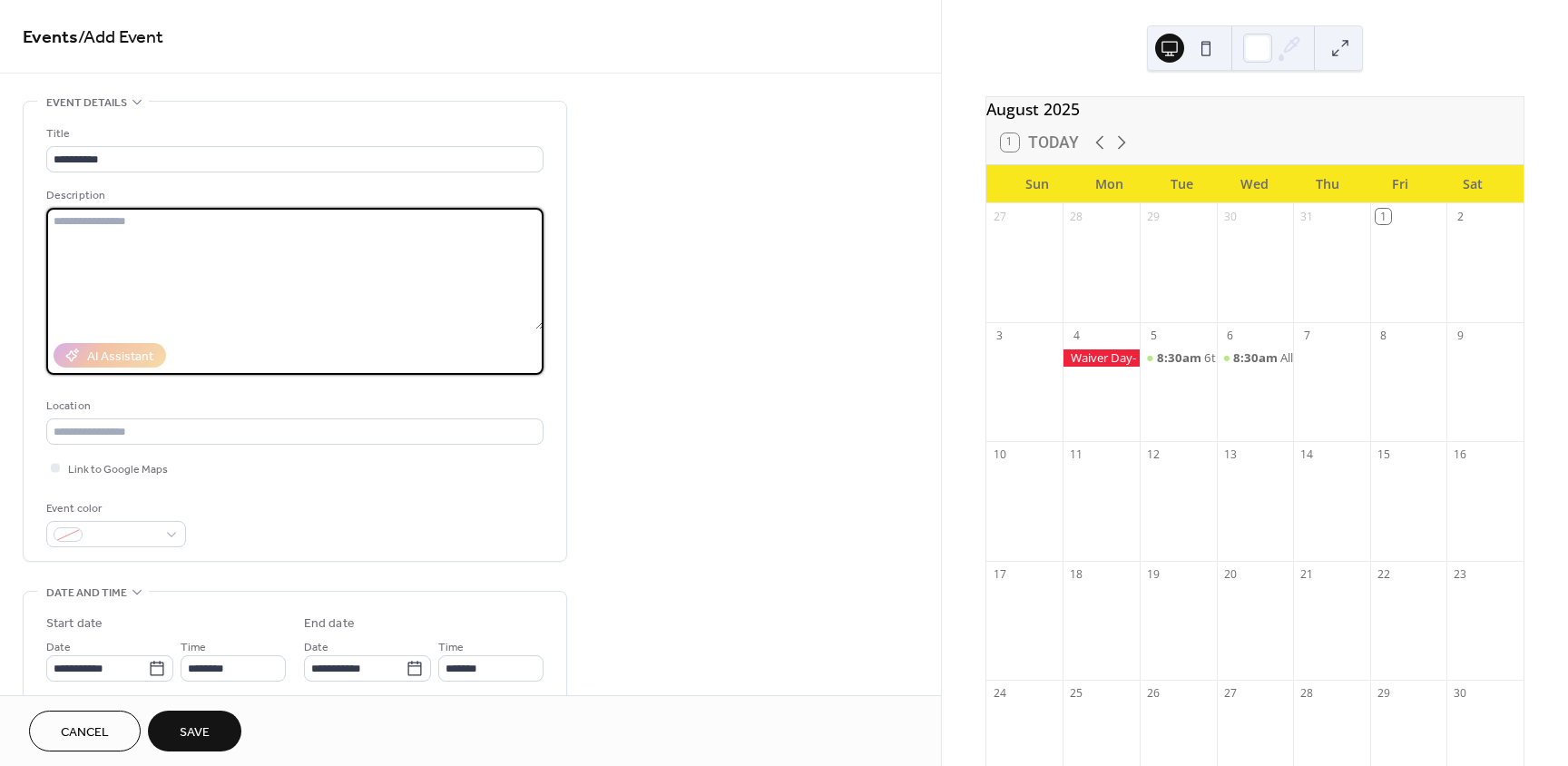 click at bounding box center (295, 269) 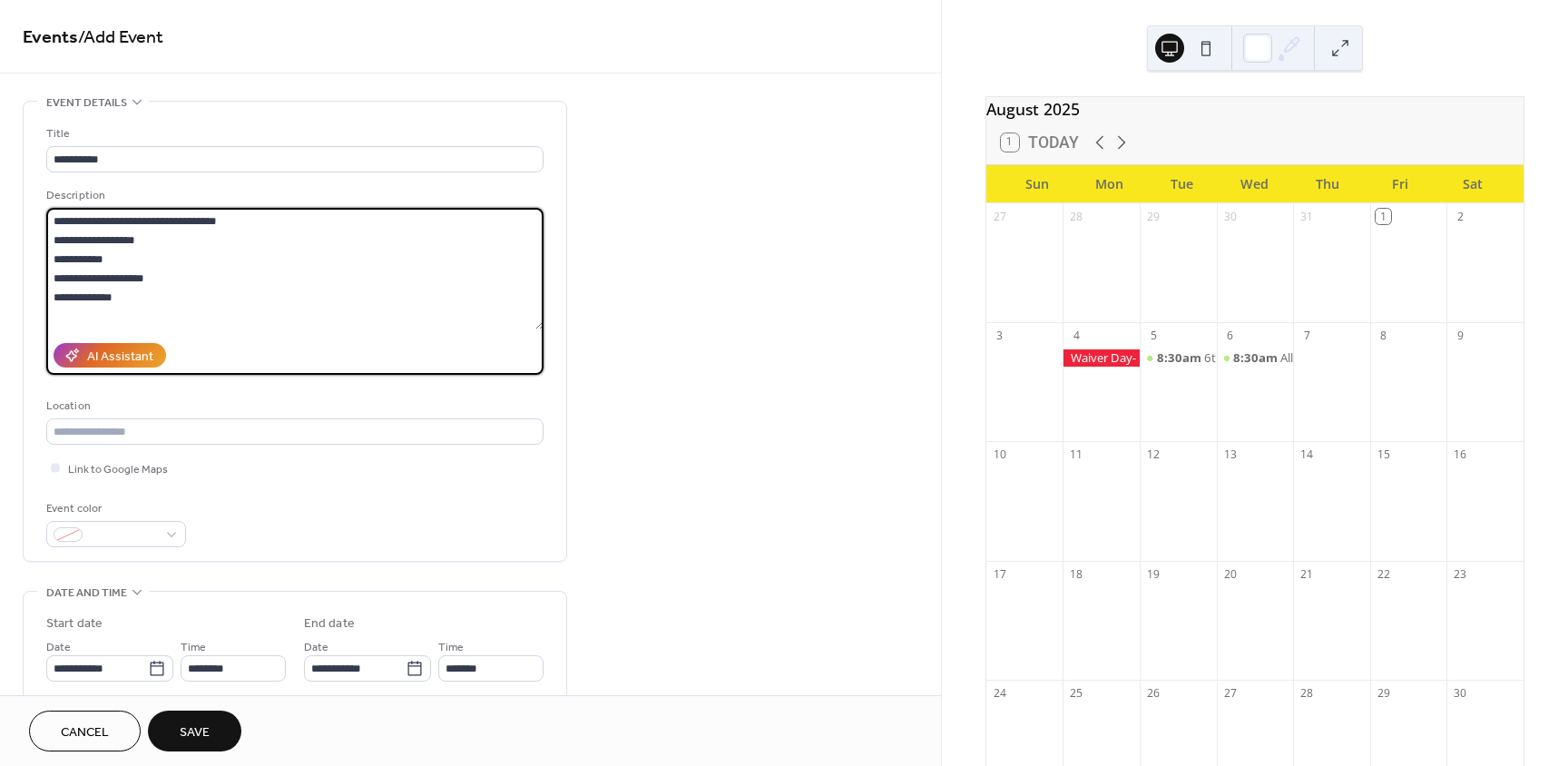 drag, startPoint x: 182, startPoint y: 290, endPoint x: 42, endPoint y: 256, distance: 144.06943 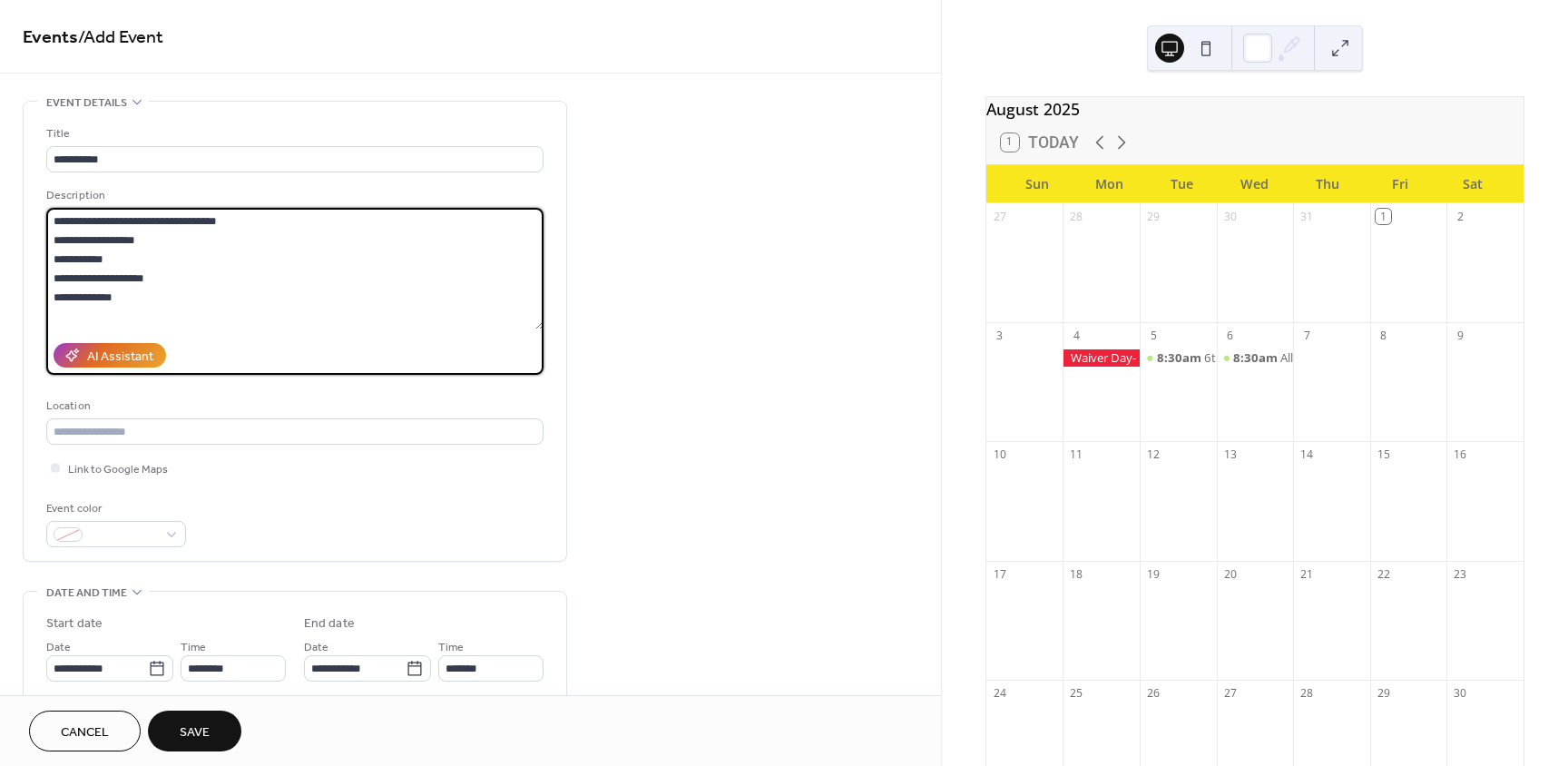 click on "**********" at bounding box center [295, 331] 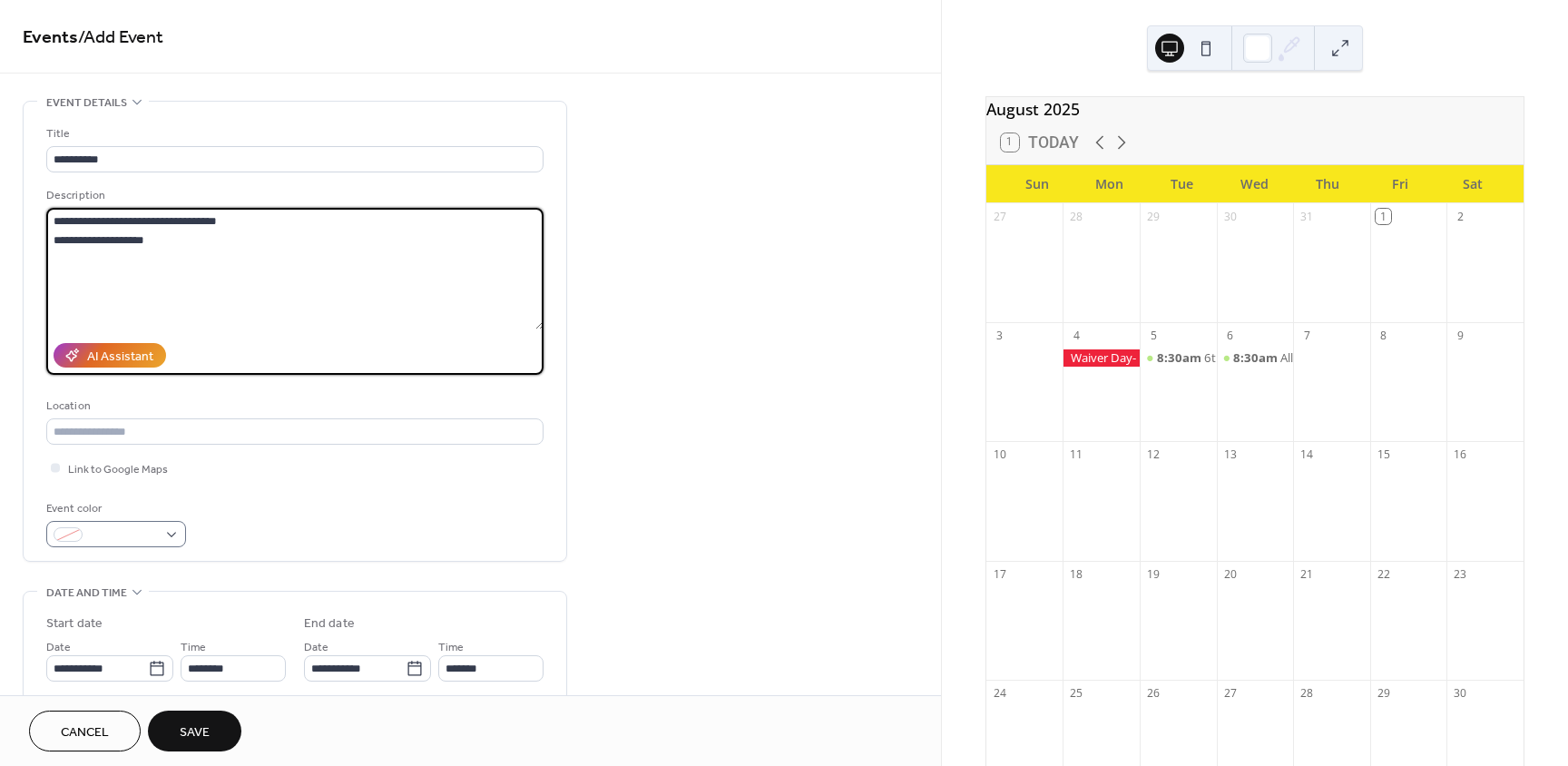 type on "**********" 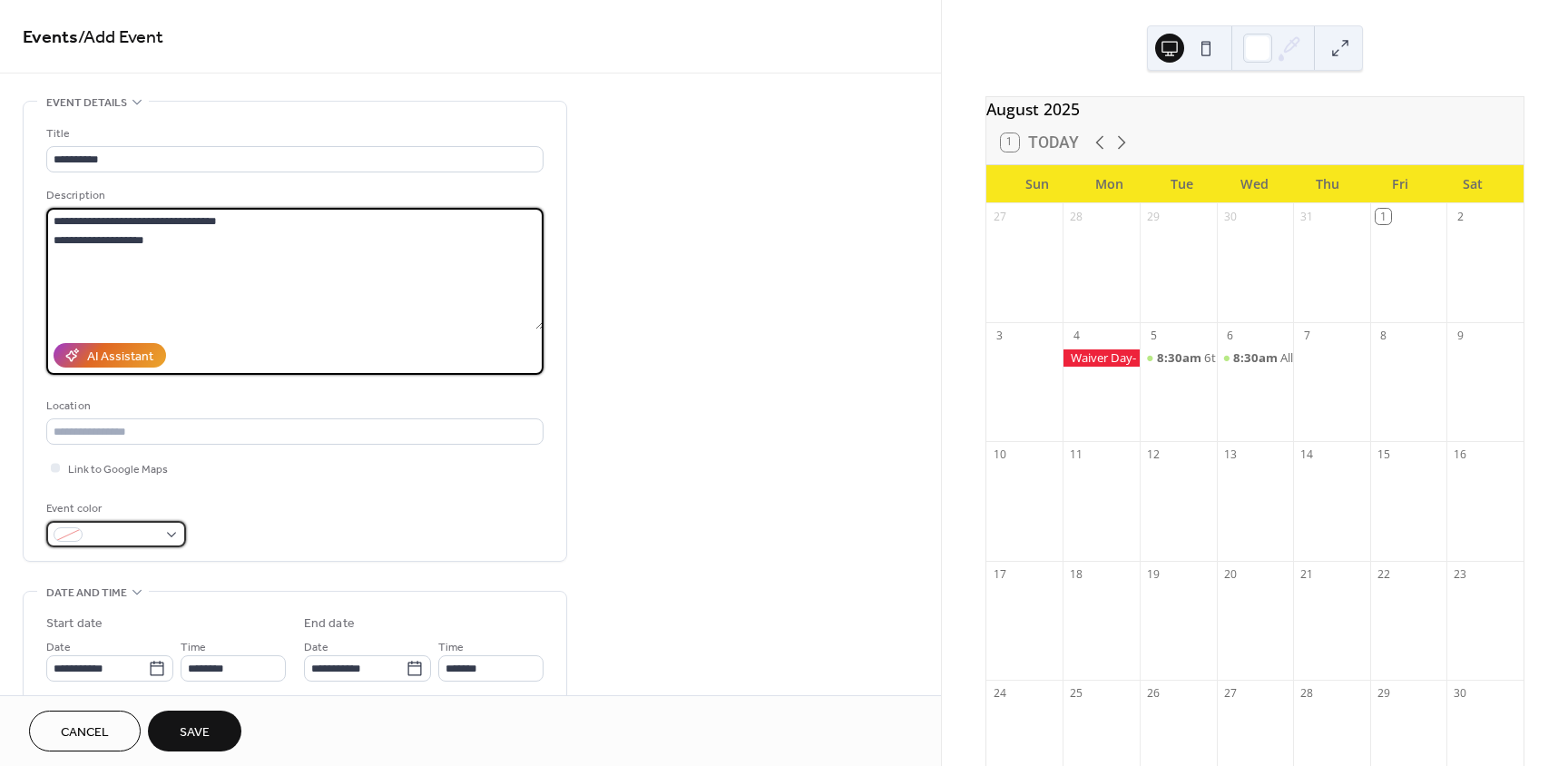 click at bounding box center (123, 535) 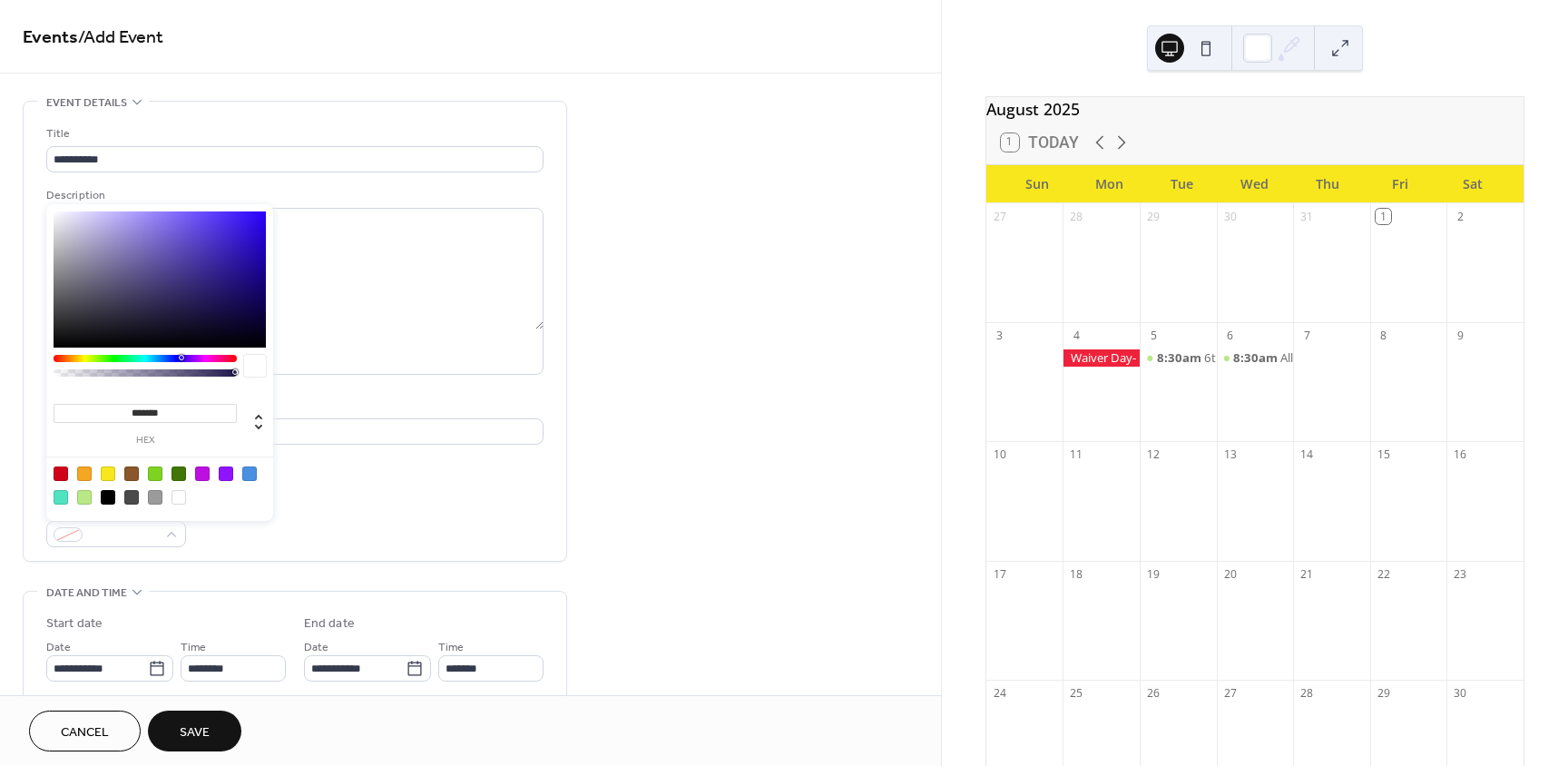 click at bounding box center [250, 474] 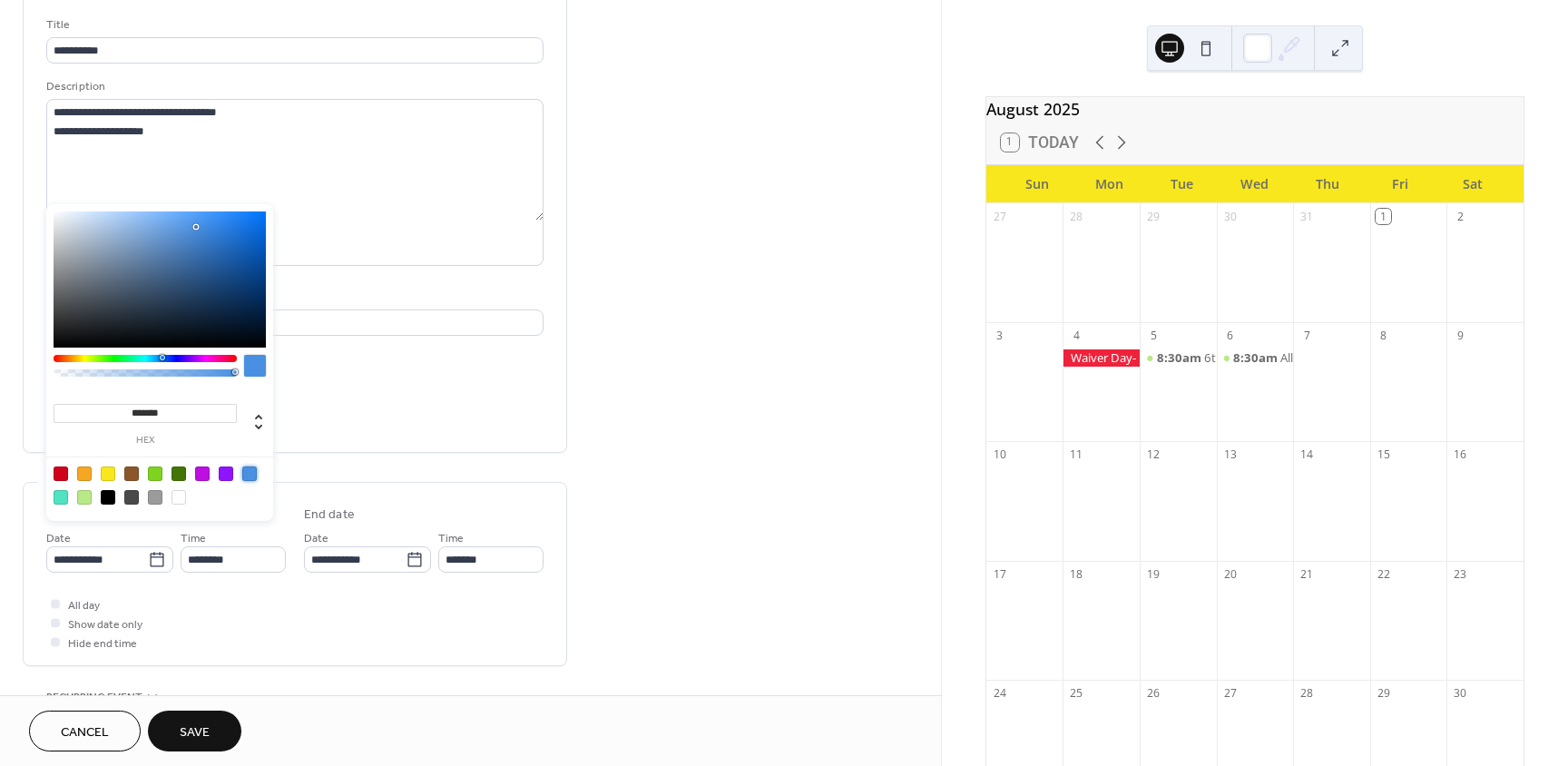 scroll, scrollTop: 182, scrollLeft: 0, axis: vertical 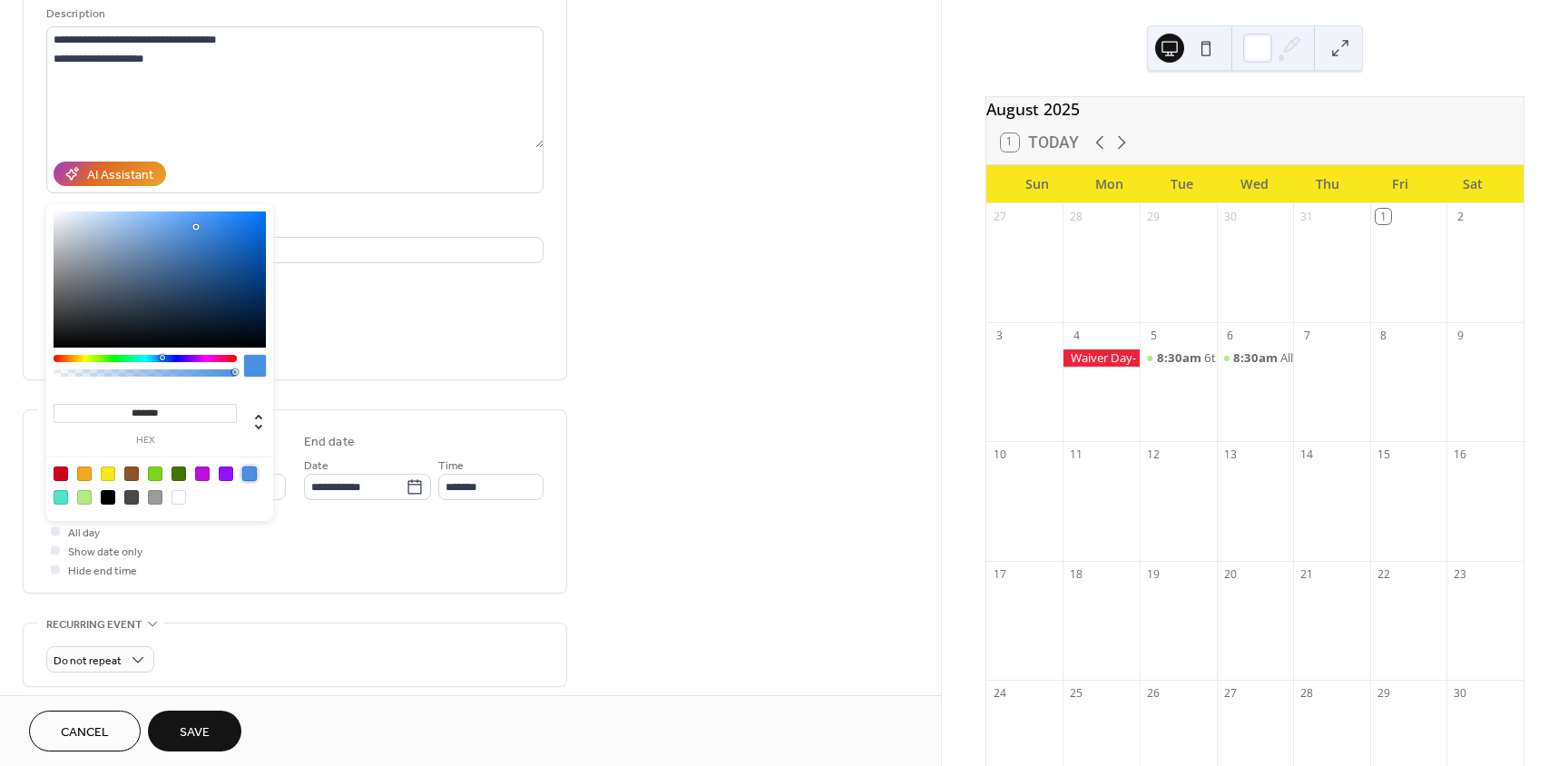 click on "Save" at bounding box center [194, 732] 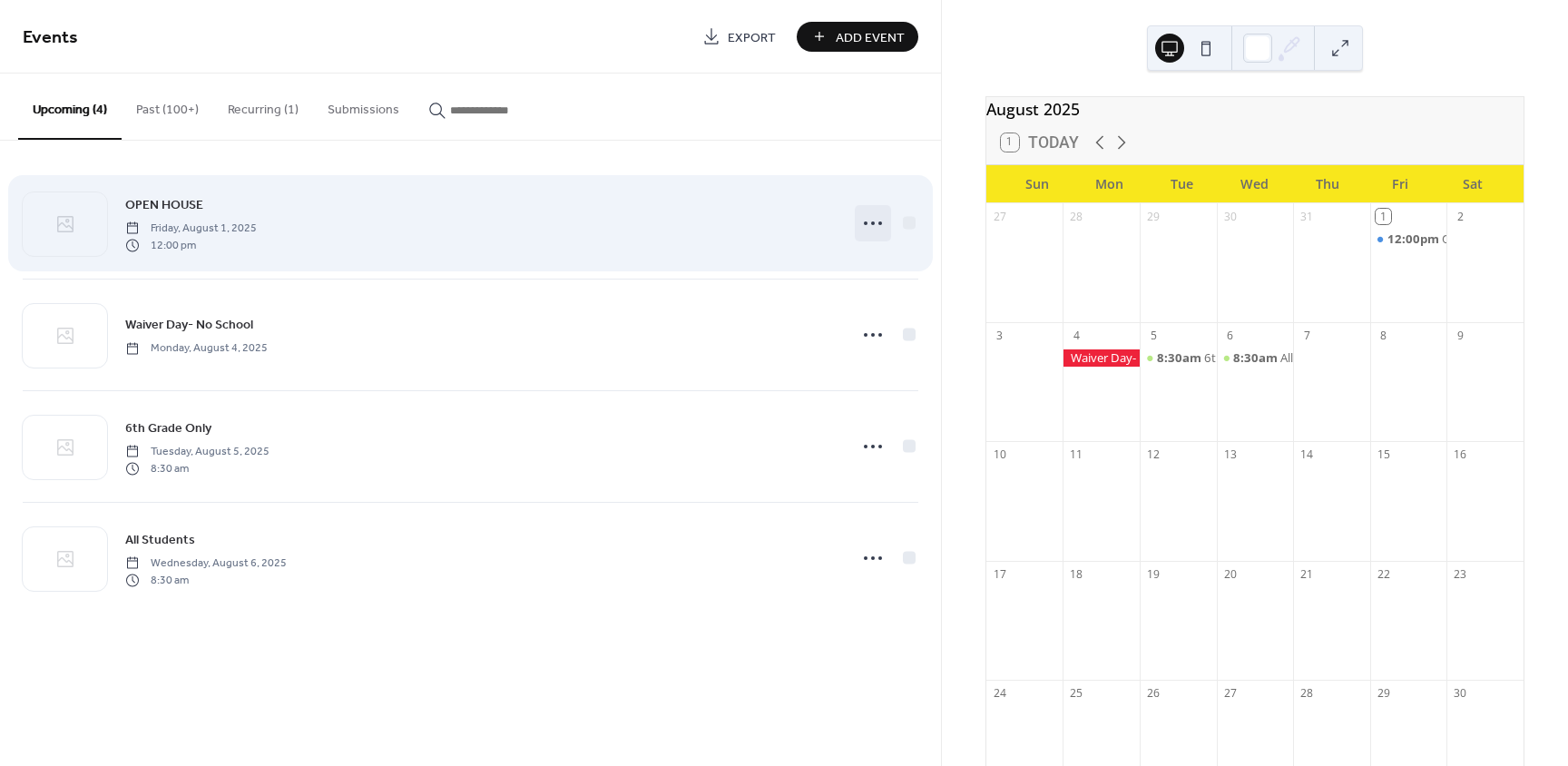 click 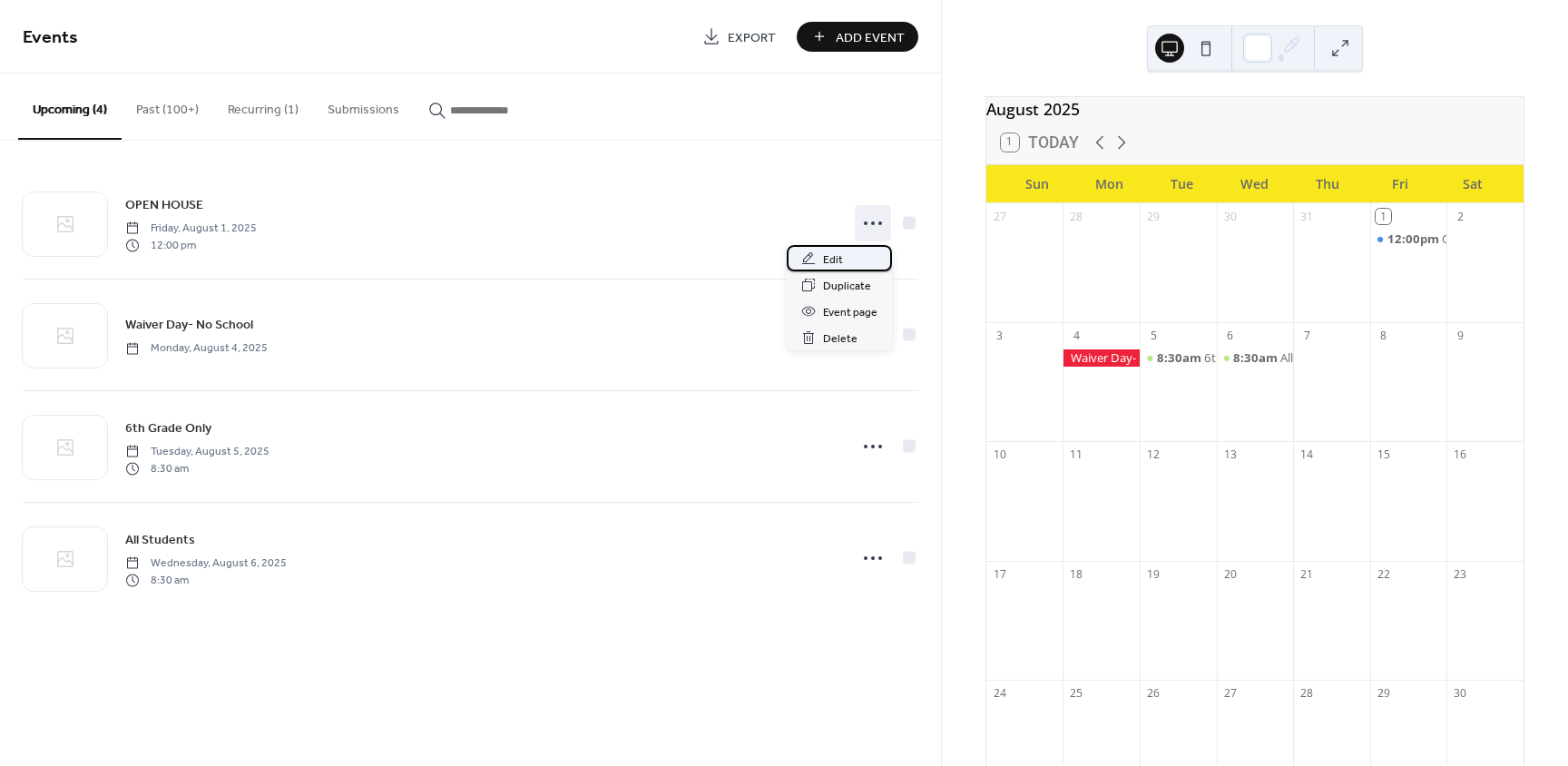 click on "Edit" at bounding box center (833, 260) 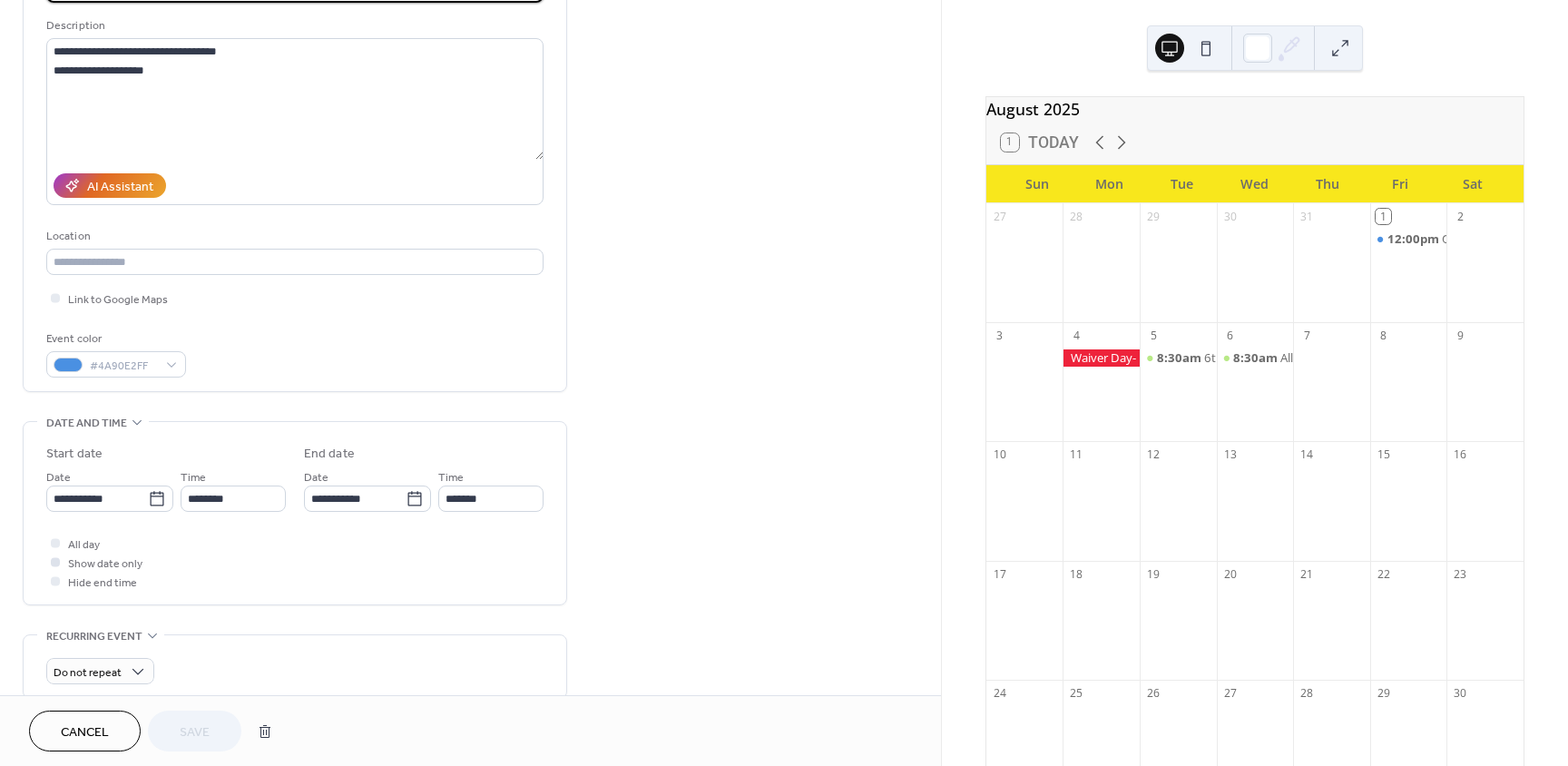 scroll, scrollTop: 182, scrollLeft: 0, axis: vertical 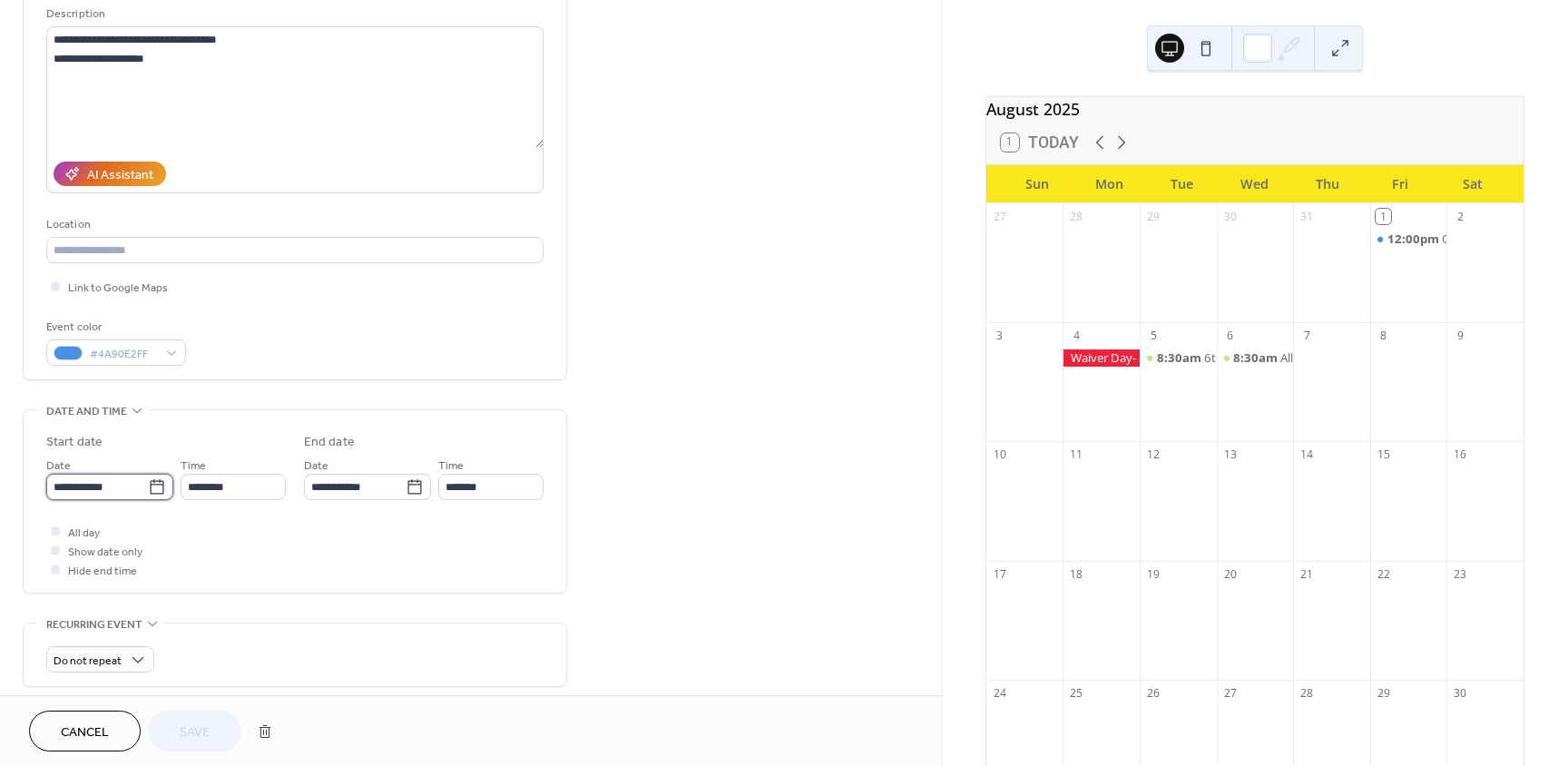 click on "**********" at bounding box center [97, 486] 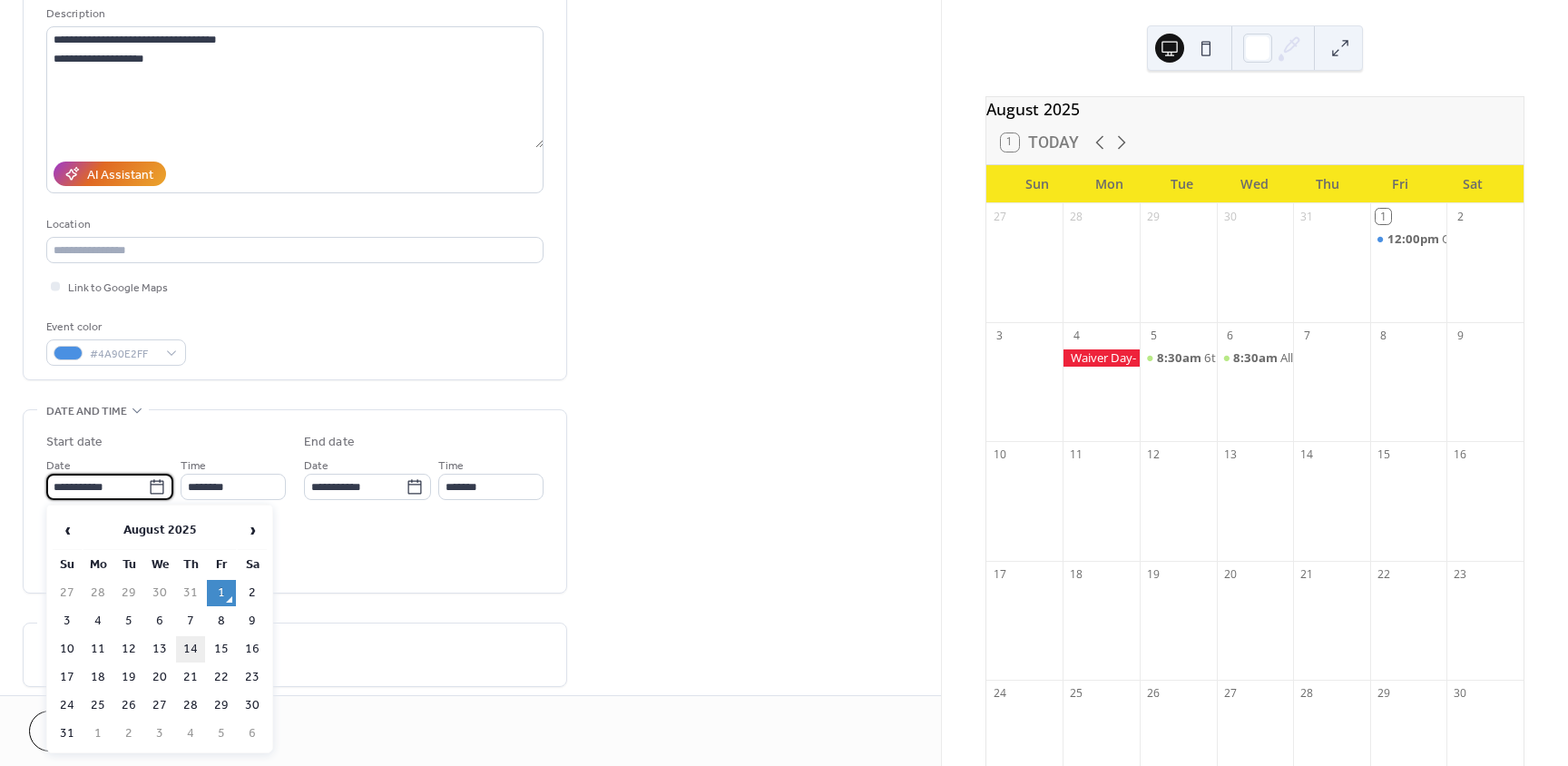 click on "14" at bounding box center (191, 649) 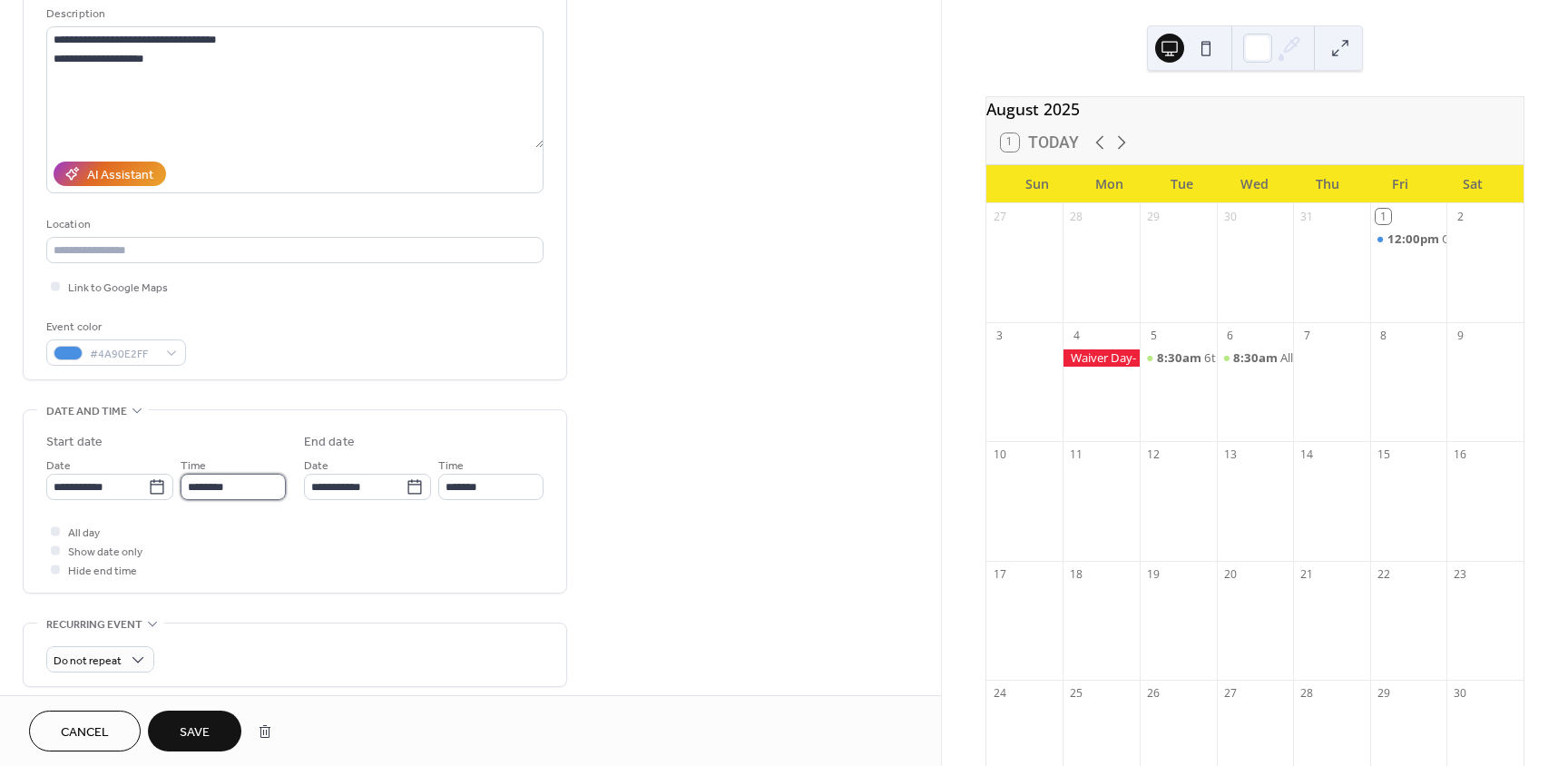 click on "********" at bounding box center [233, 486] 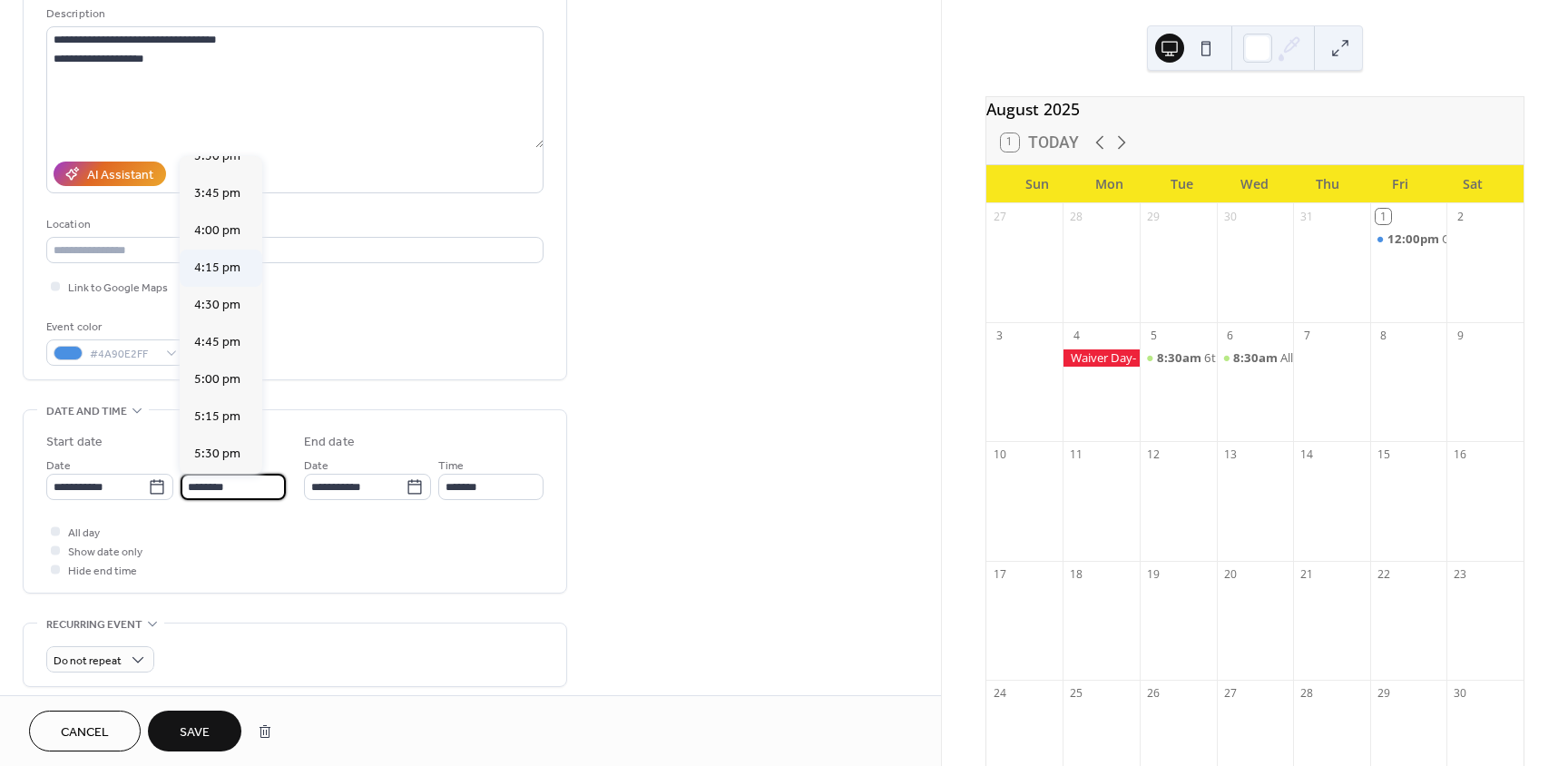 scroll, scrollTop: 2331, scrollLeft: 0, axis: vertical 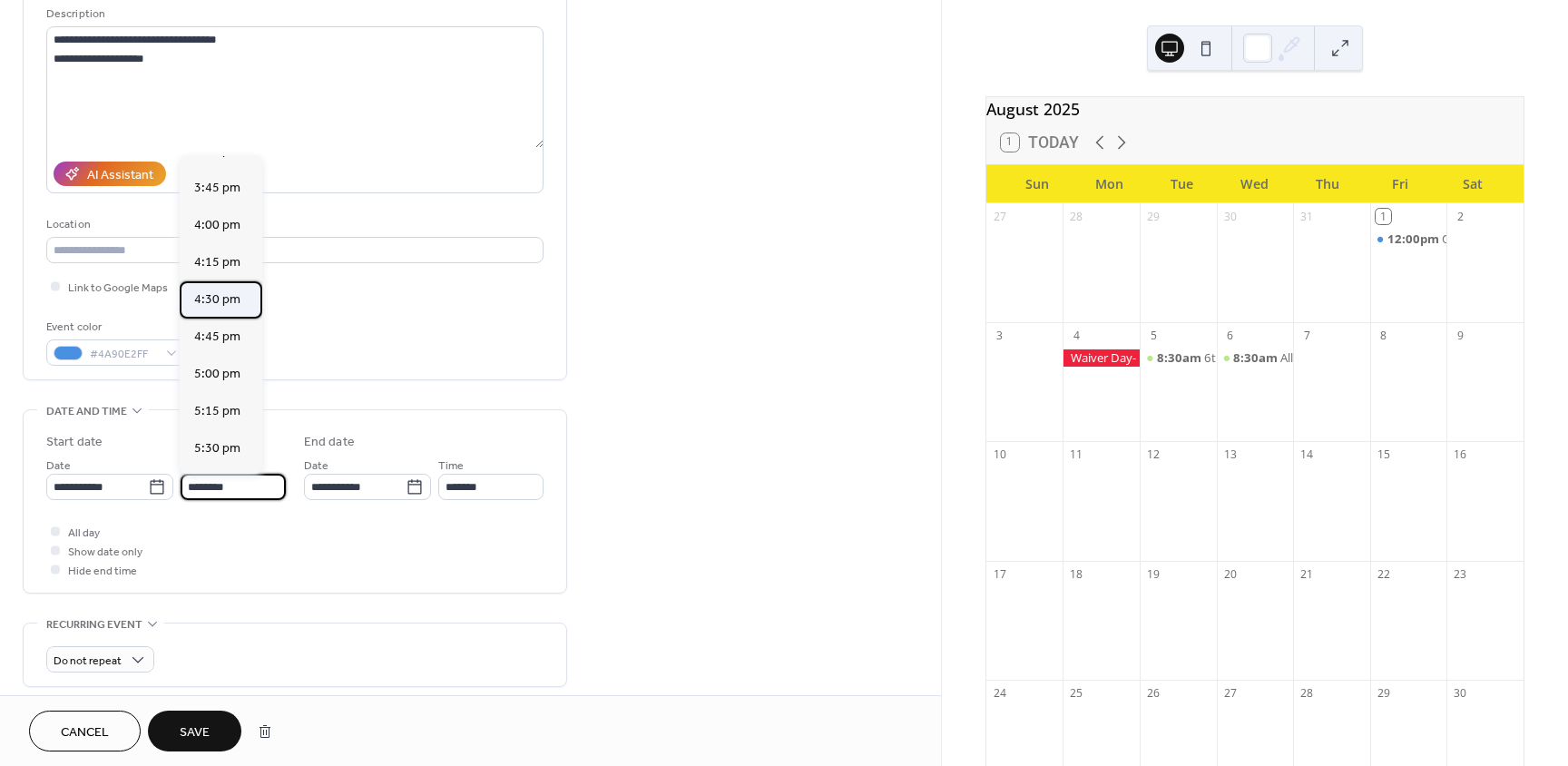 click on "4:30 pm" at bounding box center [217, 300] 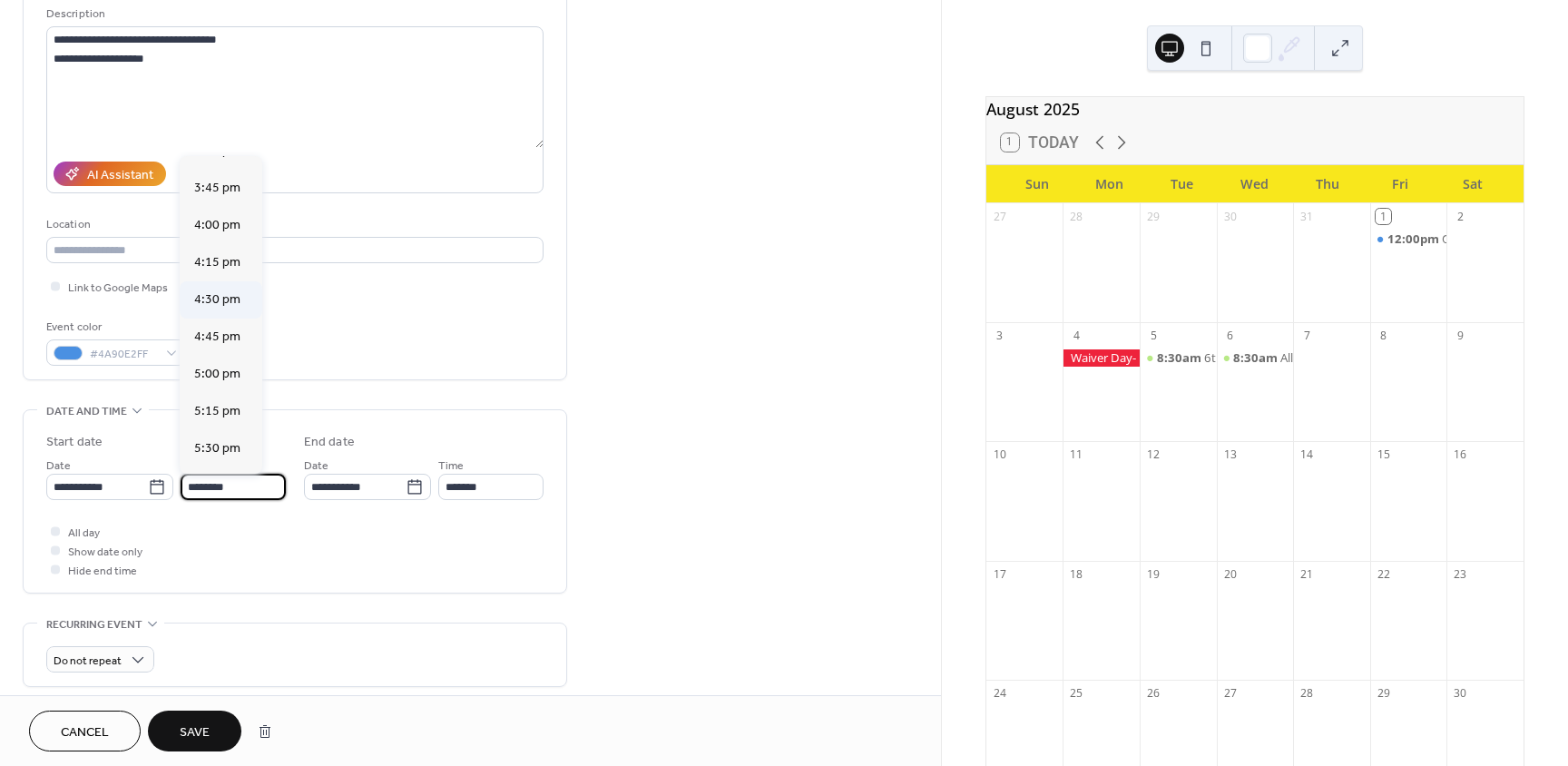 type on "*******" 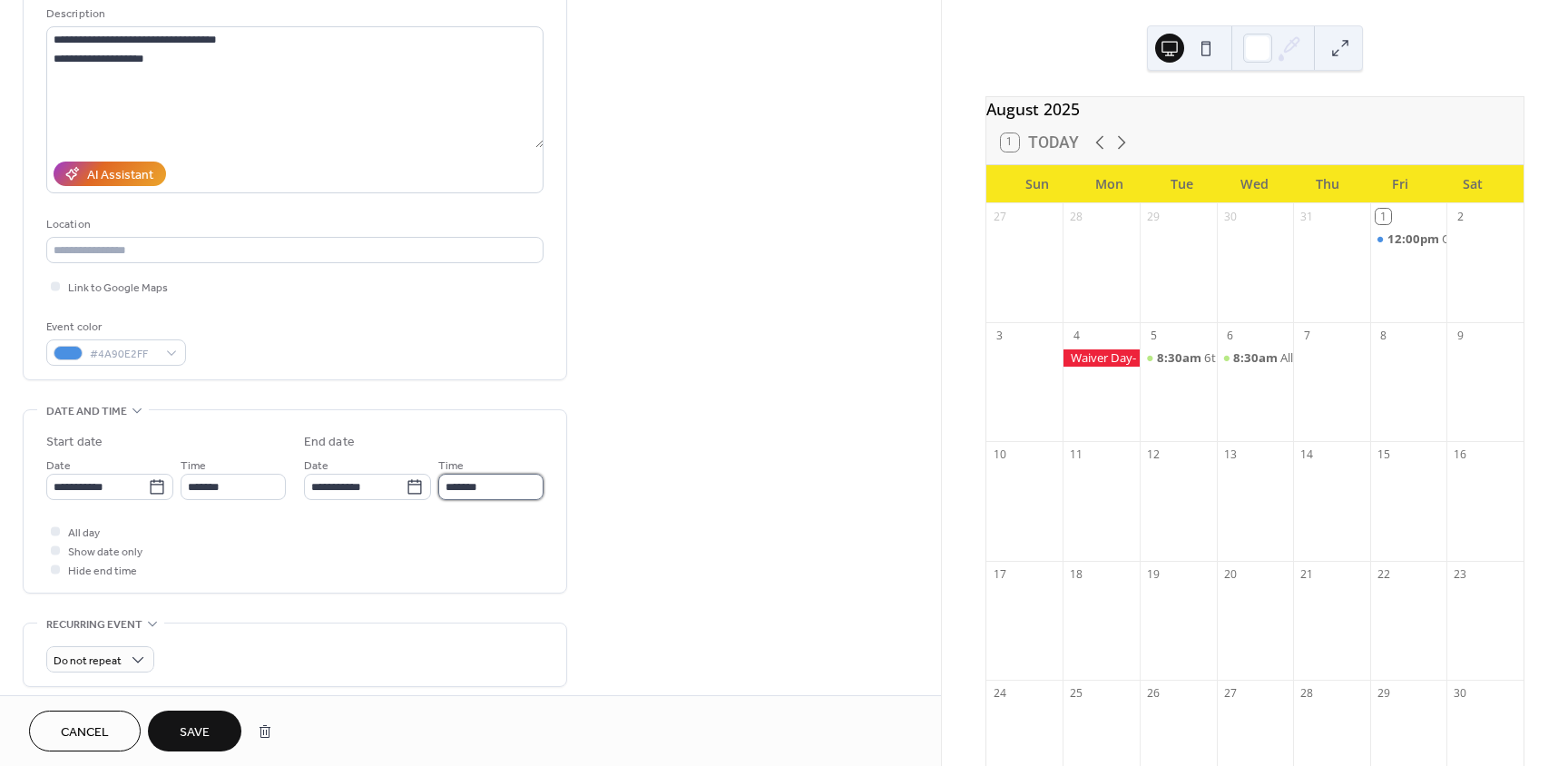 click on "*******" at bounding box center (491, 486) 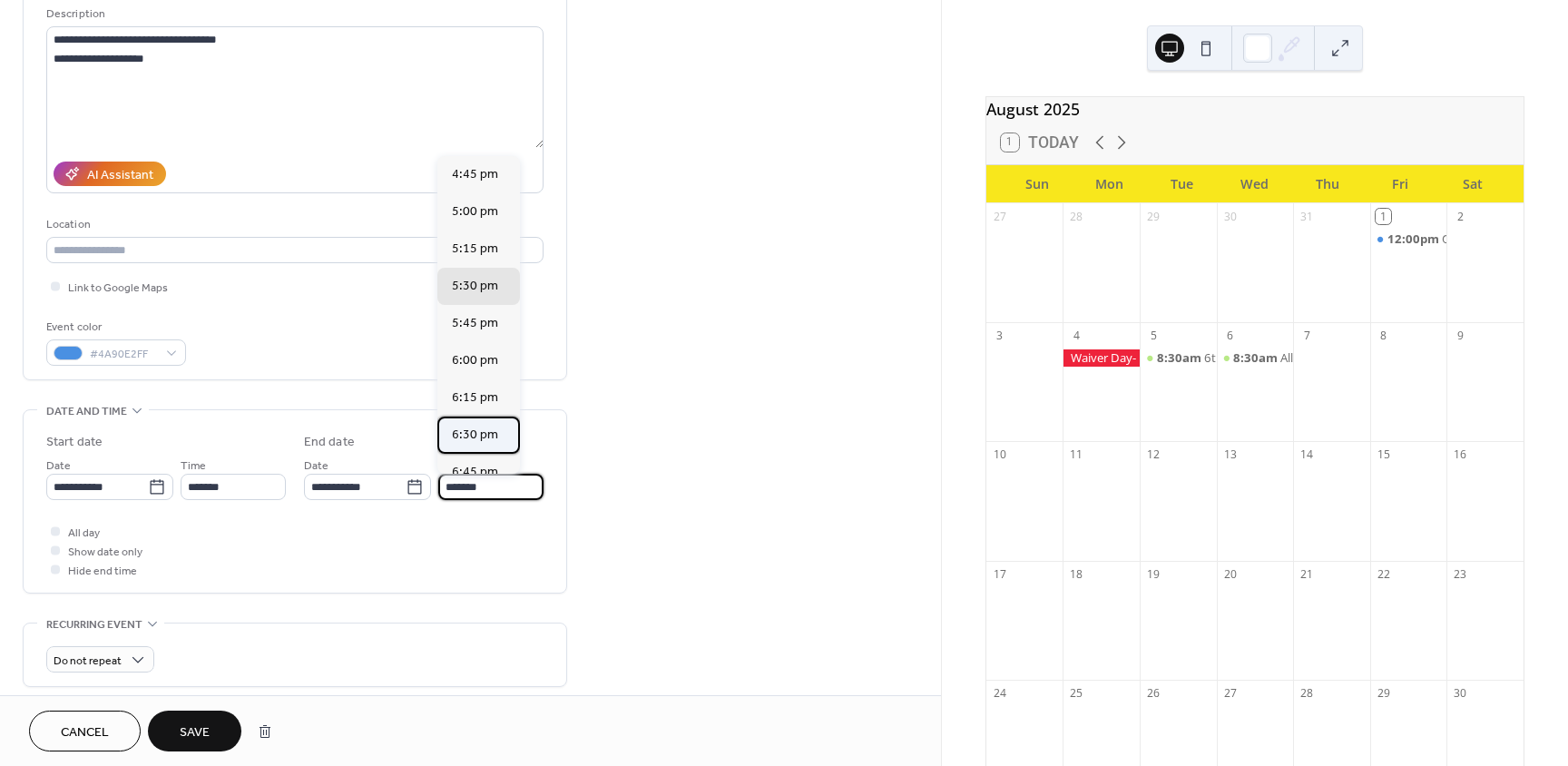 click on "6:30 pm" at bounding box center [475, 435] 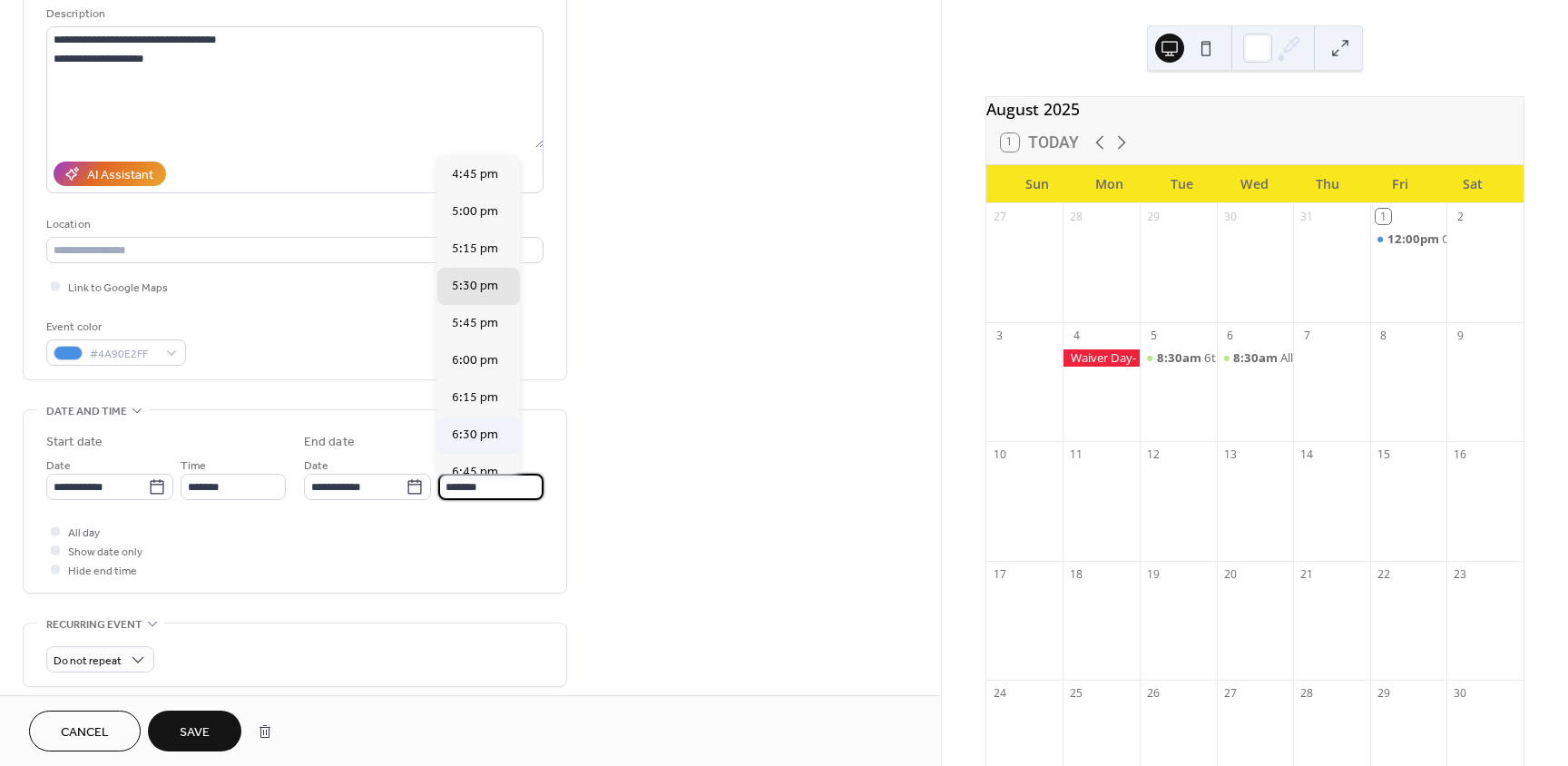 type on "*******" 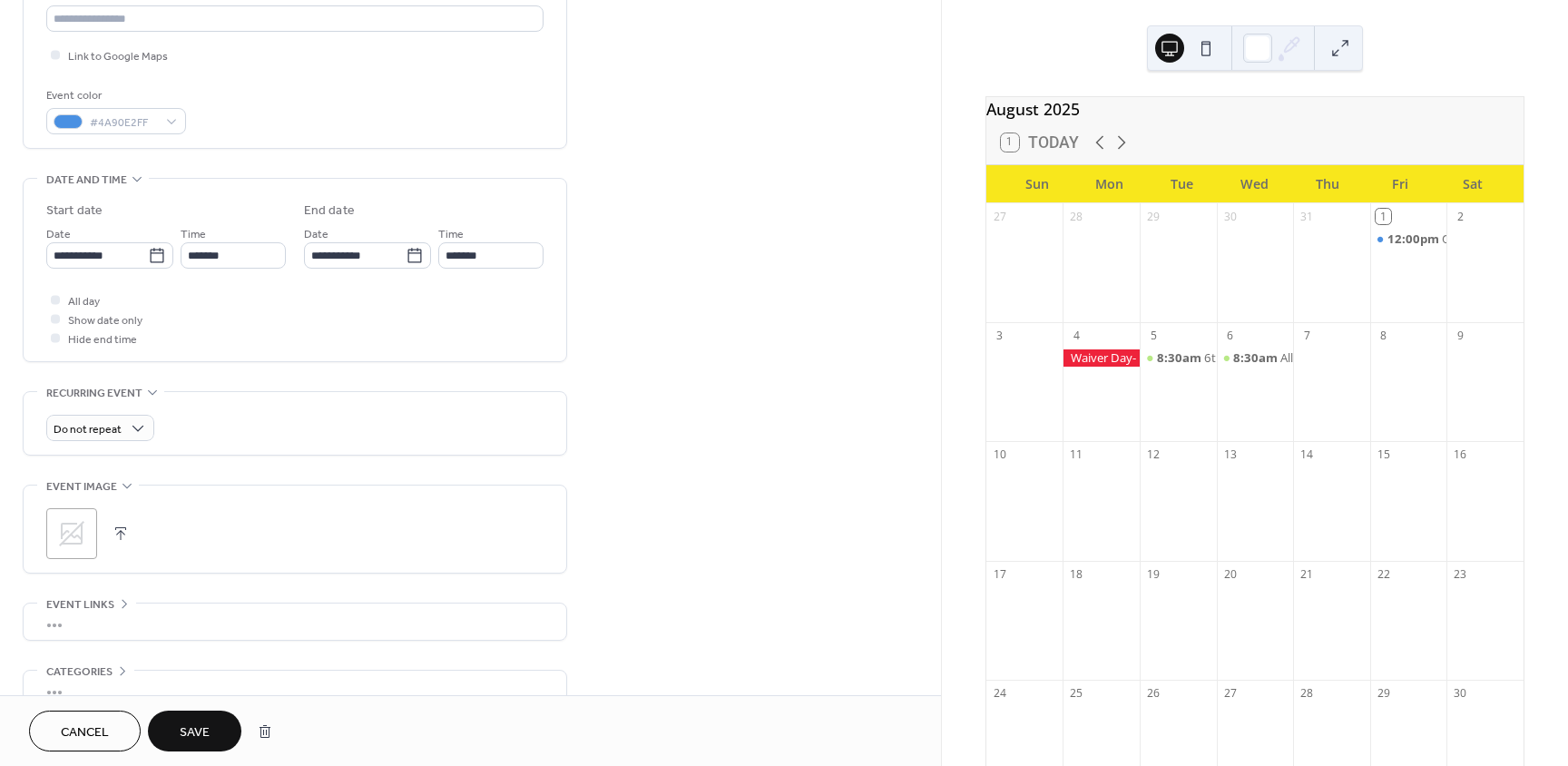 scroll, scrollTop: 454, scrollLeft: 0, axis: vertical 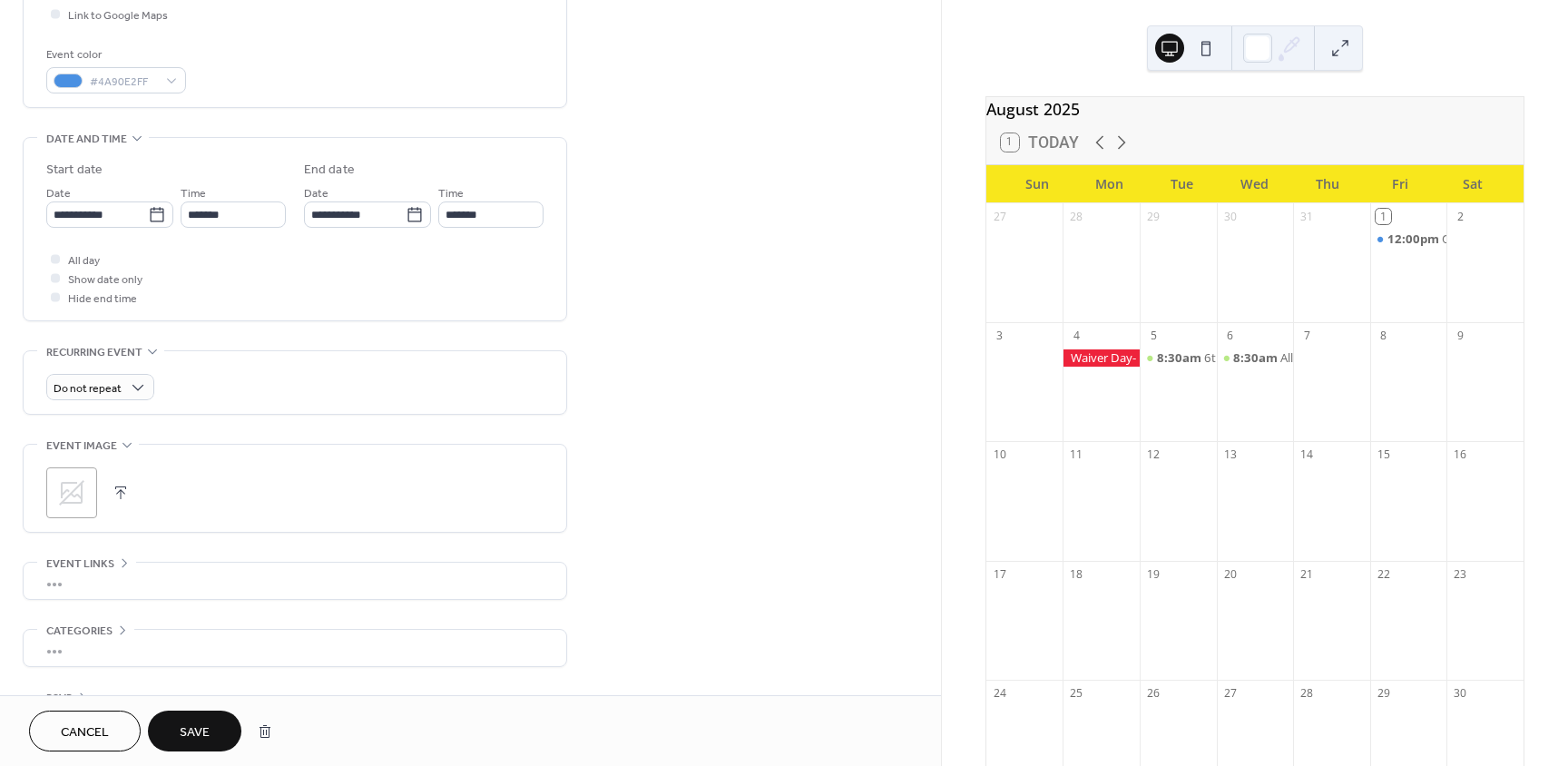 click on "Save" at bounding box center [194, 731] 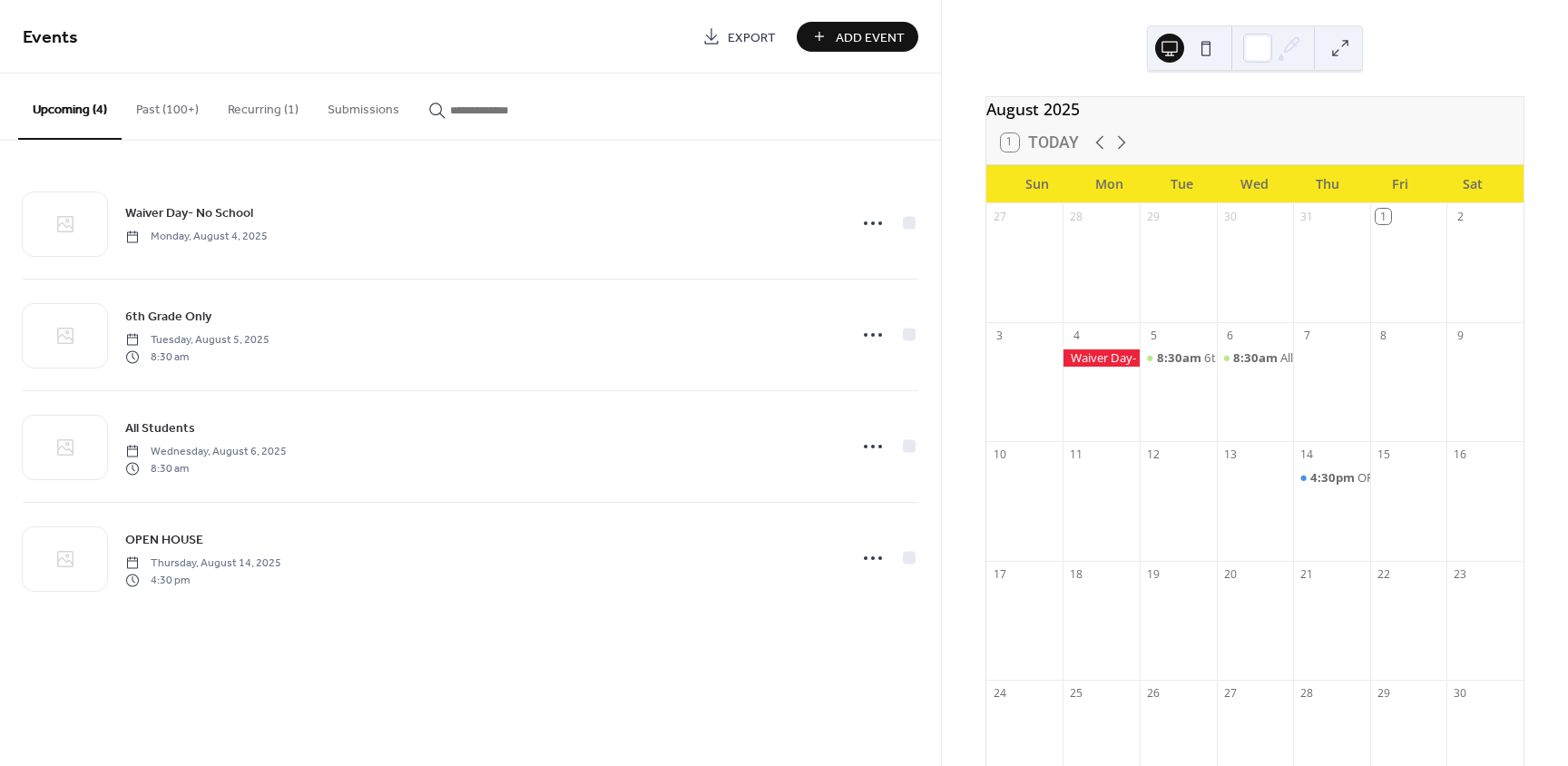 click on "Add Event" at bounding box center [870, 37] 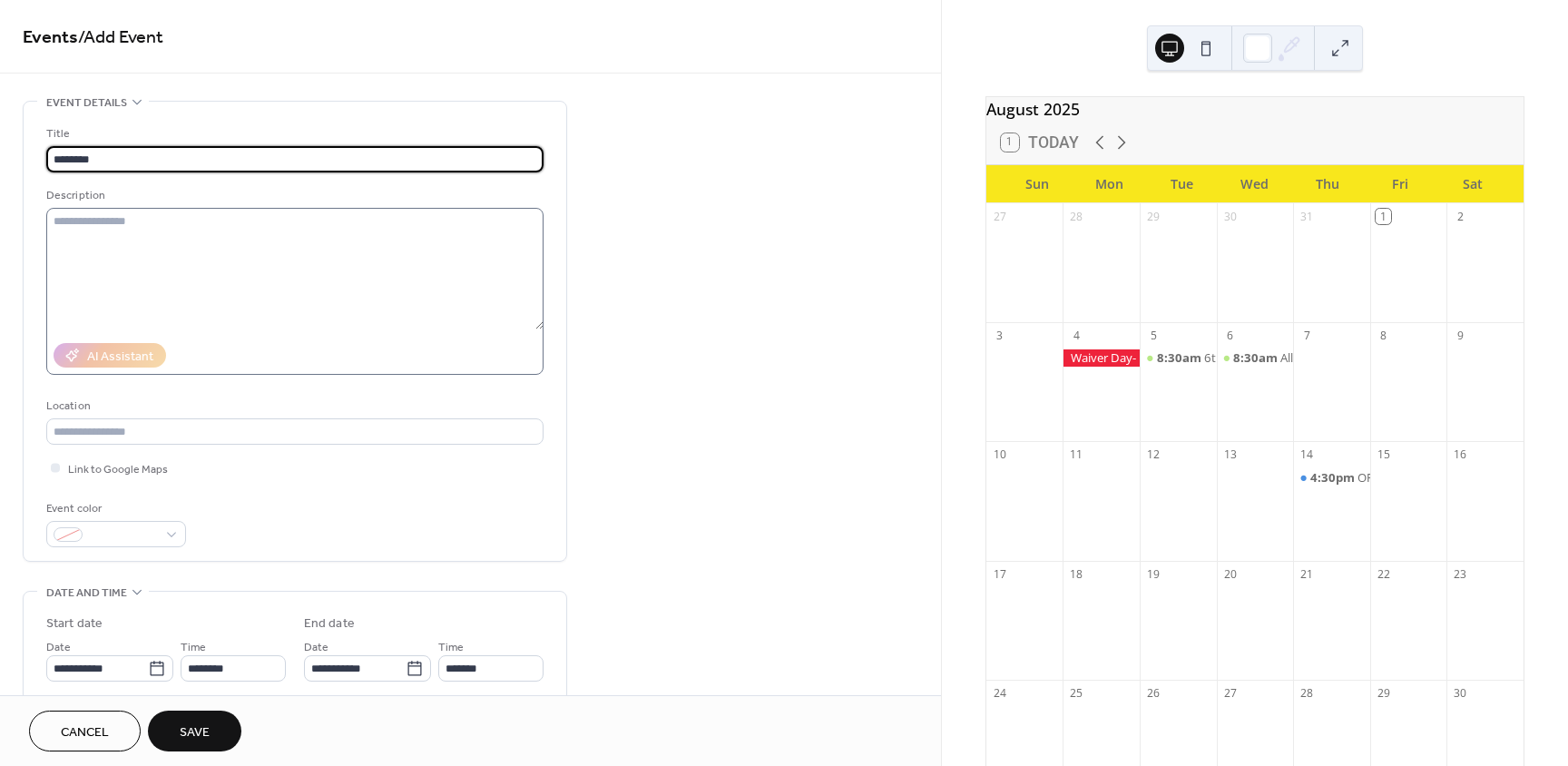 type on "********" 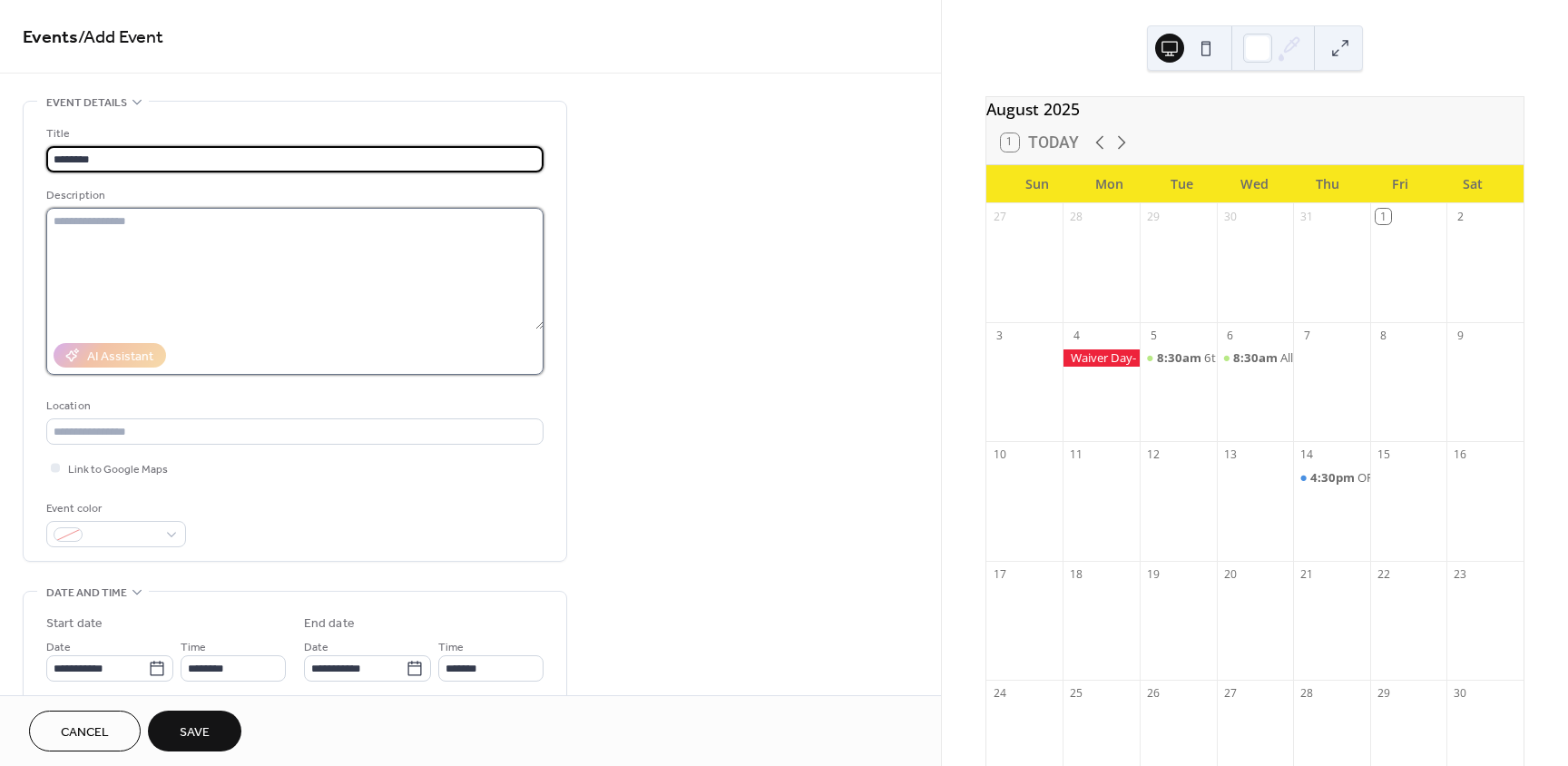 click at bounding box center [295, 269] 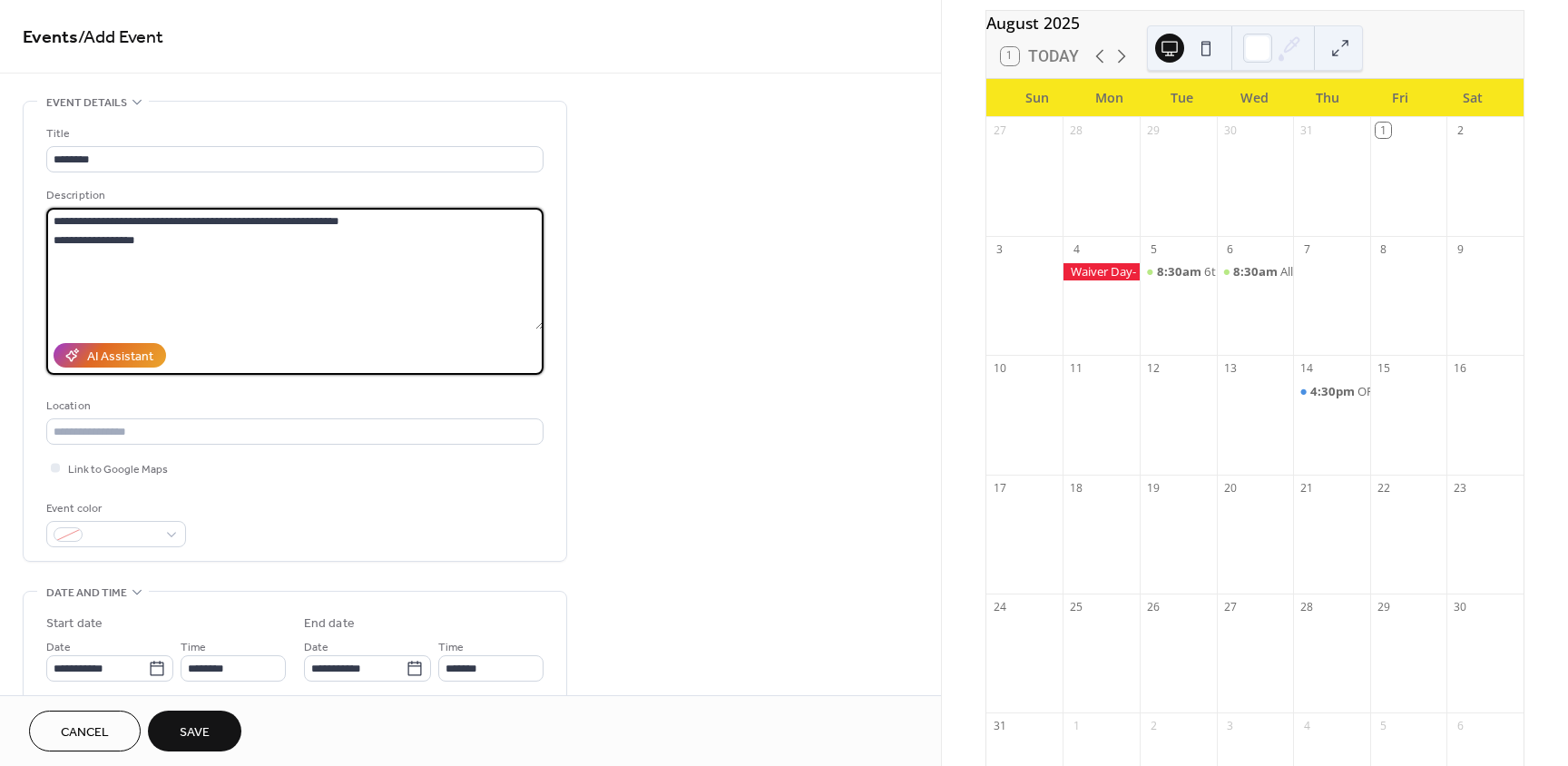 scroll, scrollTop: 91, scrollLeft: 0, axis: vertical 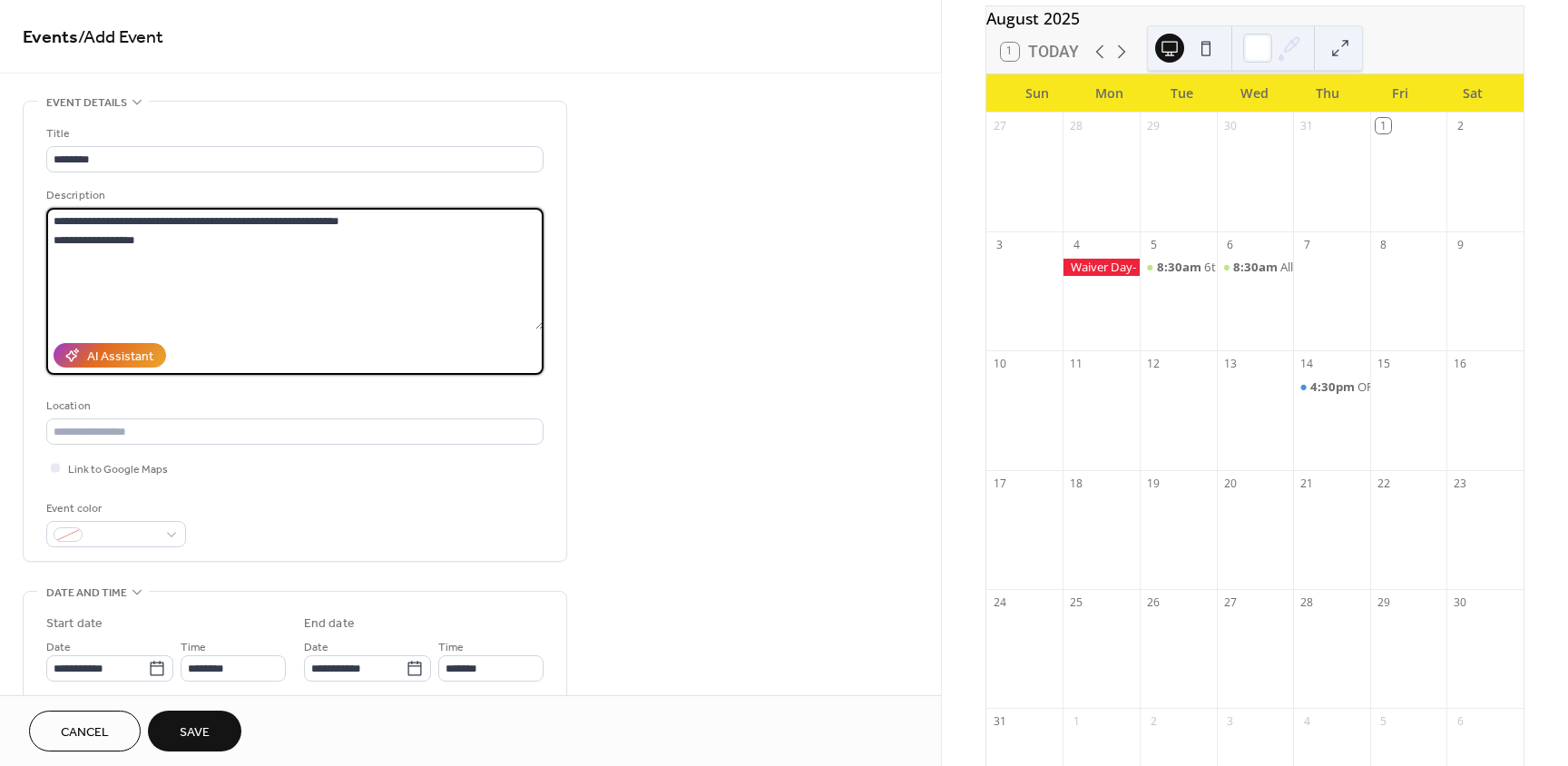 drag, startPoint x: 143, startPoint y: 241, endPoint x: 50, endPoint y: 242, distance: 93.00538 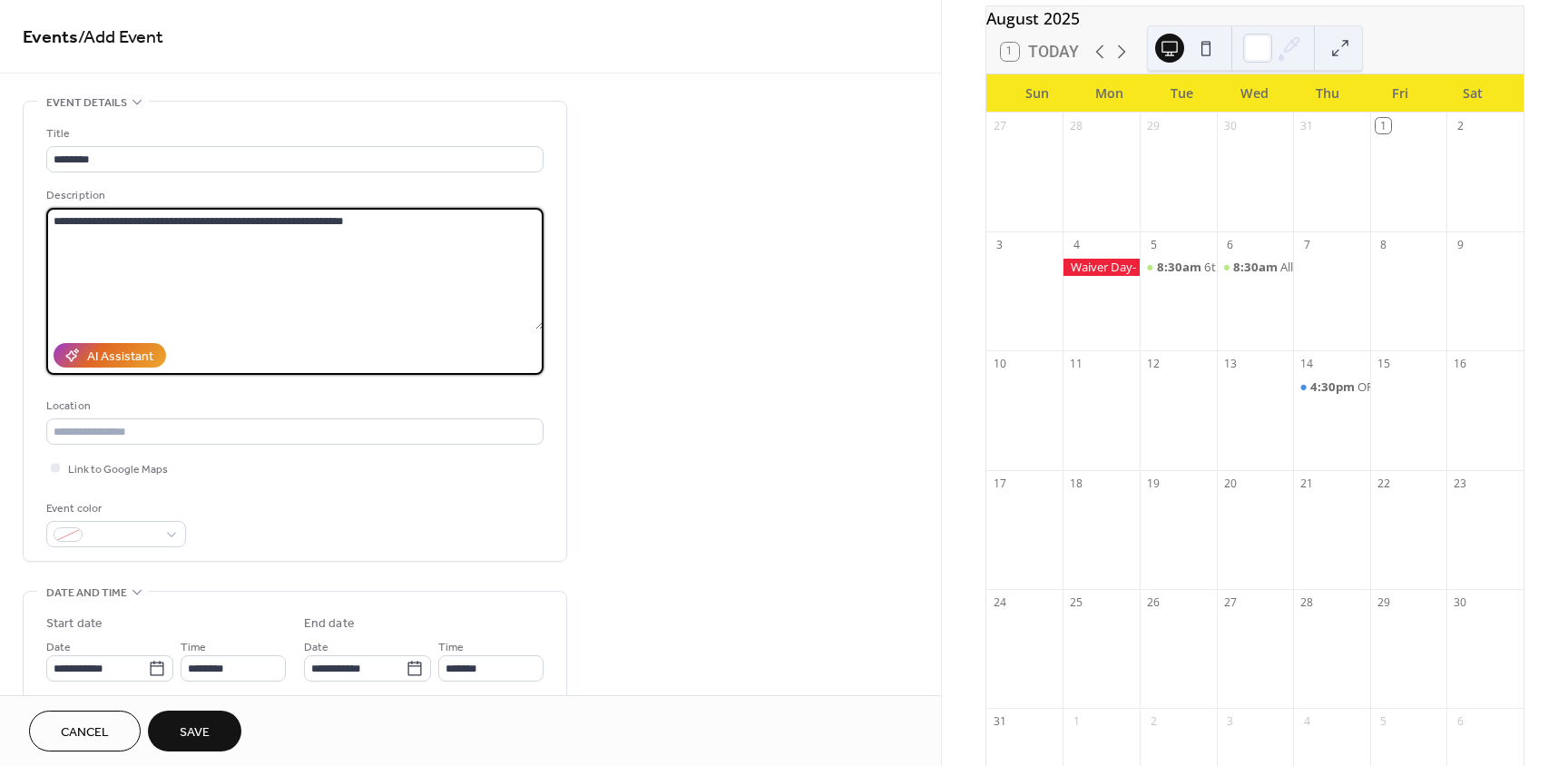 paste on "**********" 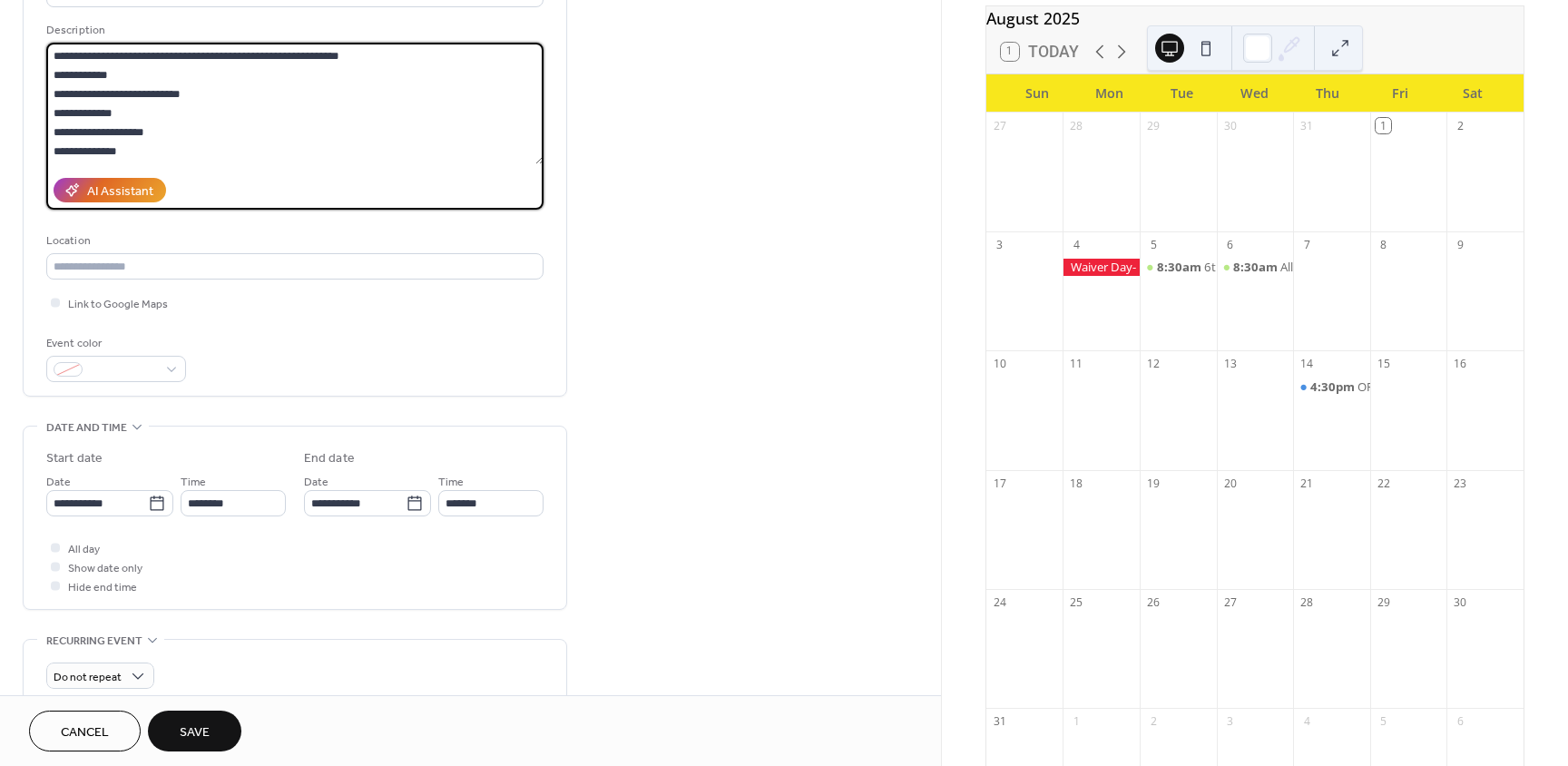 scroll, scrollTop: 182, scrollLeft: 0, axis: vertical 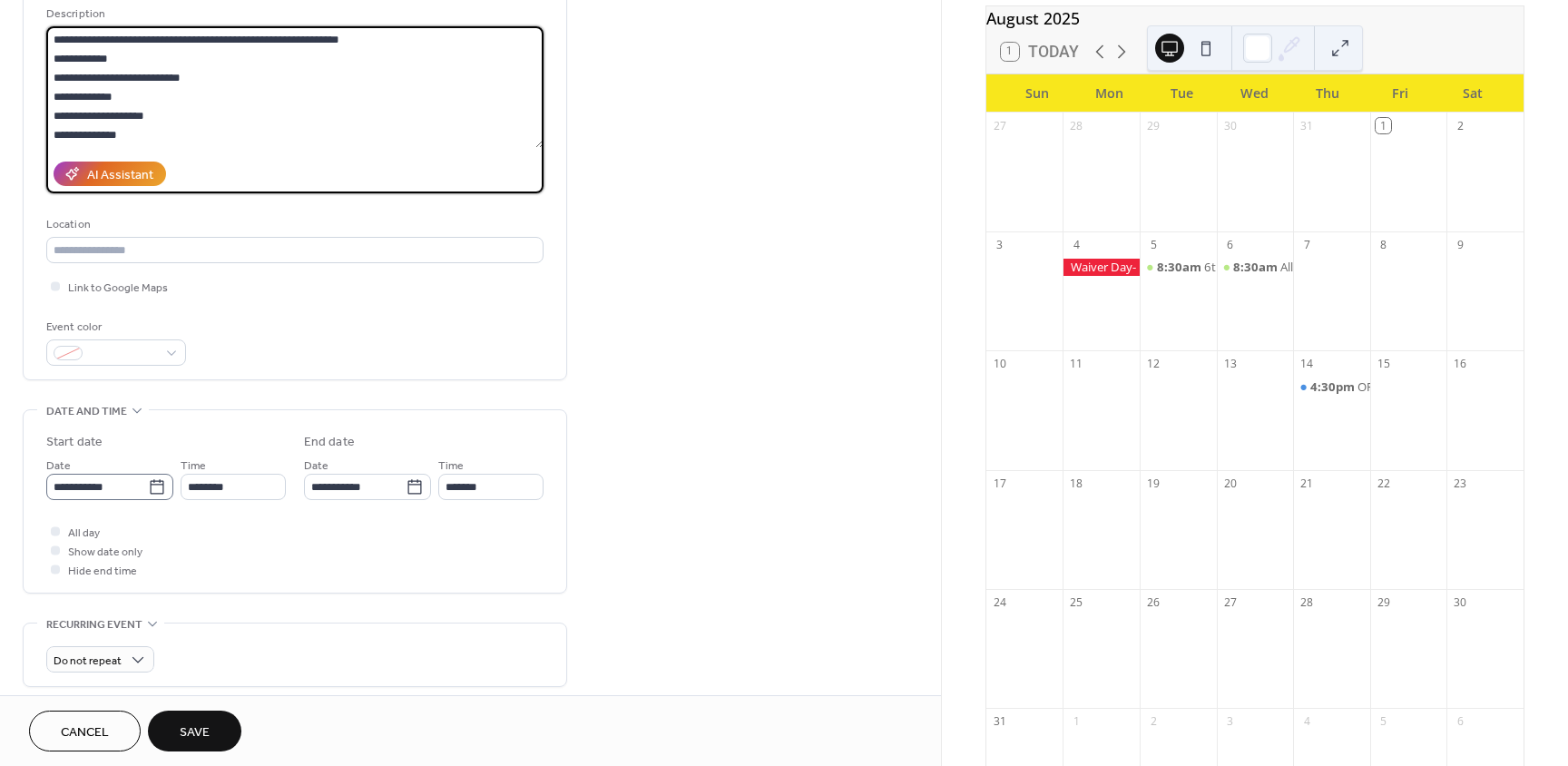 type on "**********" 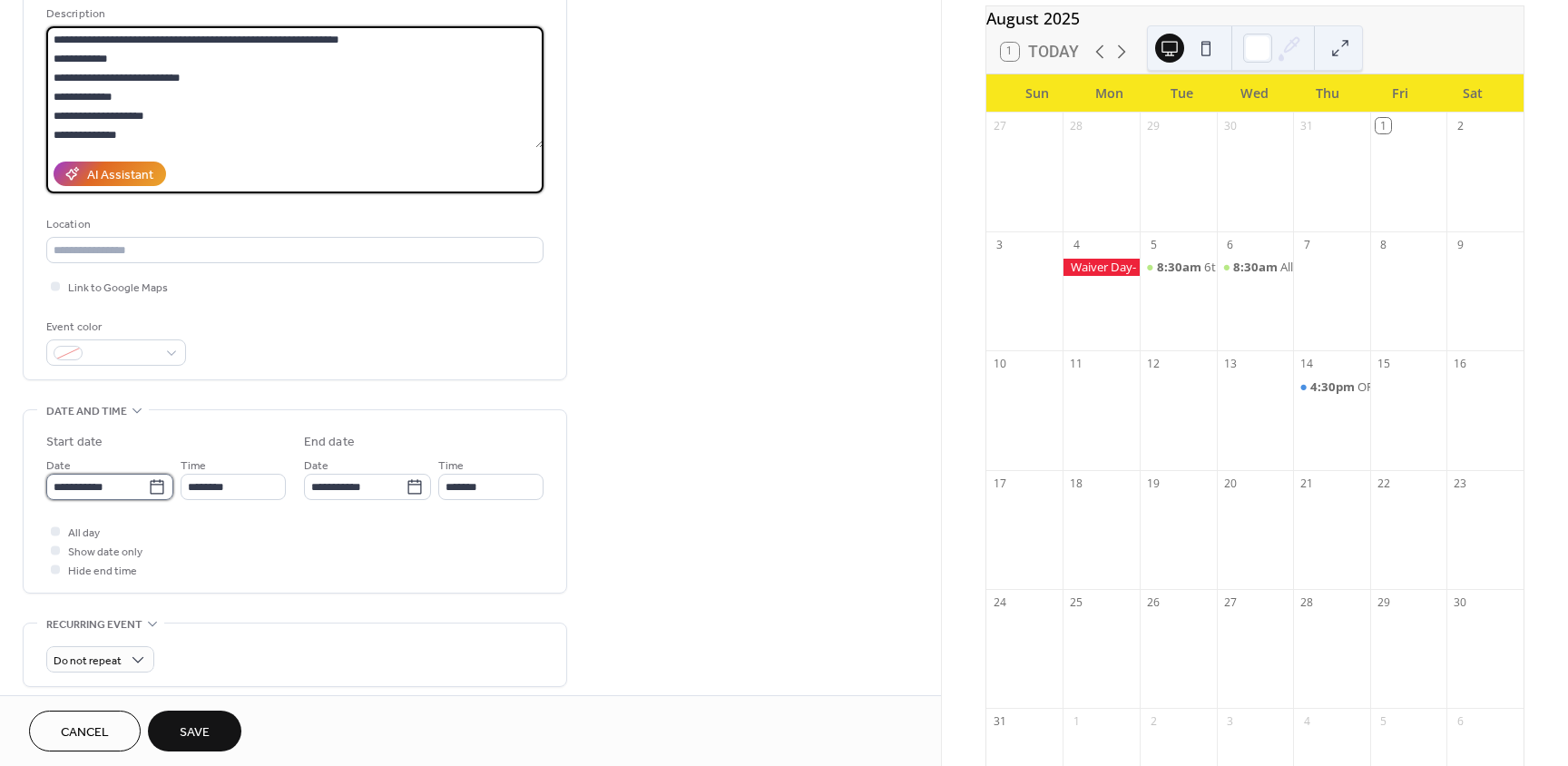 click on "**********" at bounding box center (97, 486) 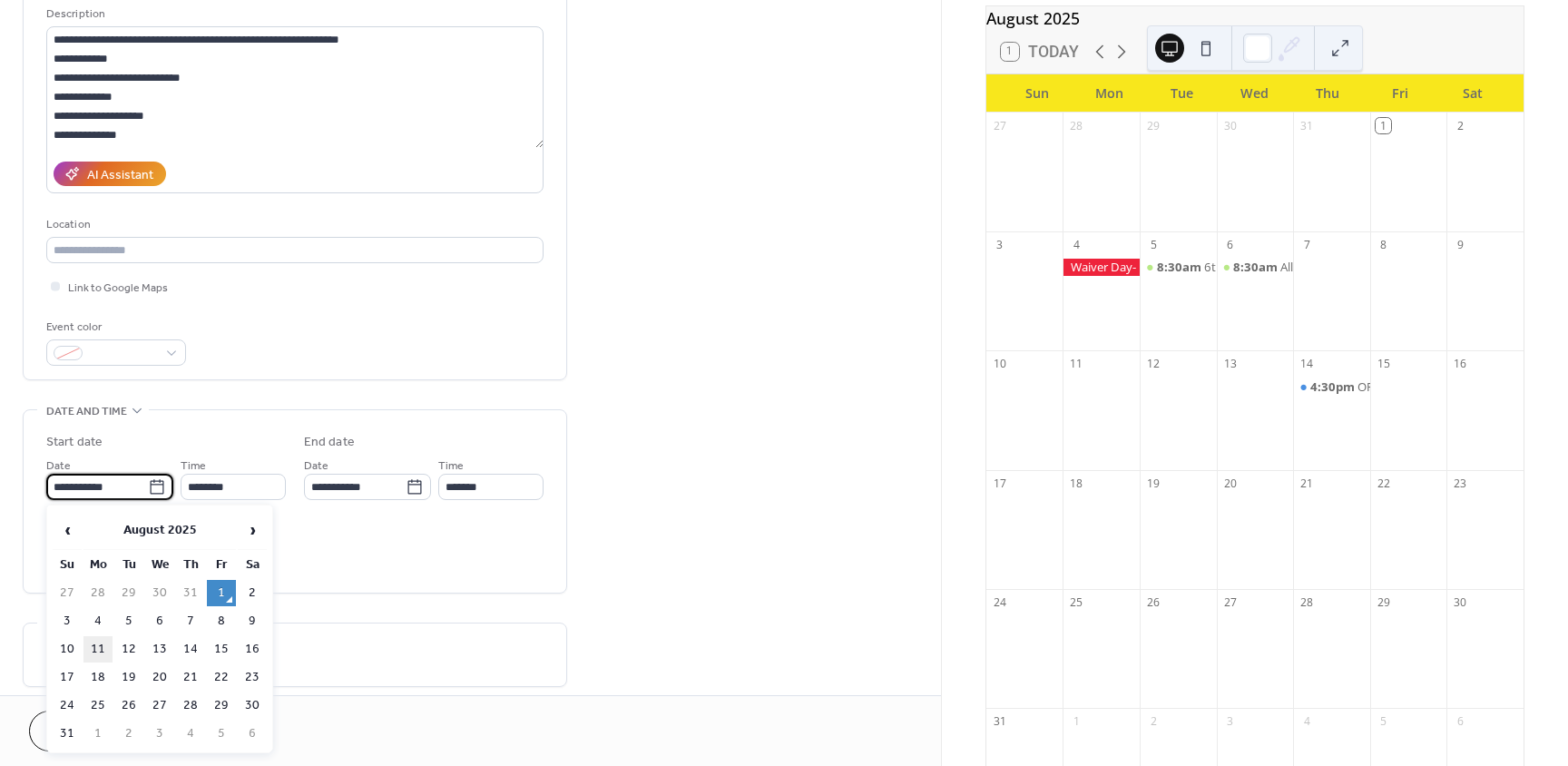click on "11" at bounding box center [98, 649] 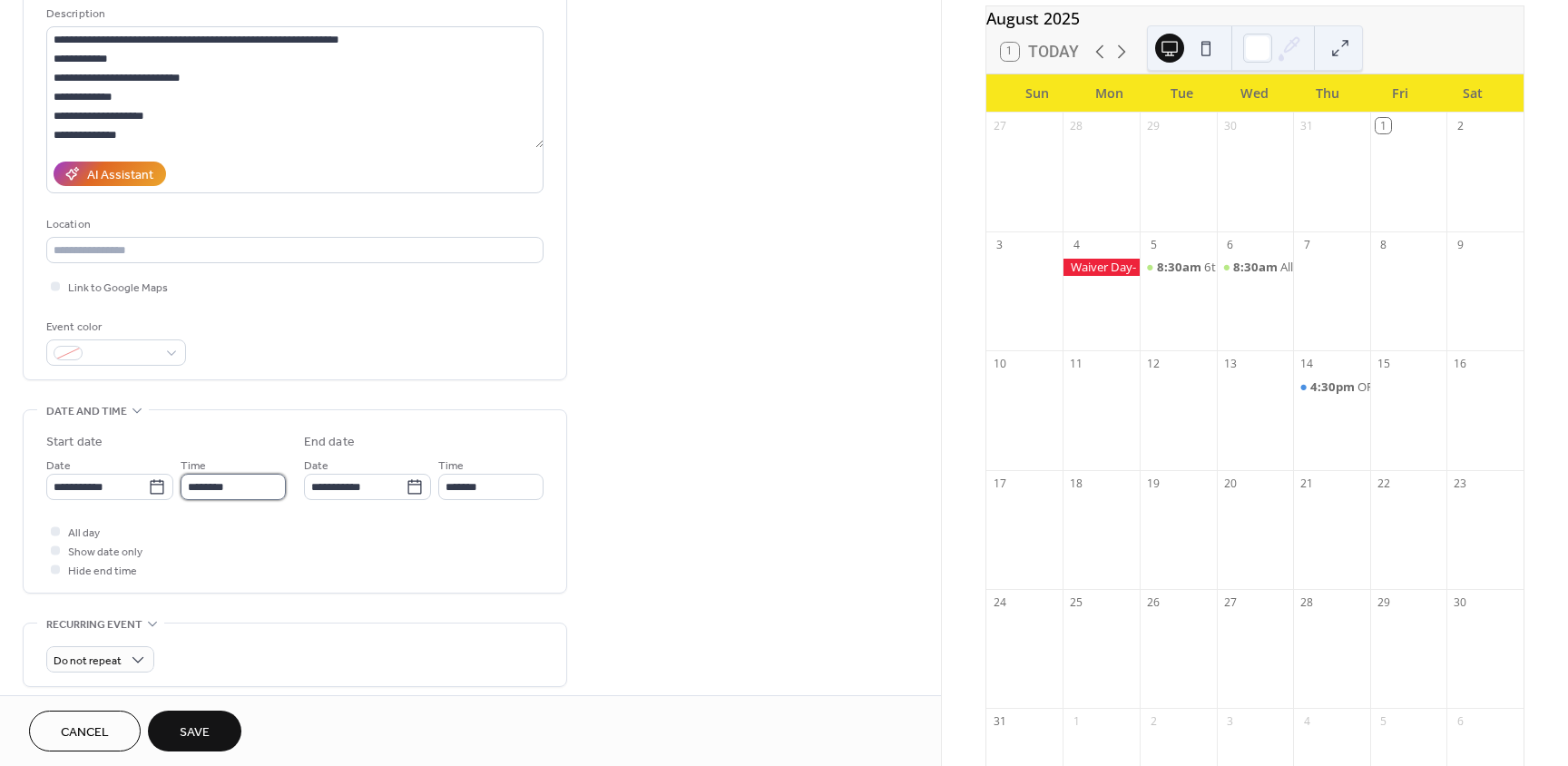 click on "********" at bounding box center [233, 486] 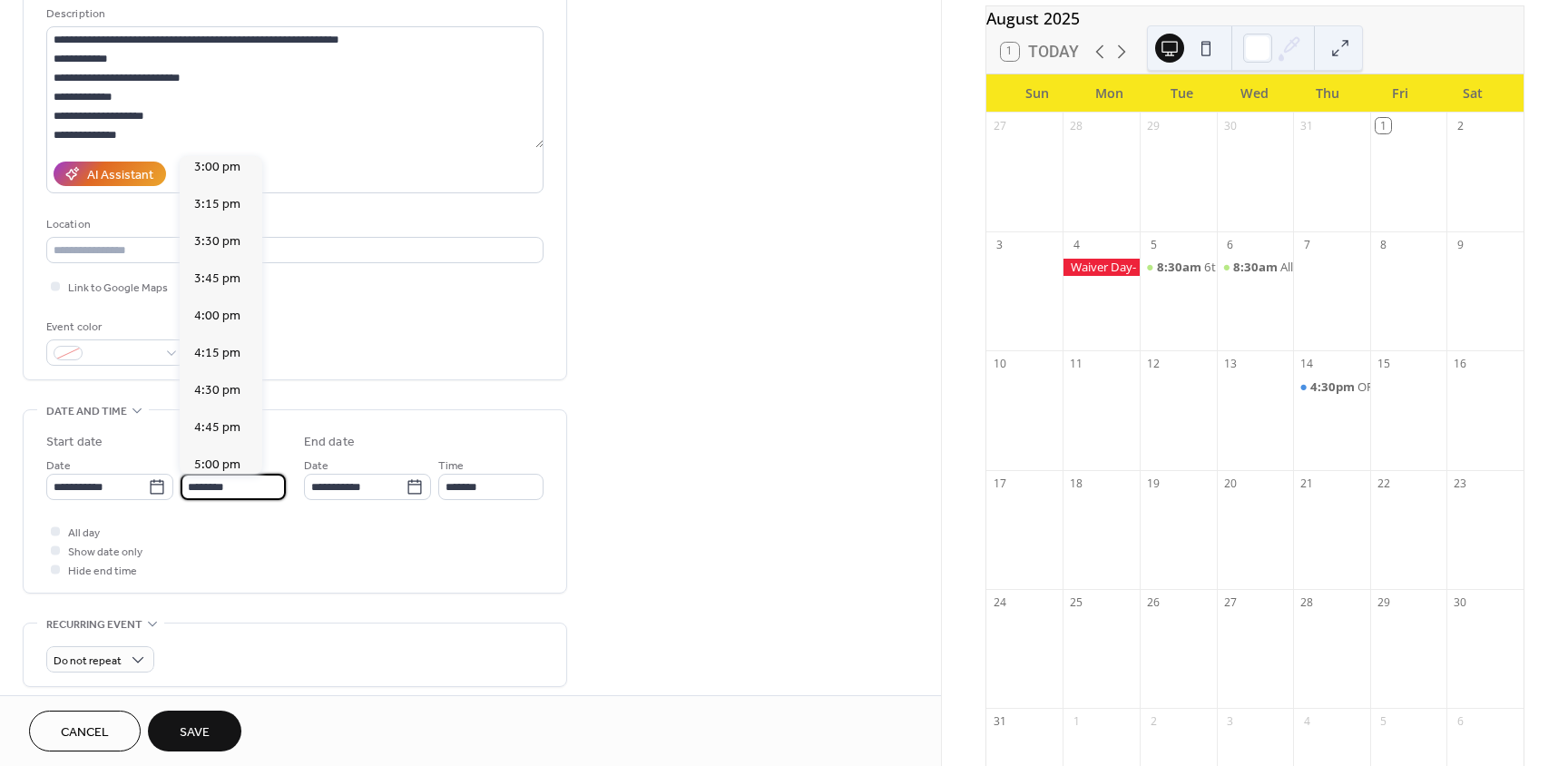 scroll, scrollTop: 2331, scrollLeft: 0, axis: vertical 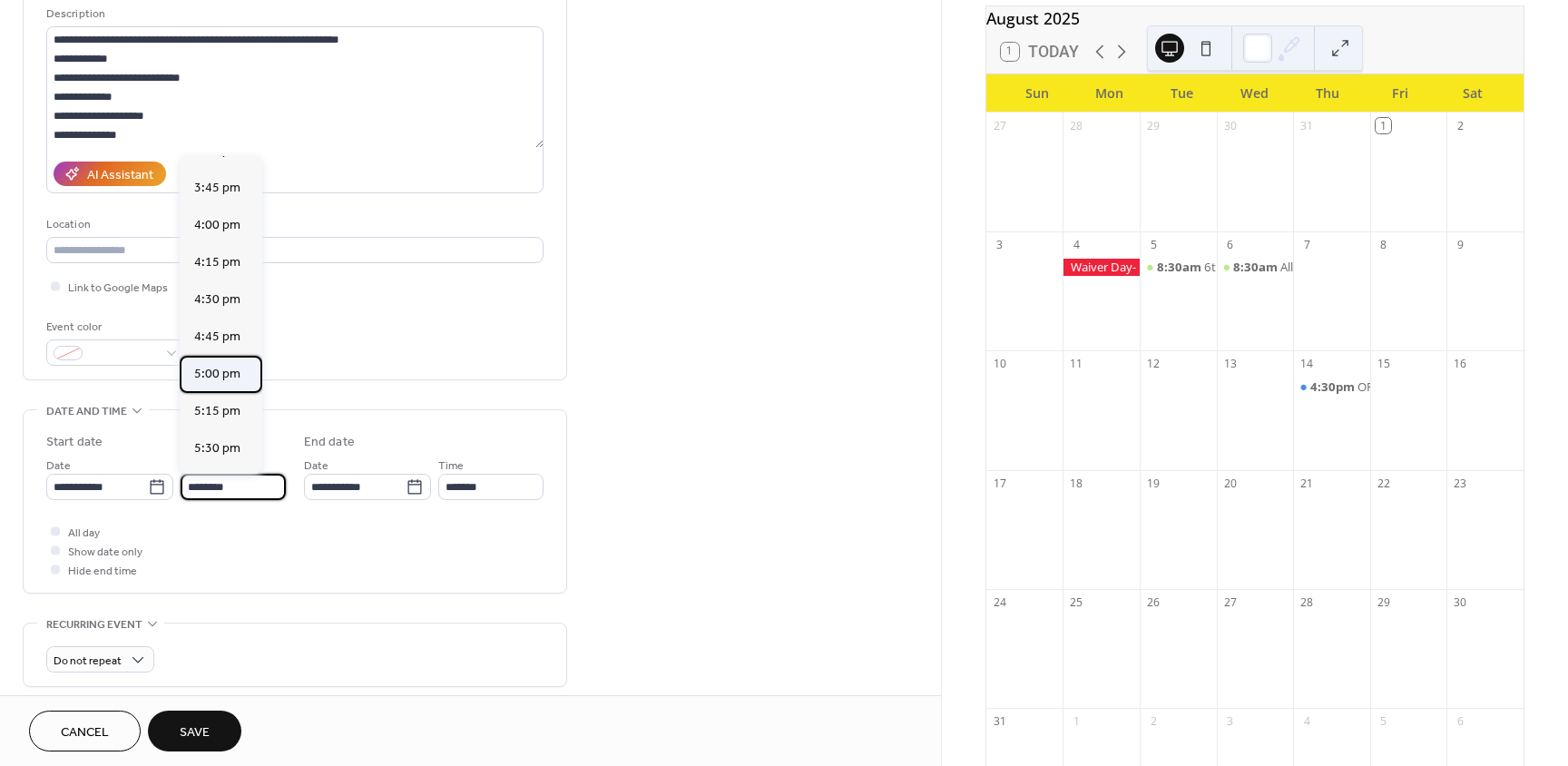 click on "5:00 pm" at bounding box center [217, 374] 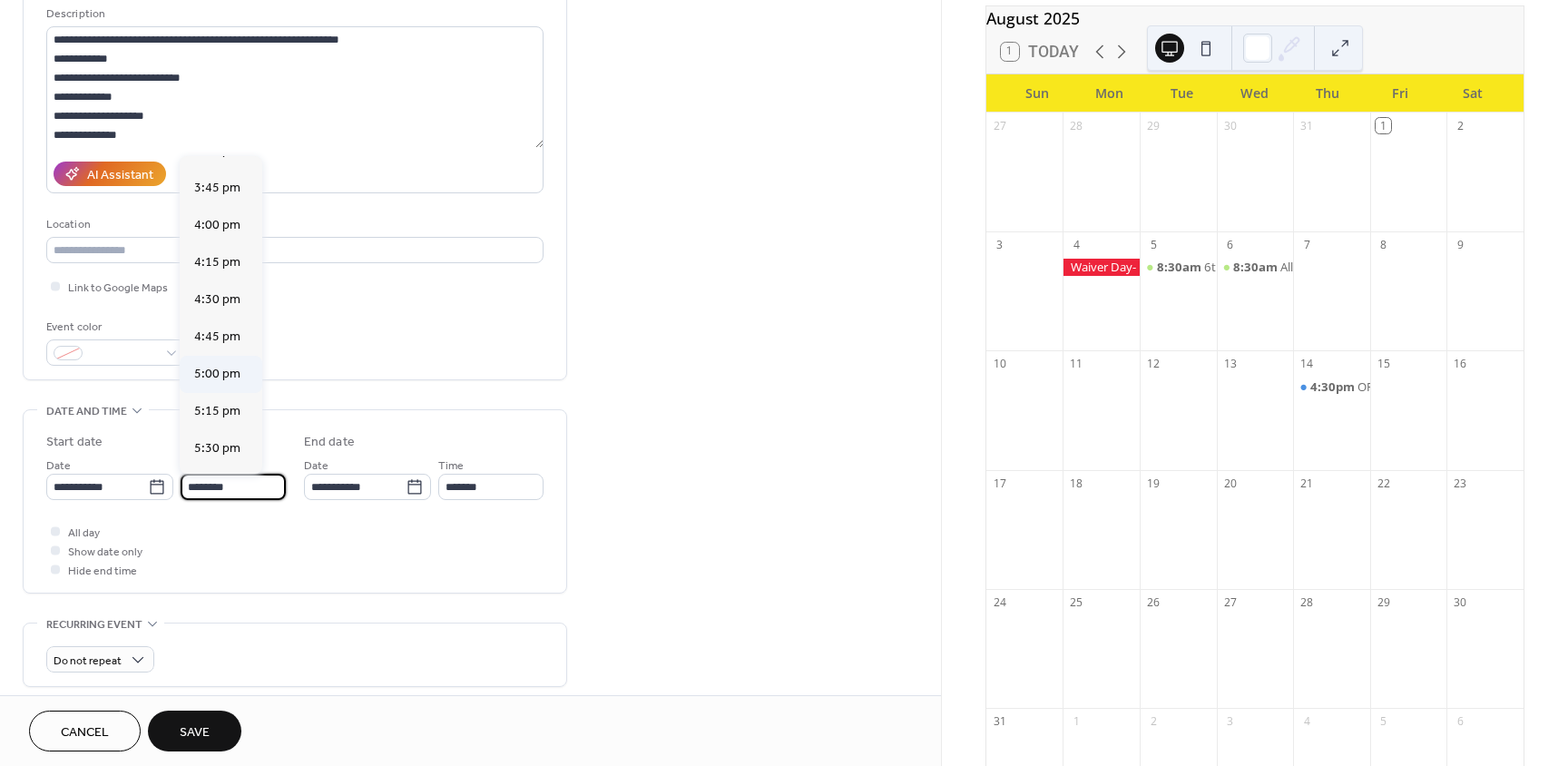 type on "*******" 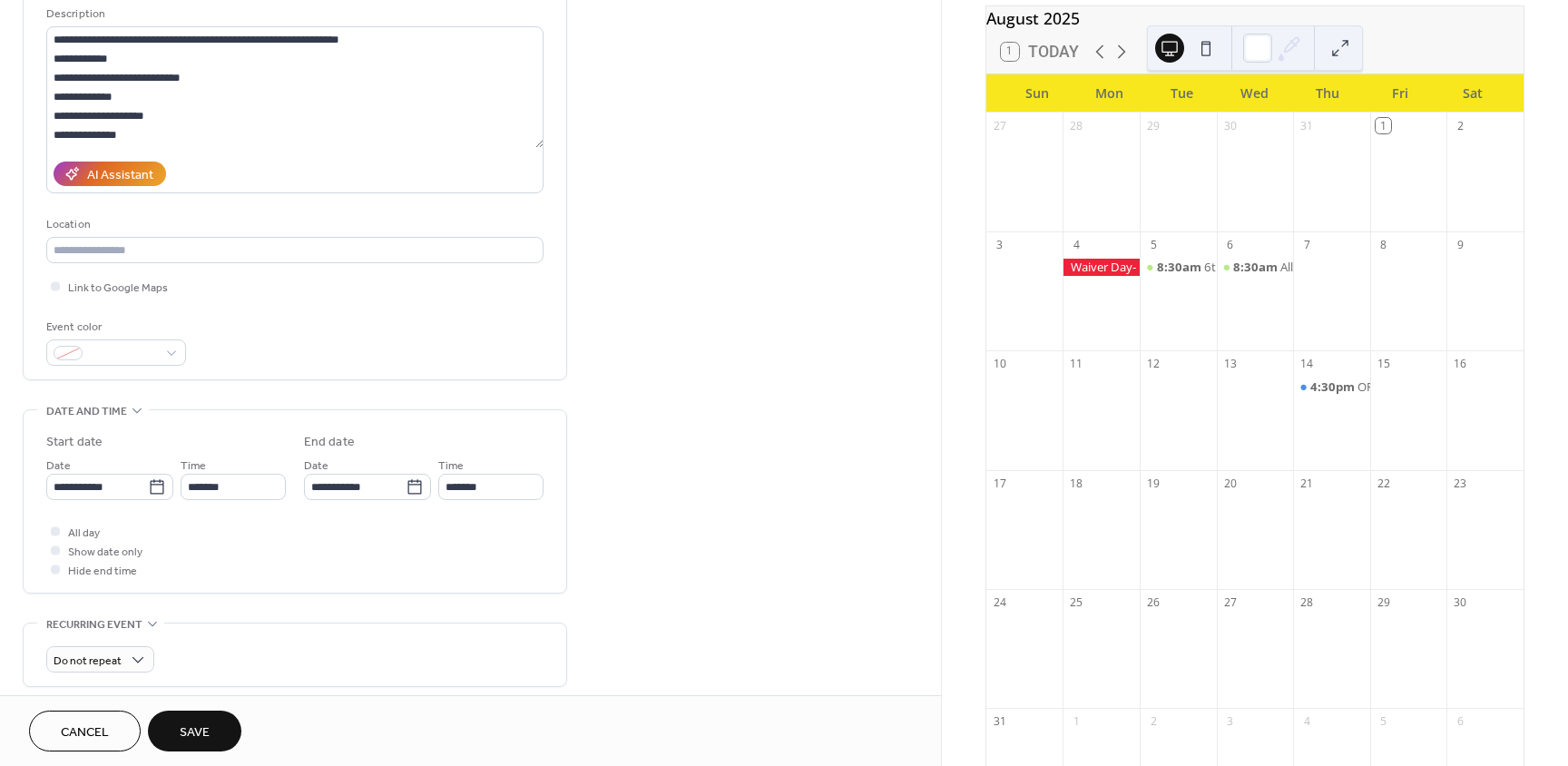 click on "**********" at bounding box center [295, 506] 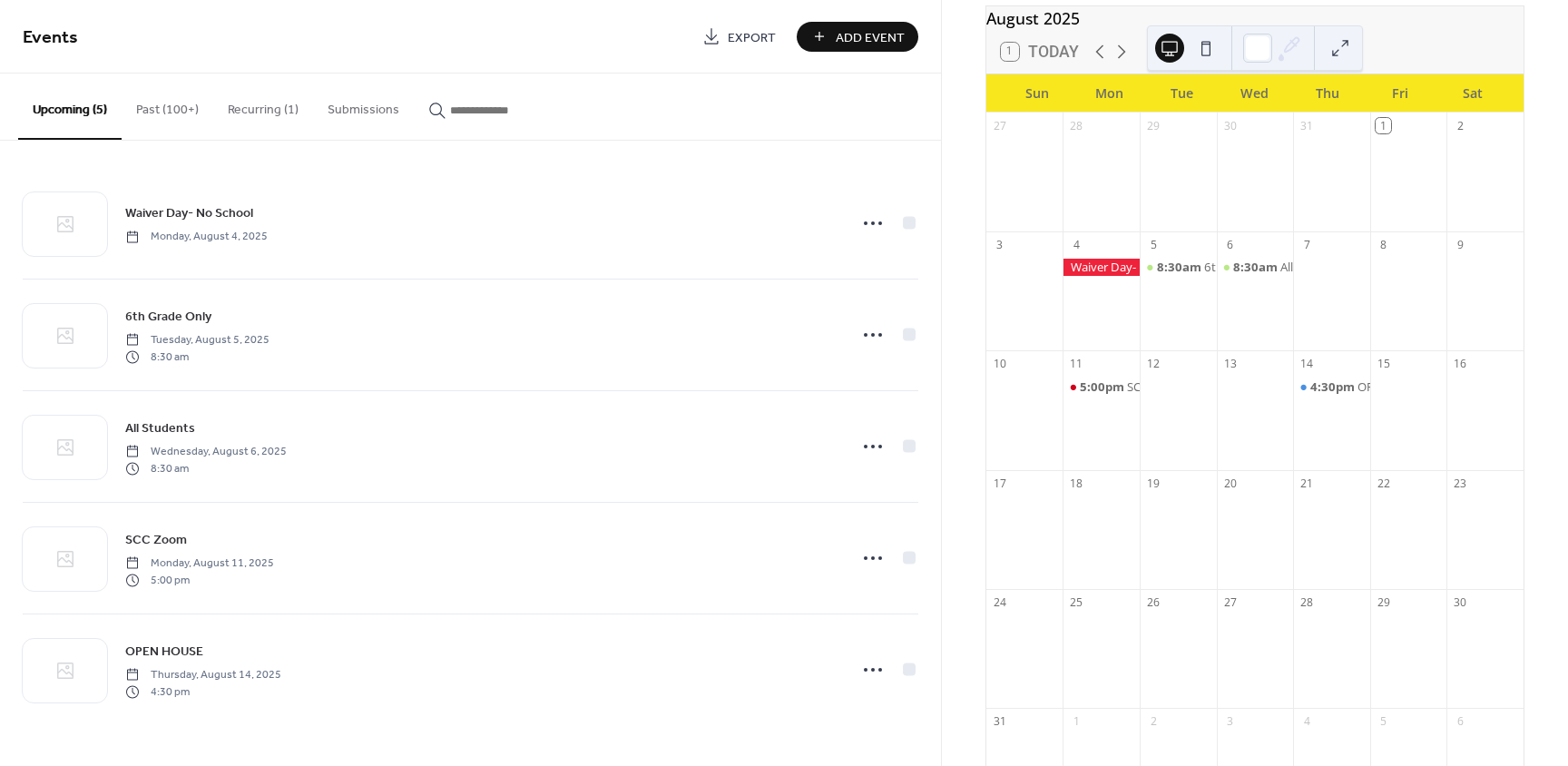 scroll, scrollTop: 182, scrollLeft: 0, axis: vertical 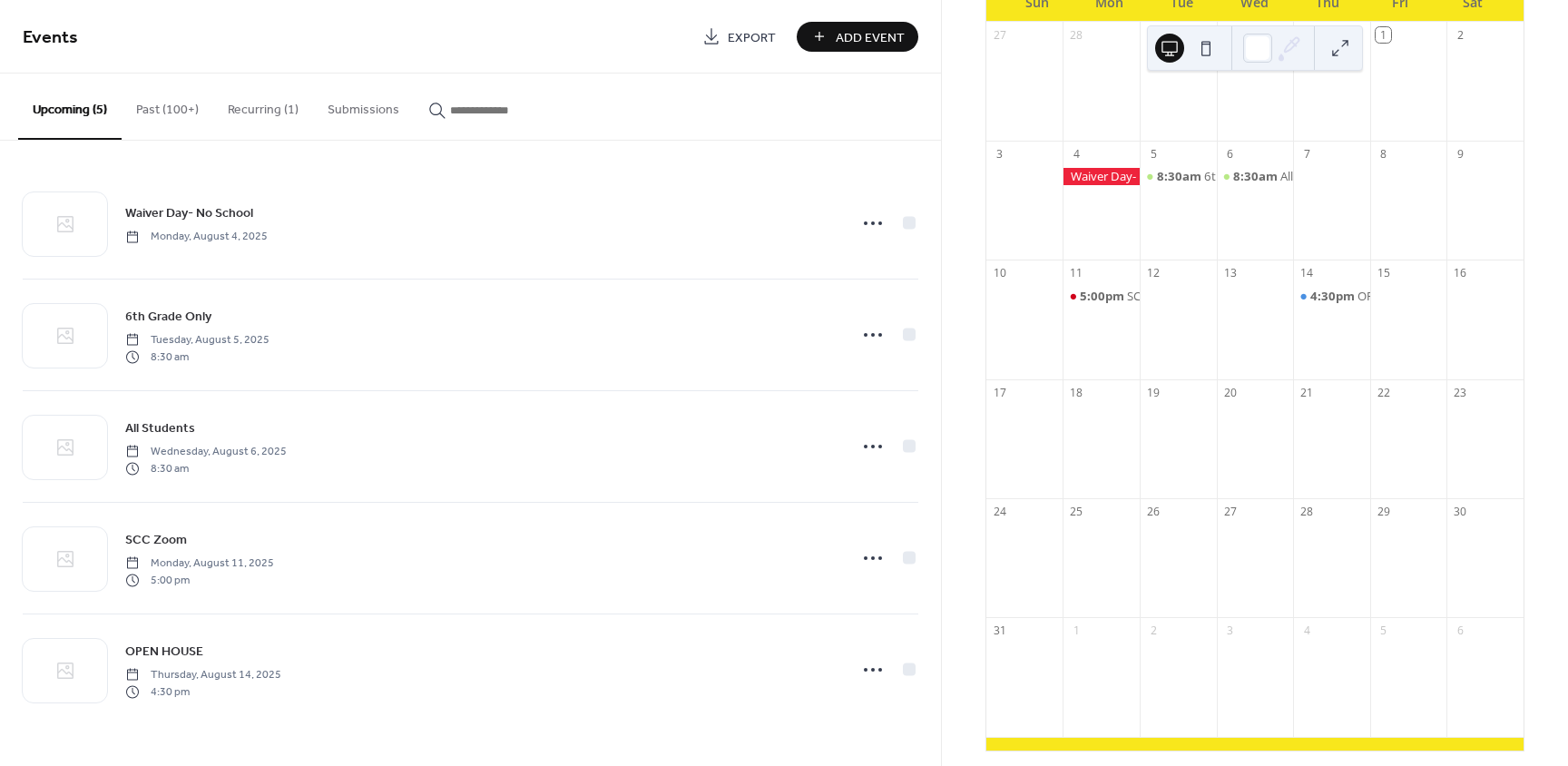 click on "Add Event" at bounding box center (870, 37) 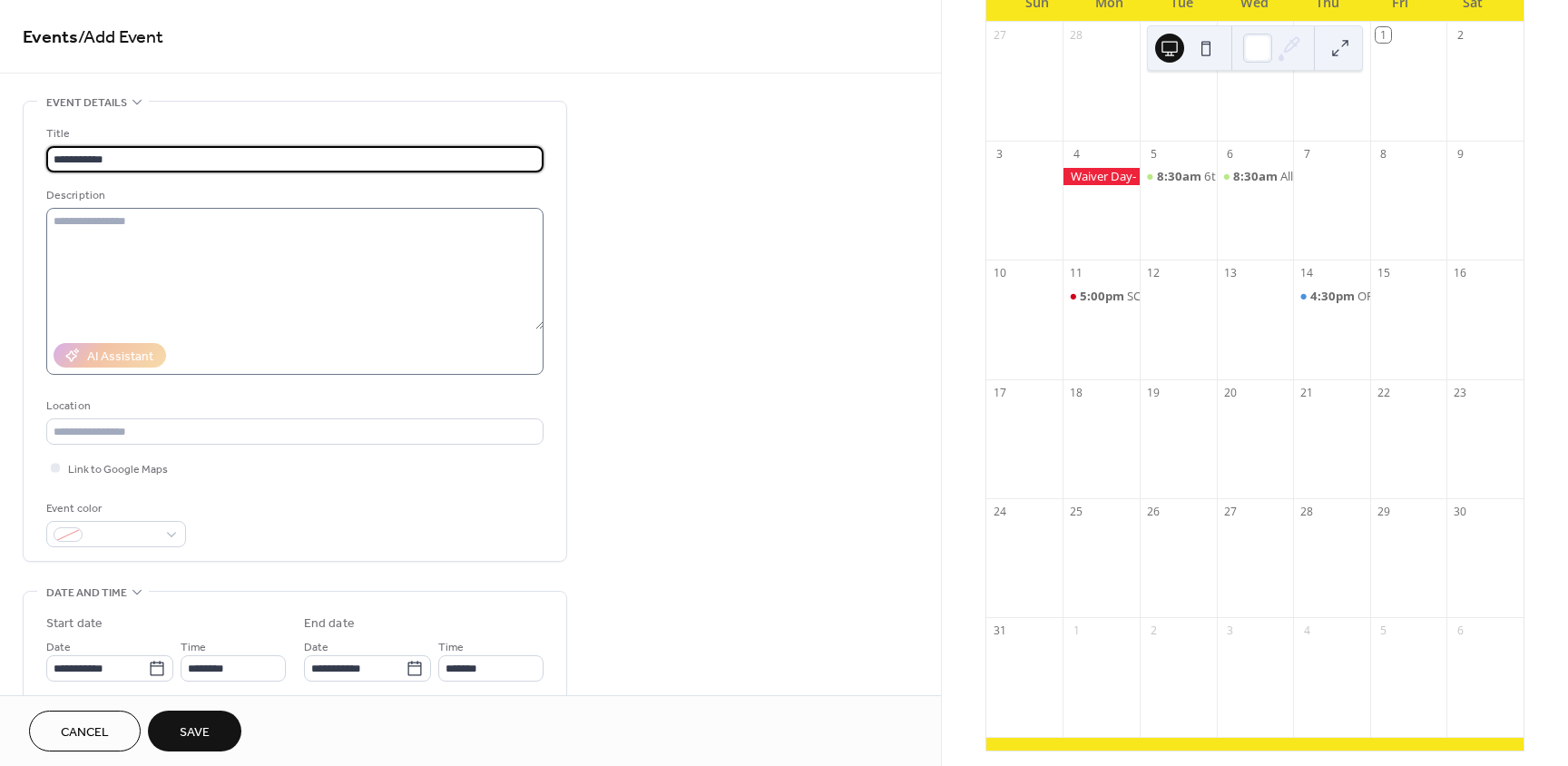 type on "**********" 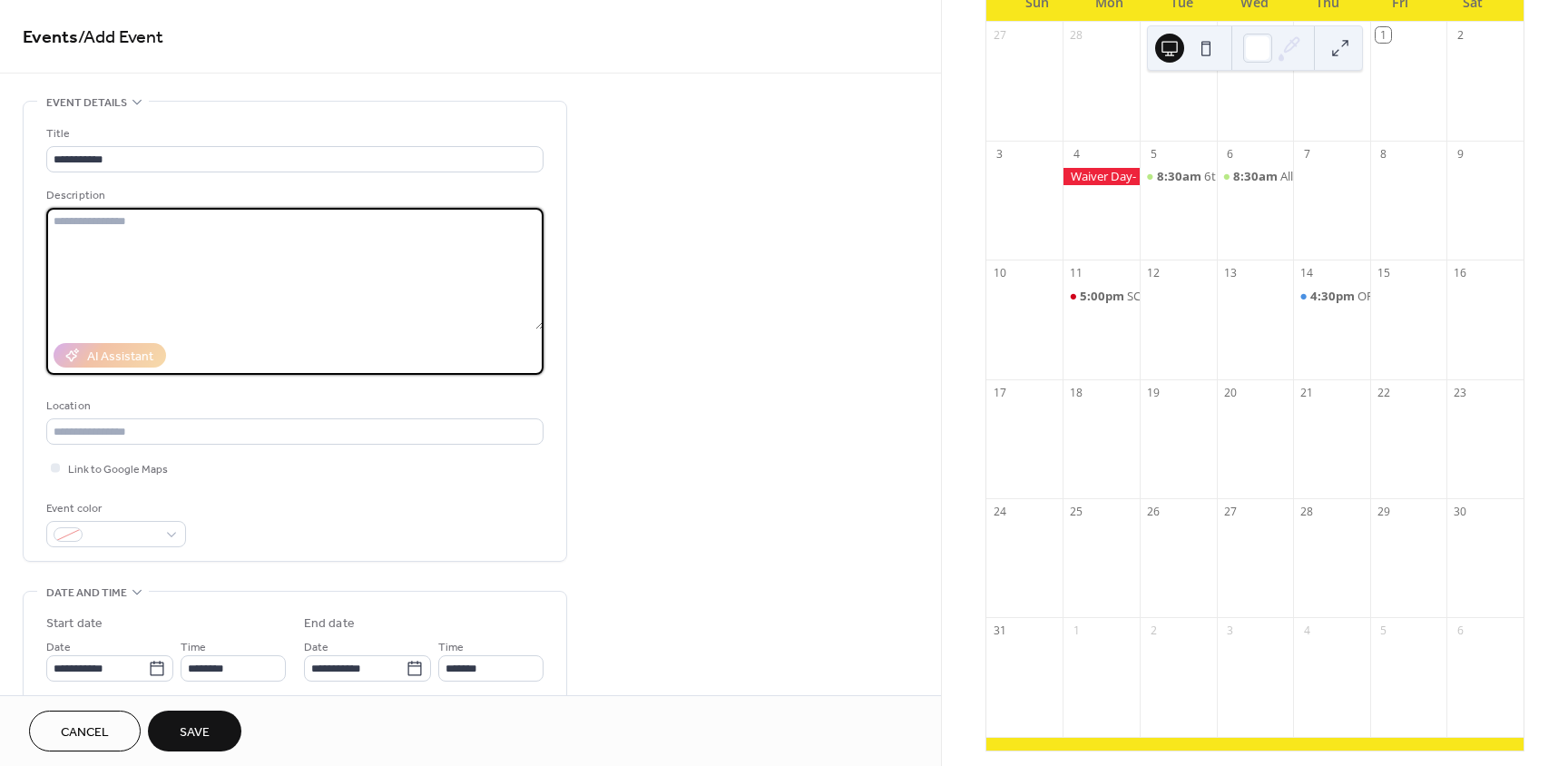 click at bounding box center [295, 269] 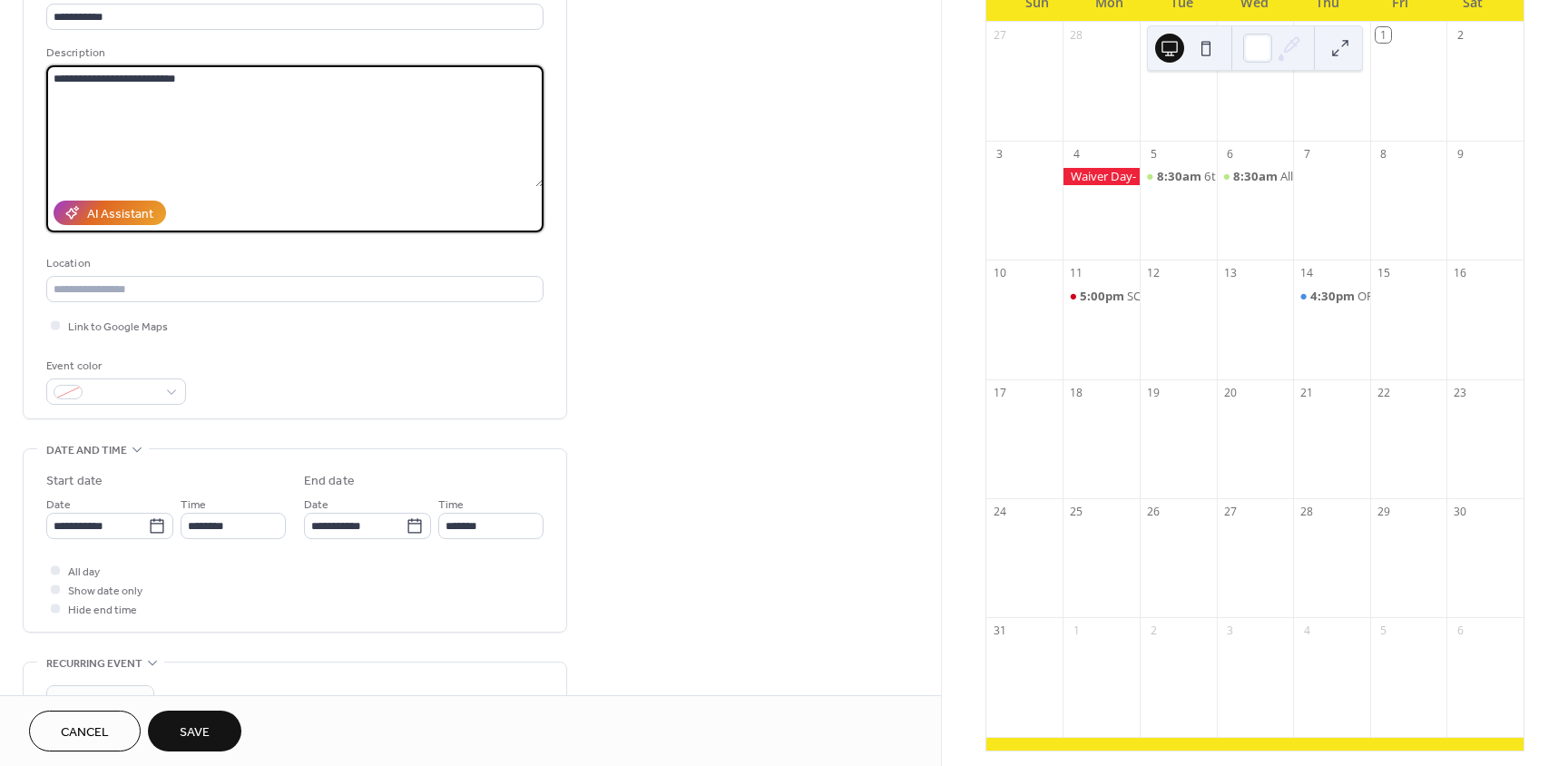 scroll, scrollTop: 182, scrollLeft: 0, axis: vertical 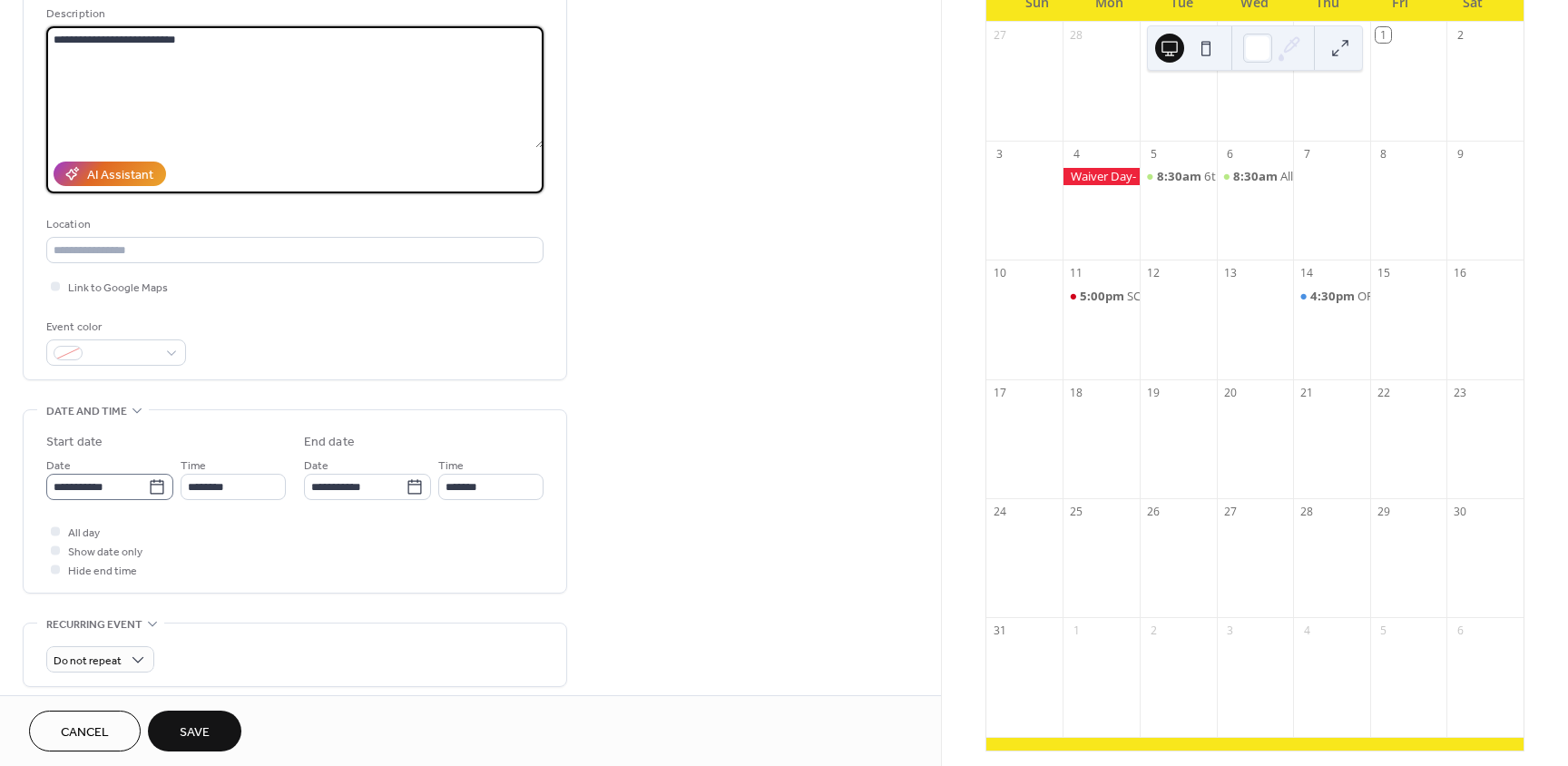type on "**********" 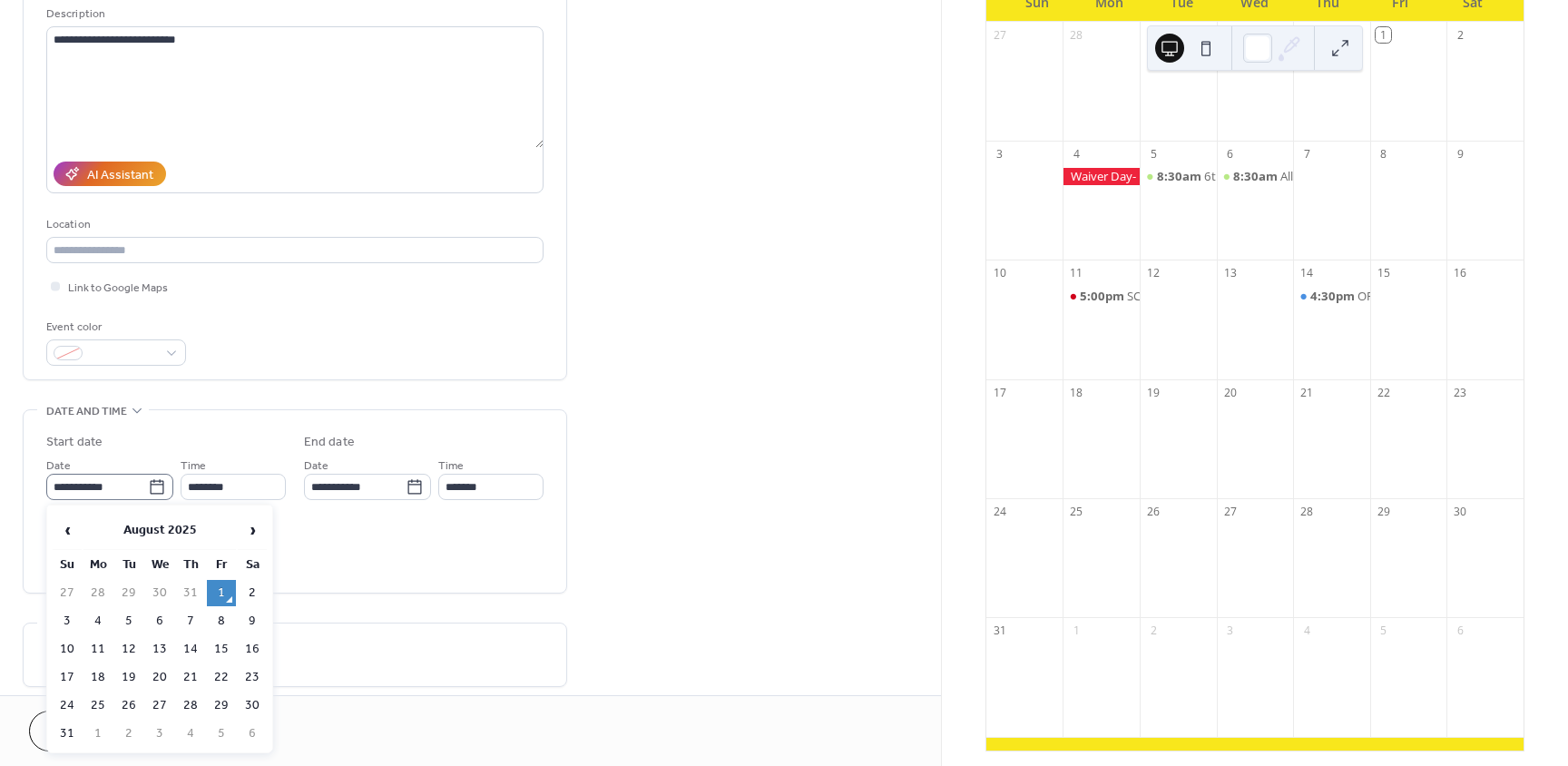 click 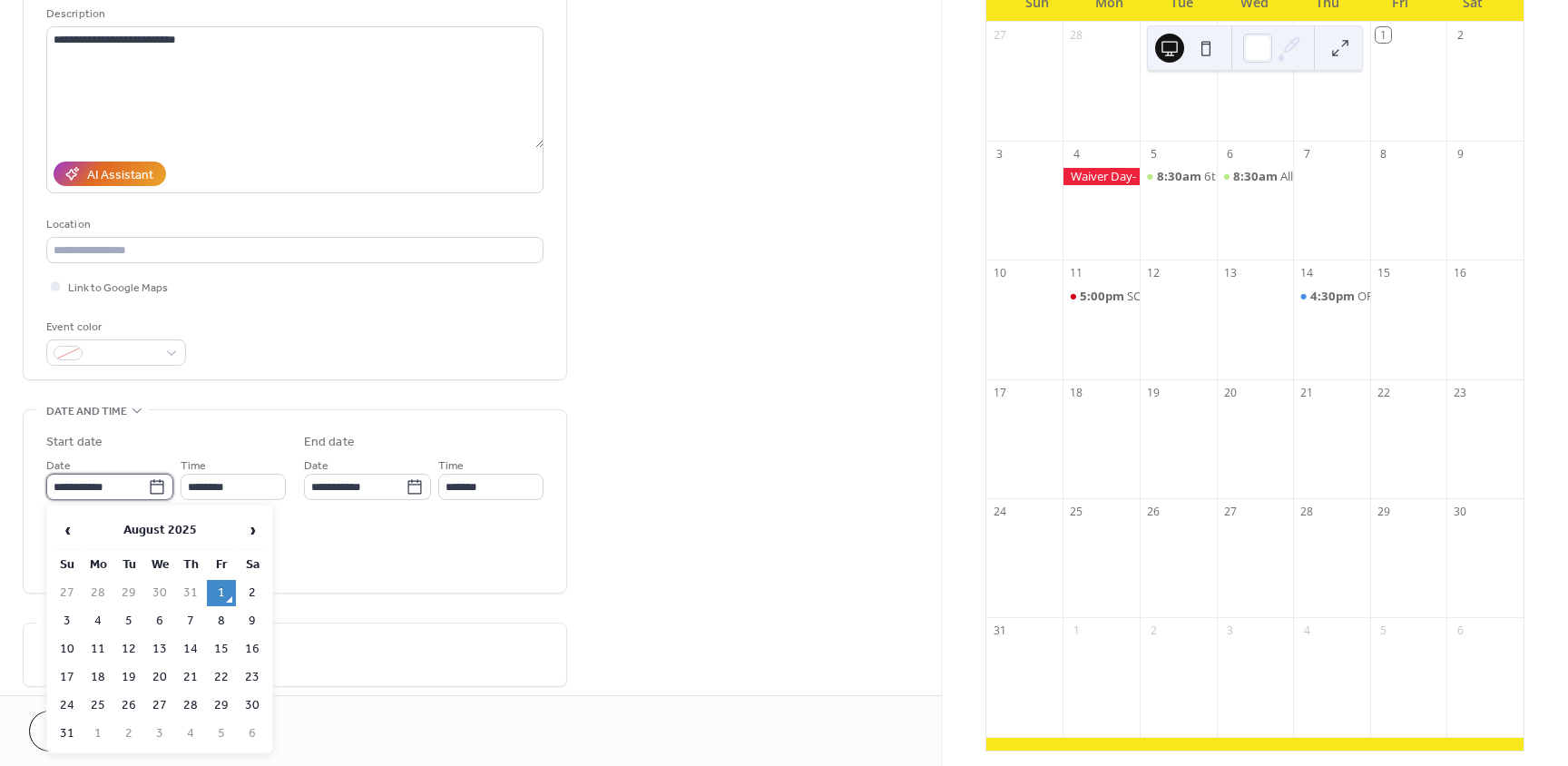 click on "**********" at bounding box center (97, 486) 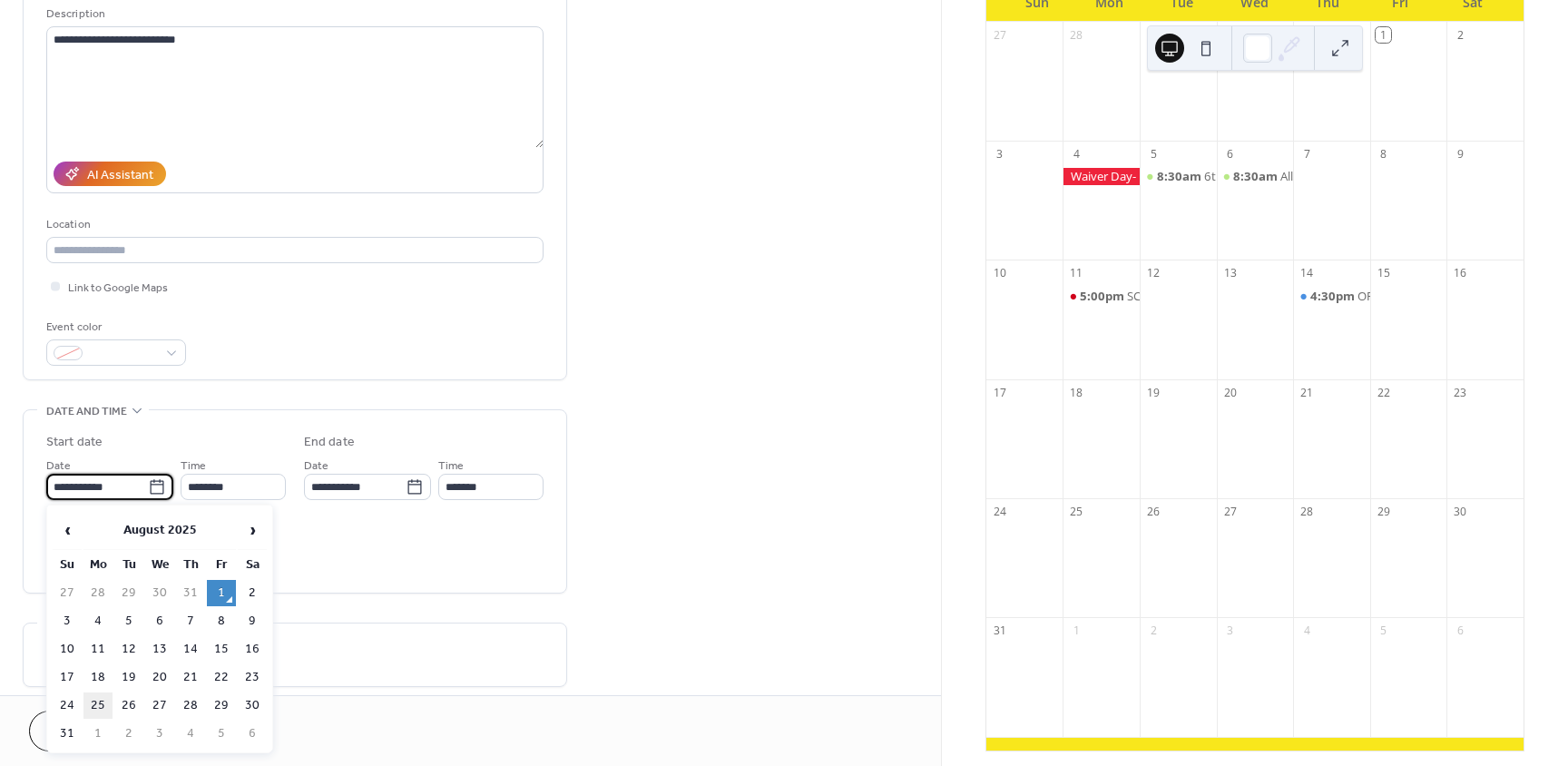 click on "25" at bounding box center (98, 705) 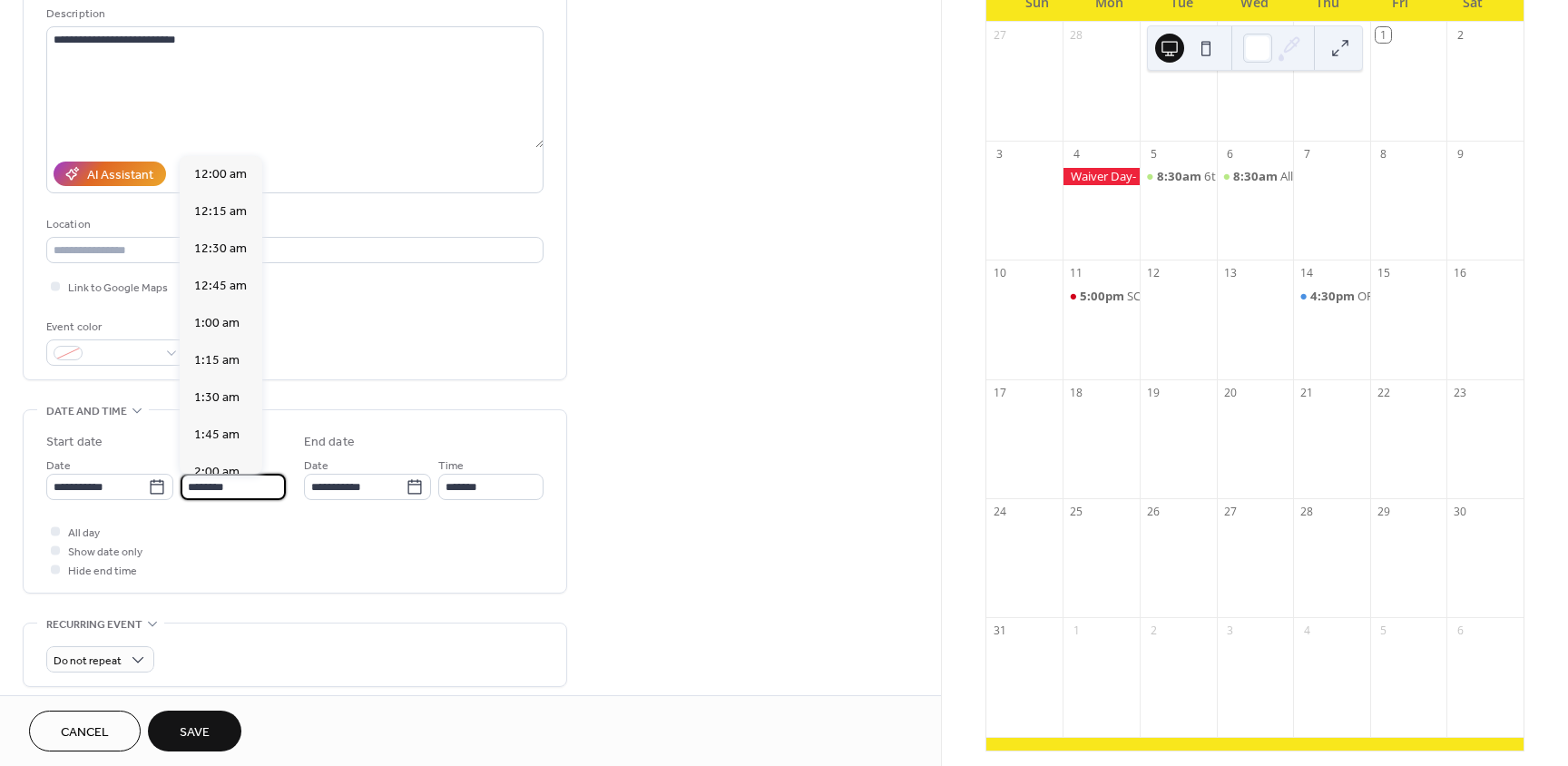 click on "********" at bounding box center [233, 486] 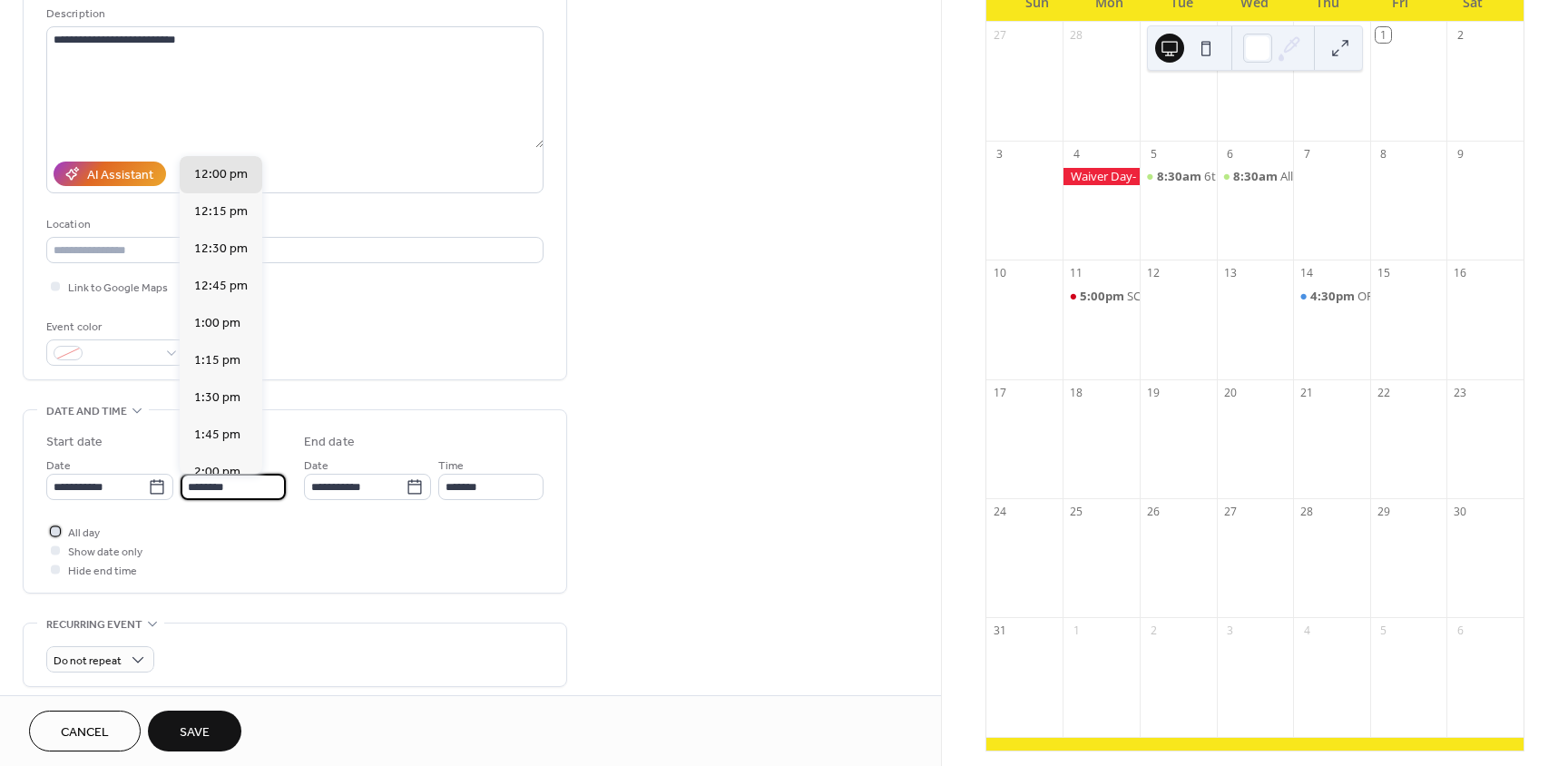 click on "All day" at bounding box center (83, 533) 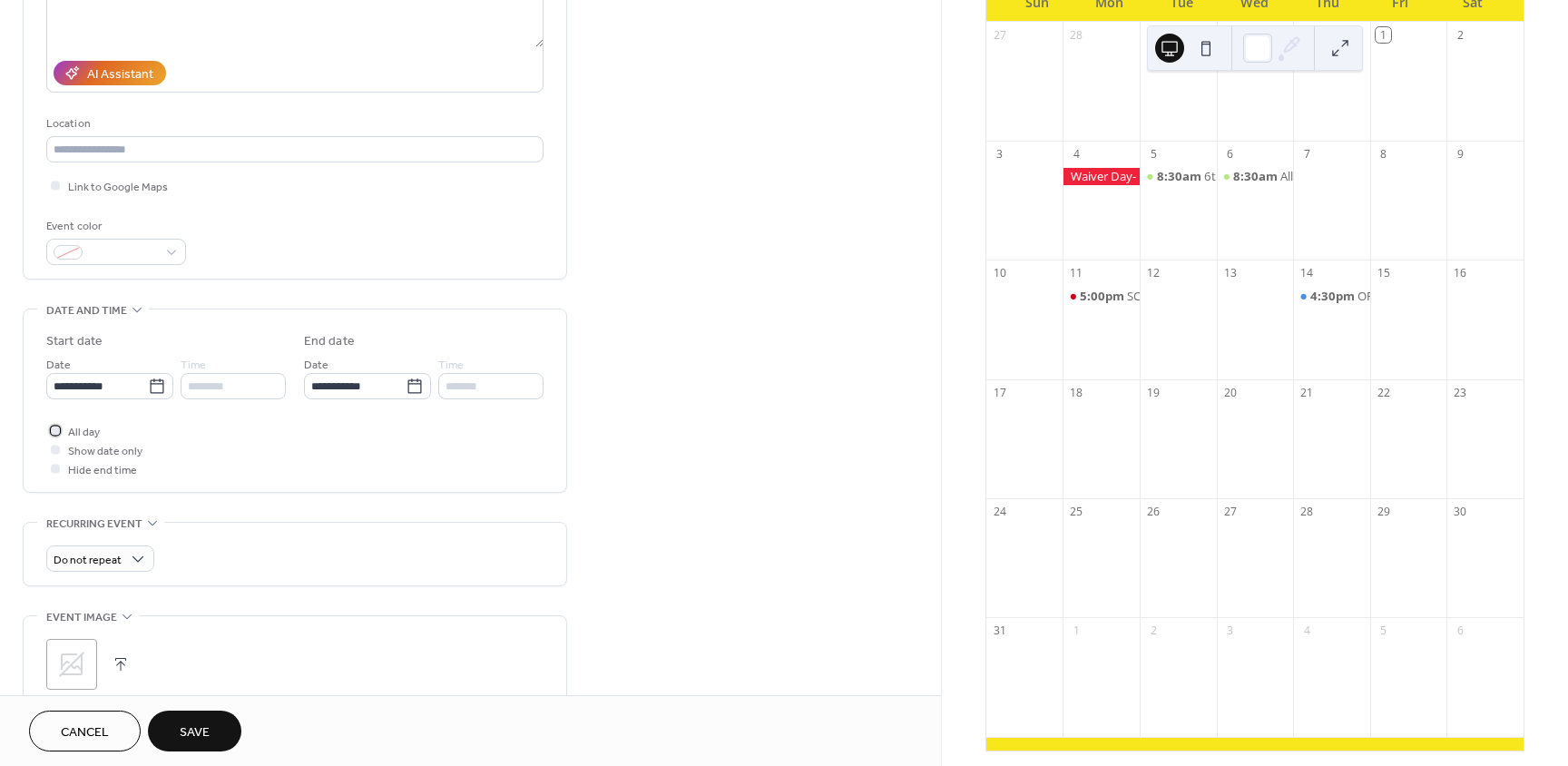 scroll, scrollTop: 148, scrollLeft: 0, axis: vertical 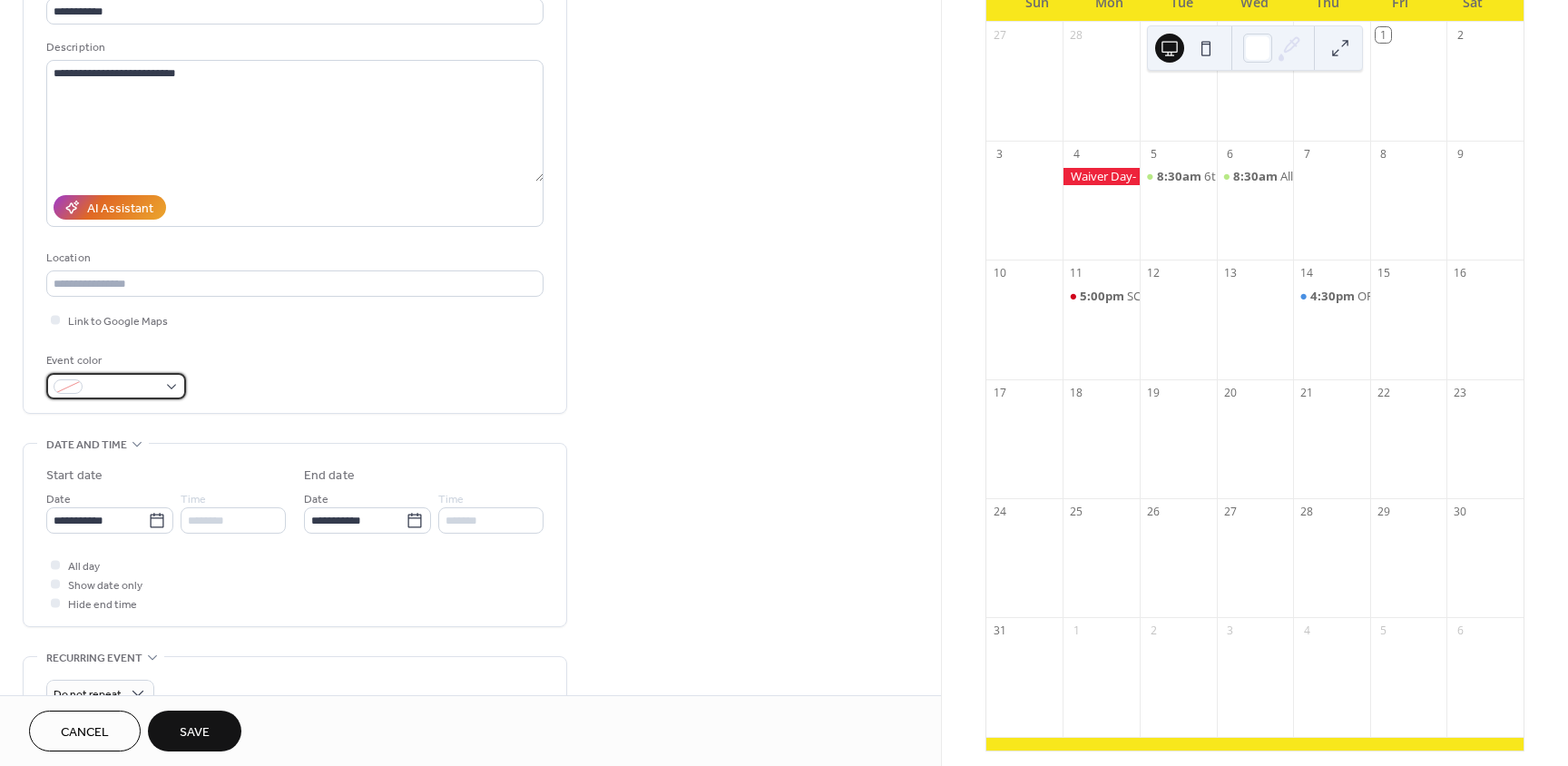 click at bounding box center (123, 388) 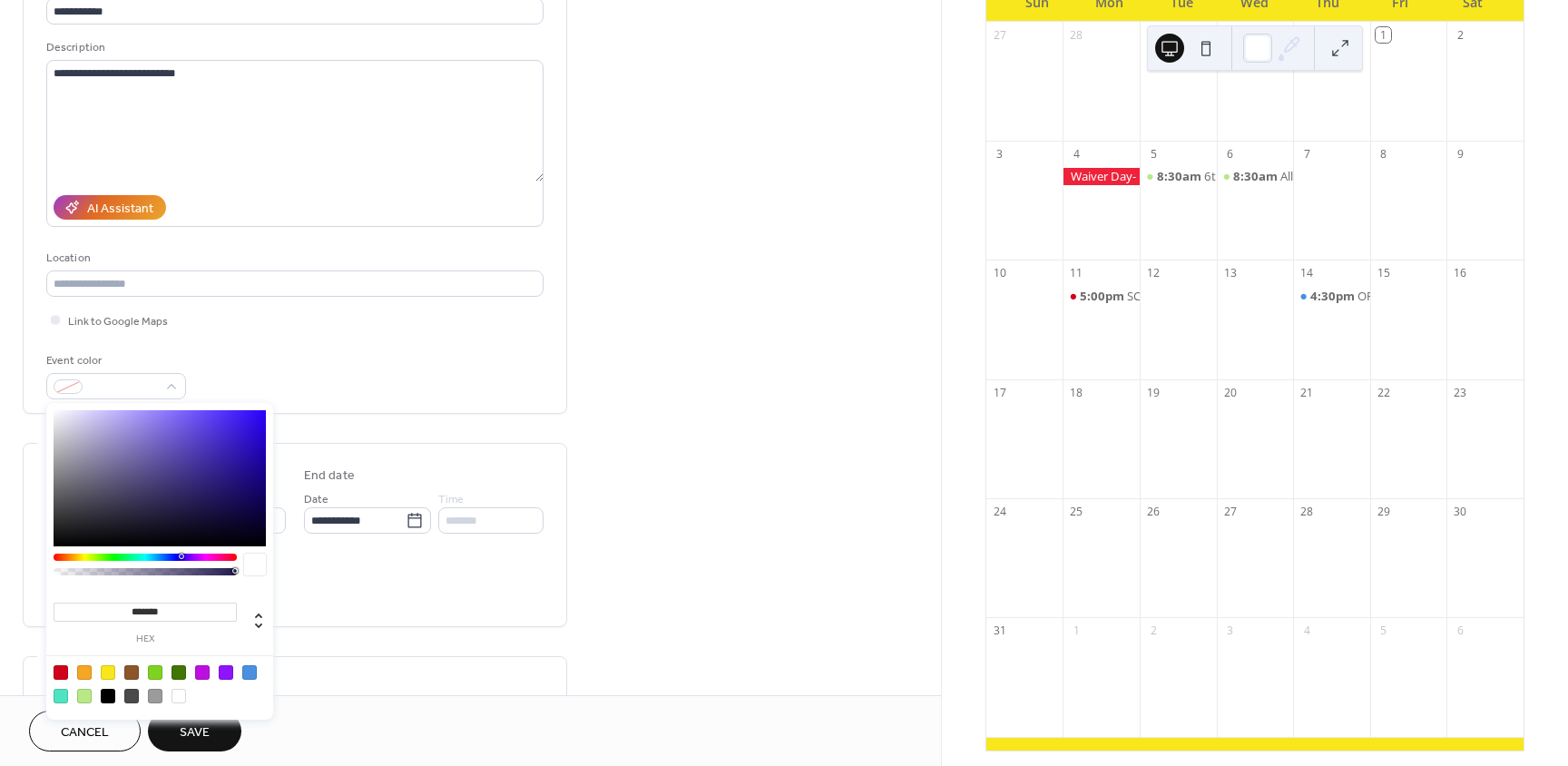 click at bounding box center [84, 696] 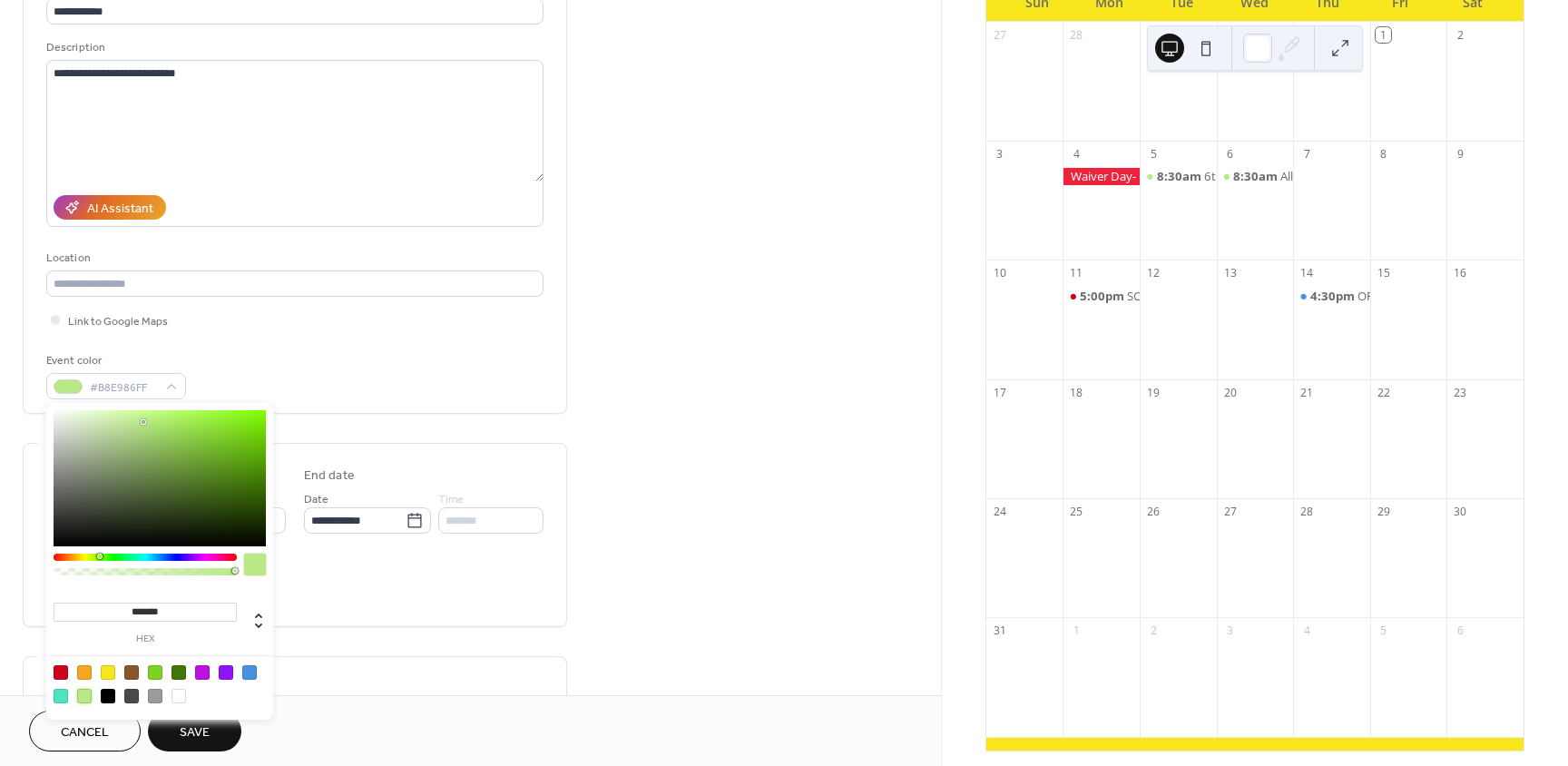 click on "Save" at bounding box center (194, 732) 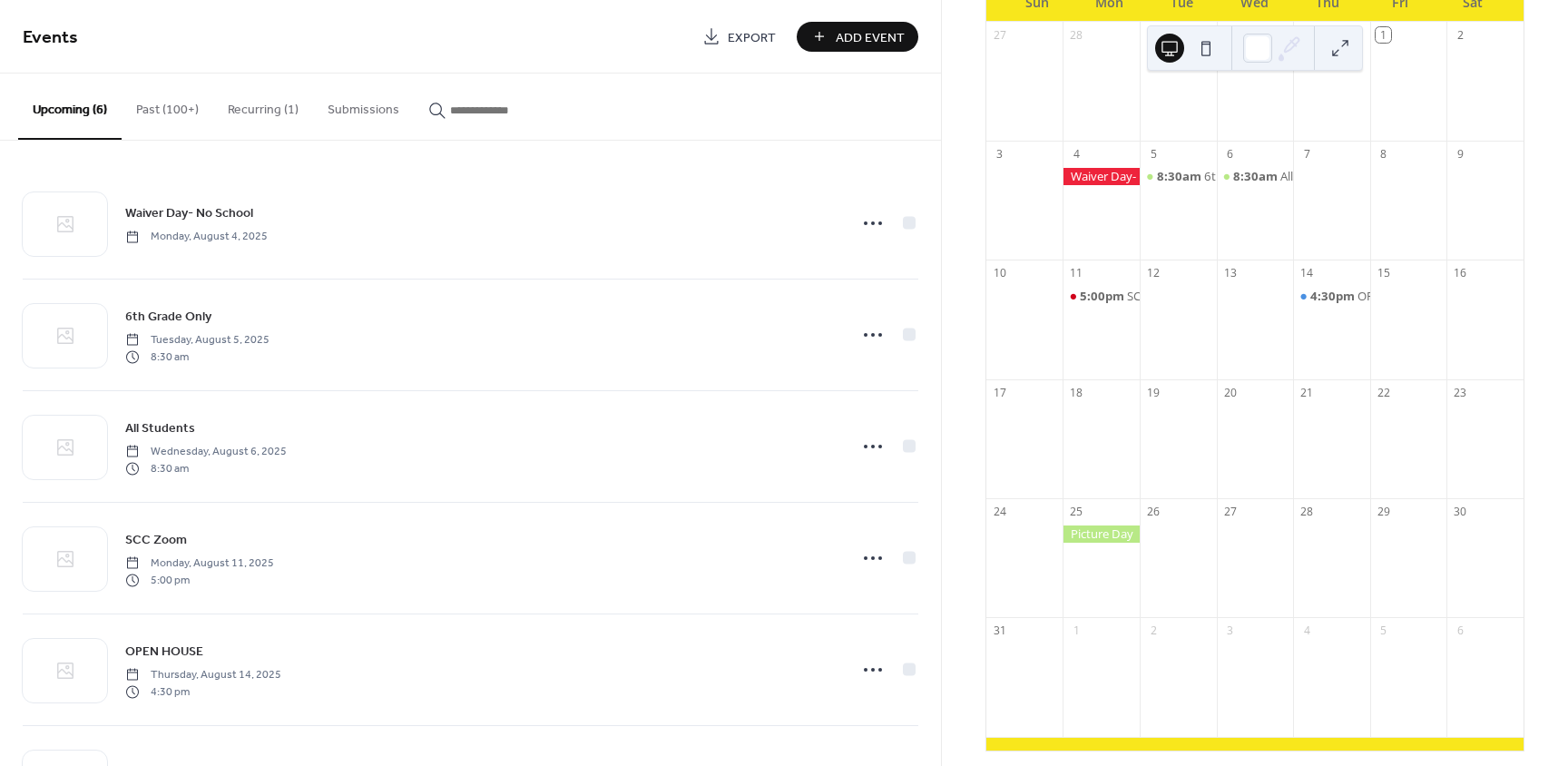 click on "Add Event" at bounding box center (870, 37) 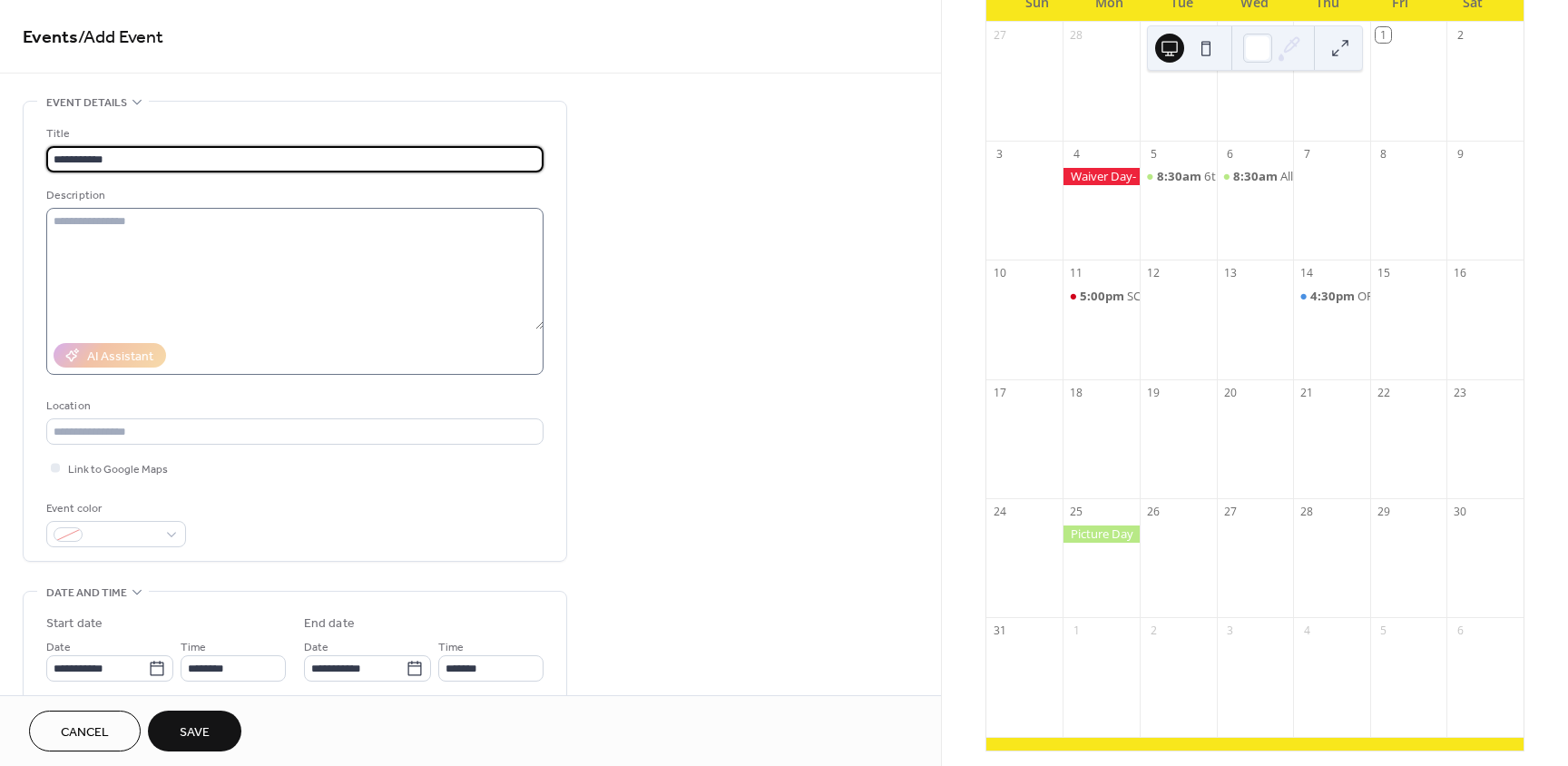 type on "**********" 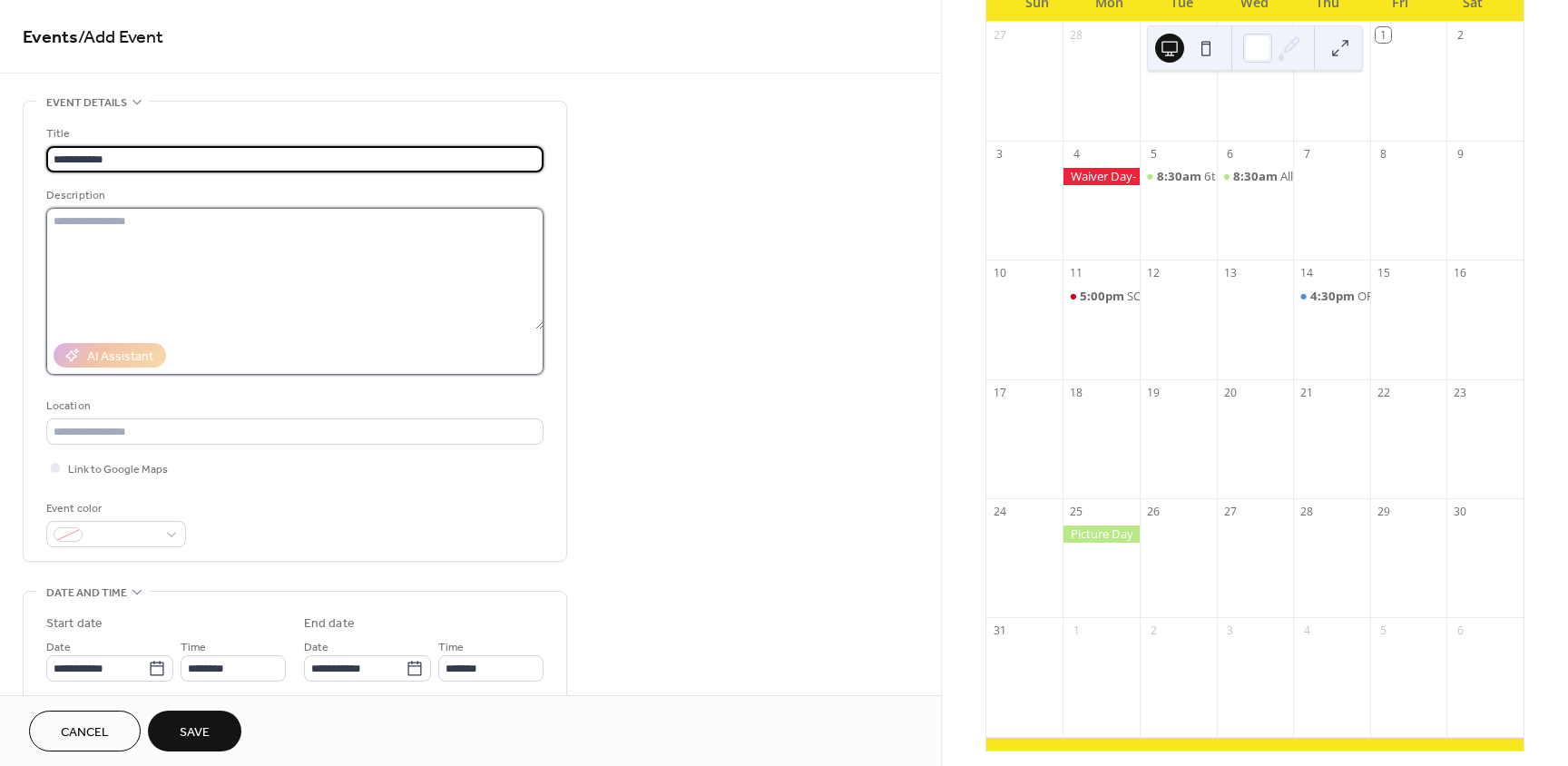 click at bounding box center [295, 269] 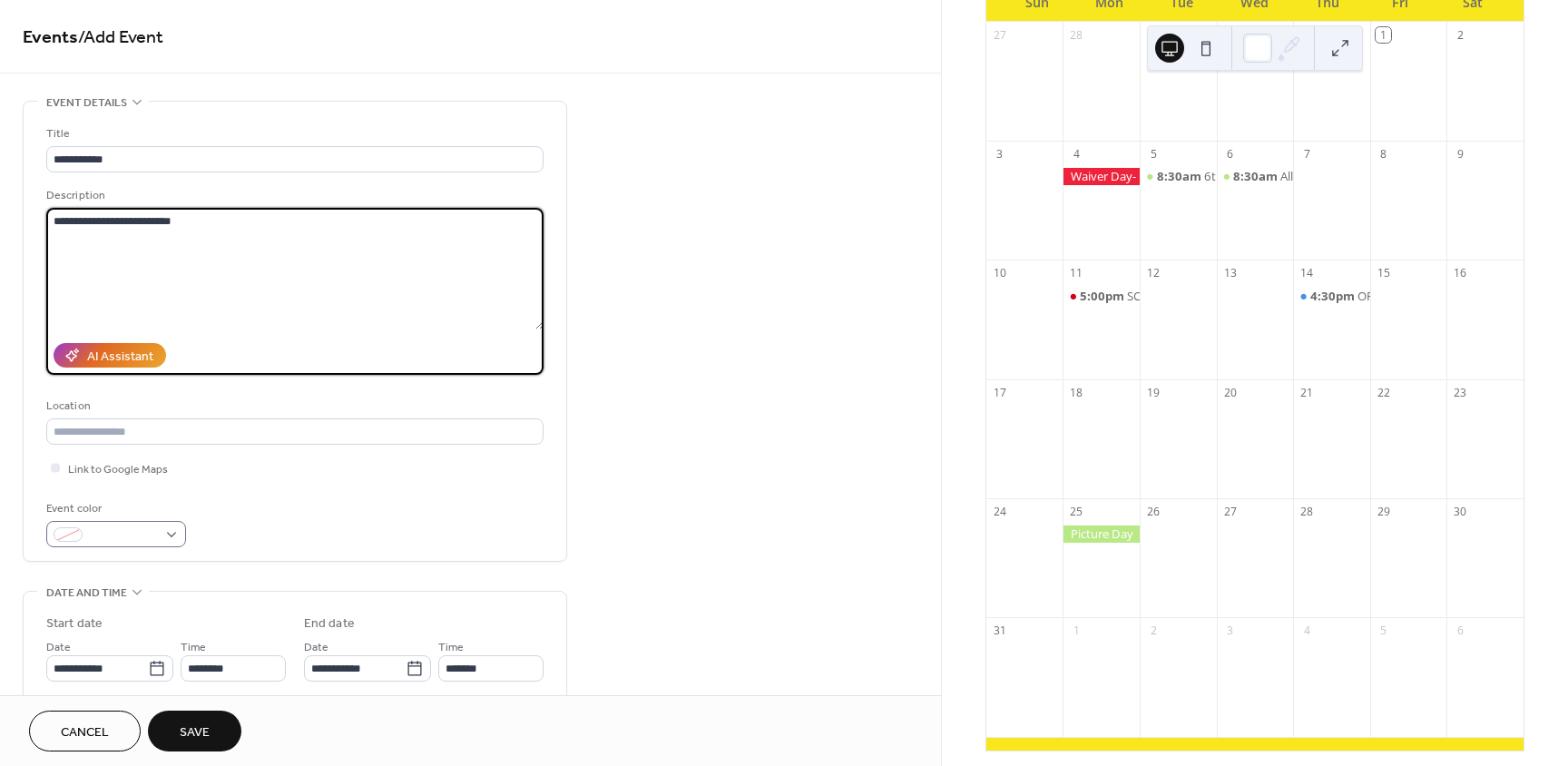 type on "**********" 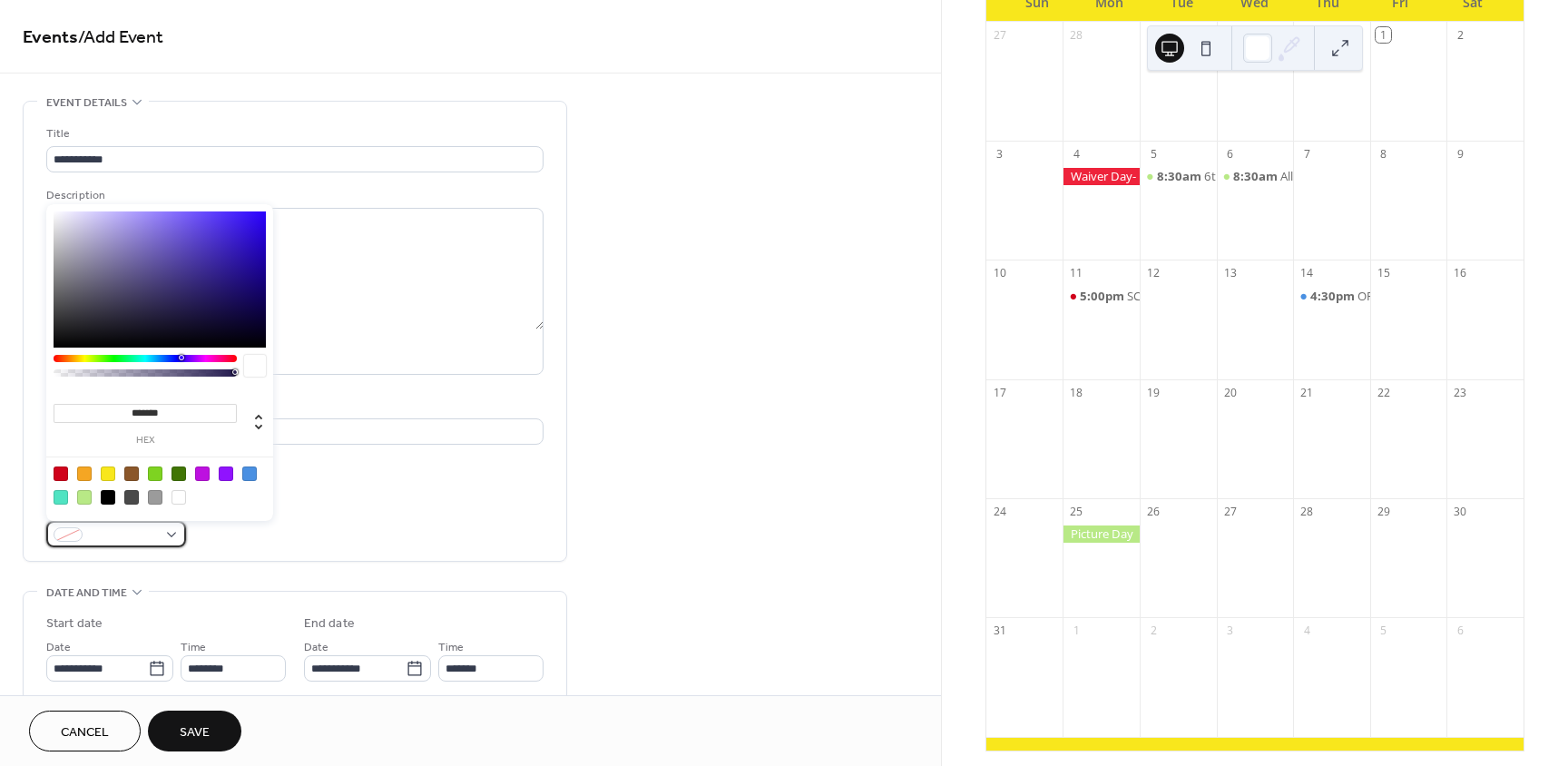 click at bounding box center (123, 535) 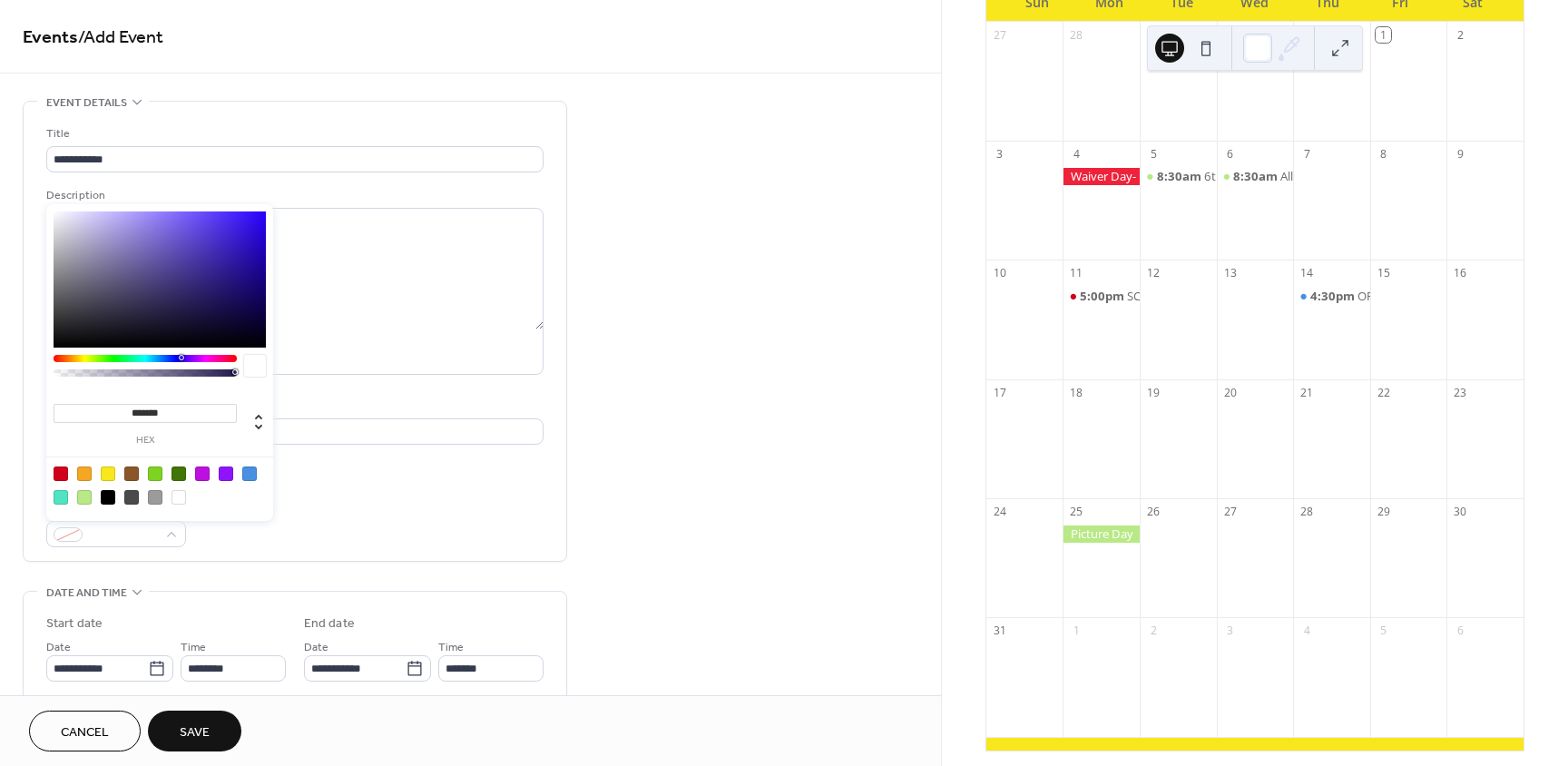 click at bounding box center (84, 497) 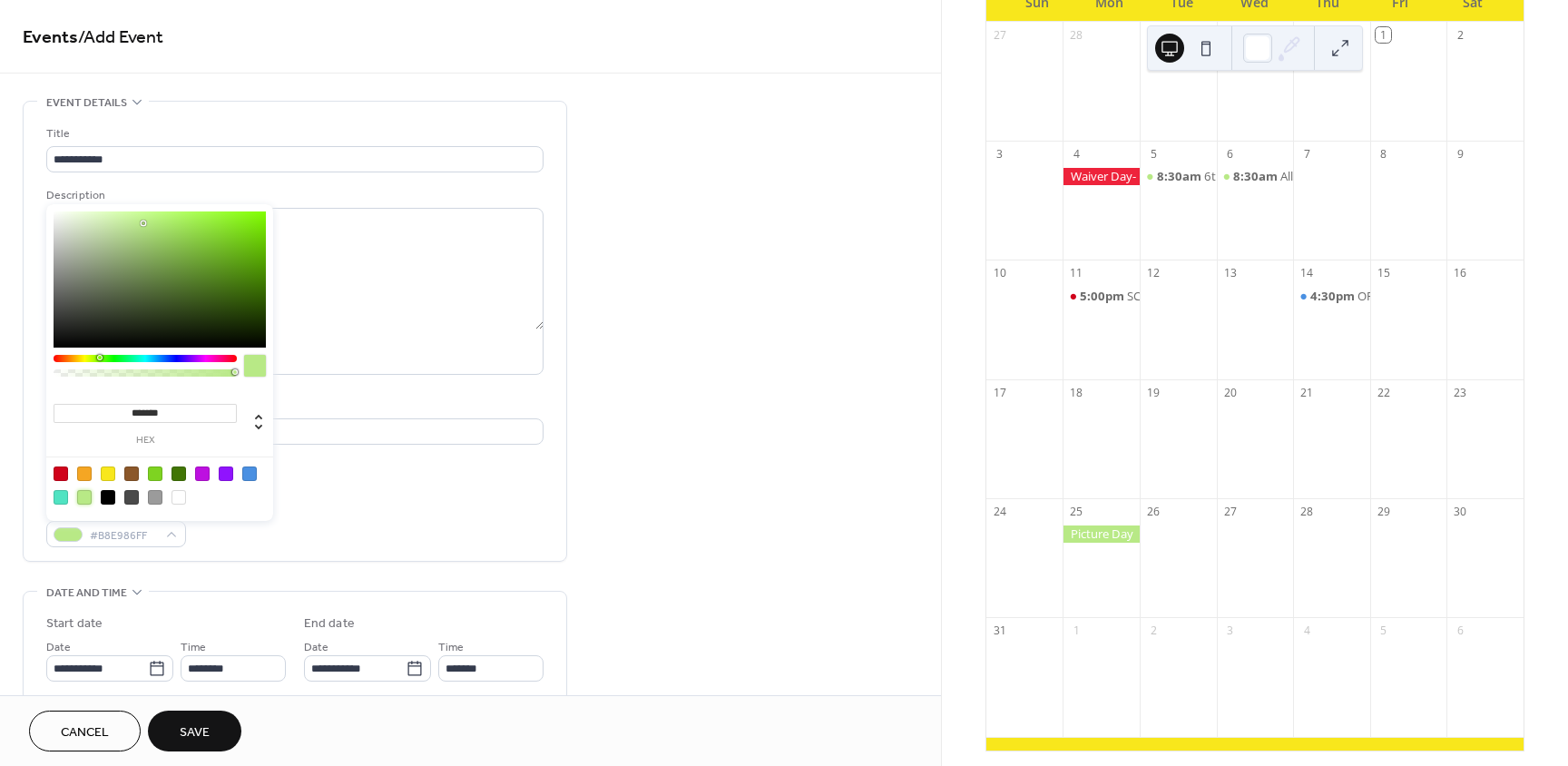 type on "*******" 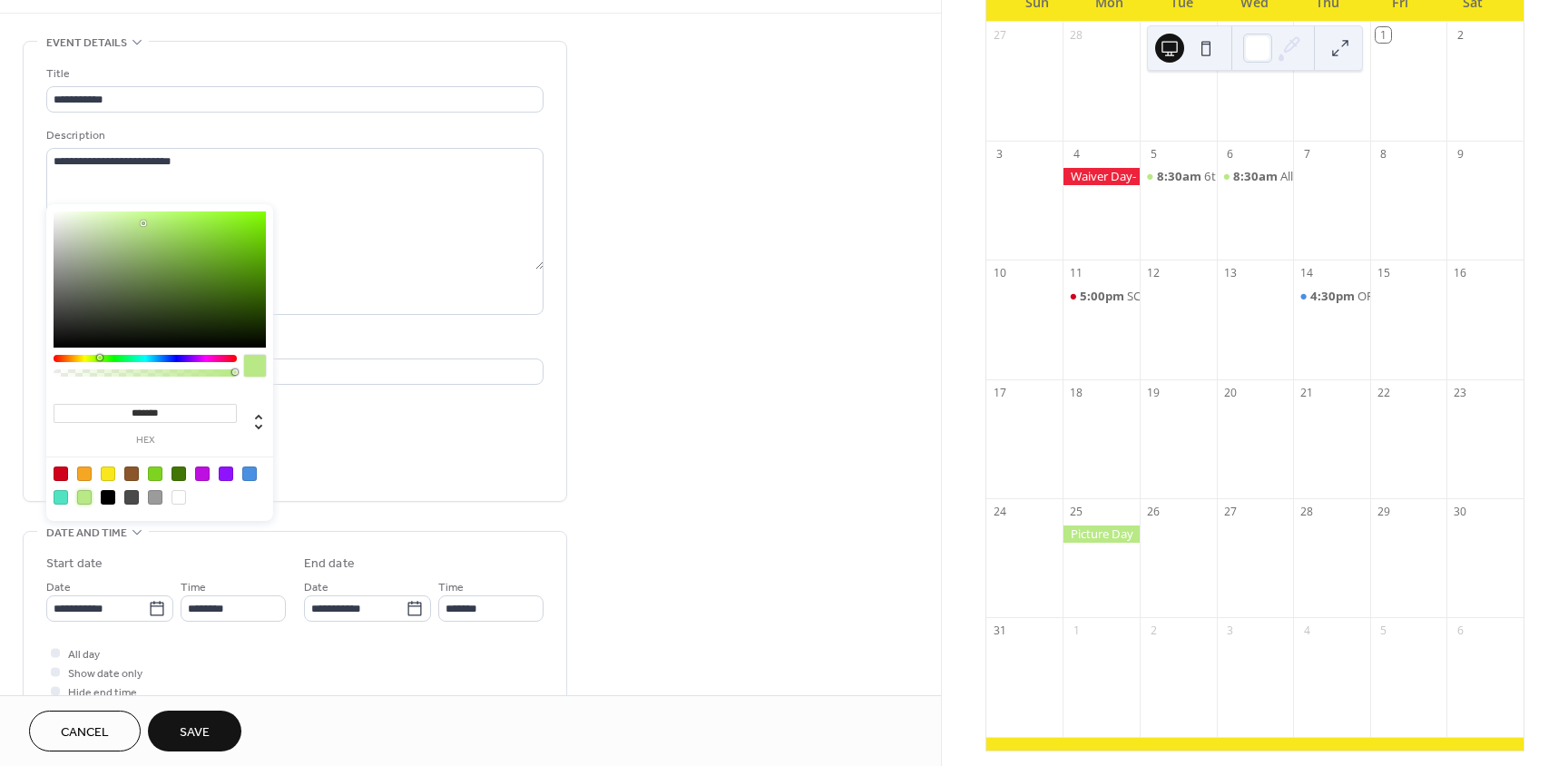 scroll, scrollTop: 91, scrollLeft: 0, axis: vertical 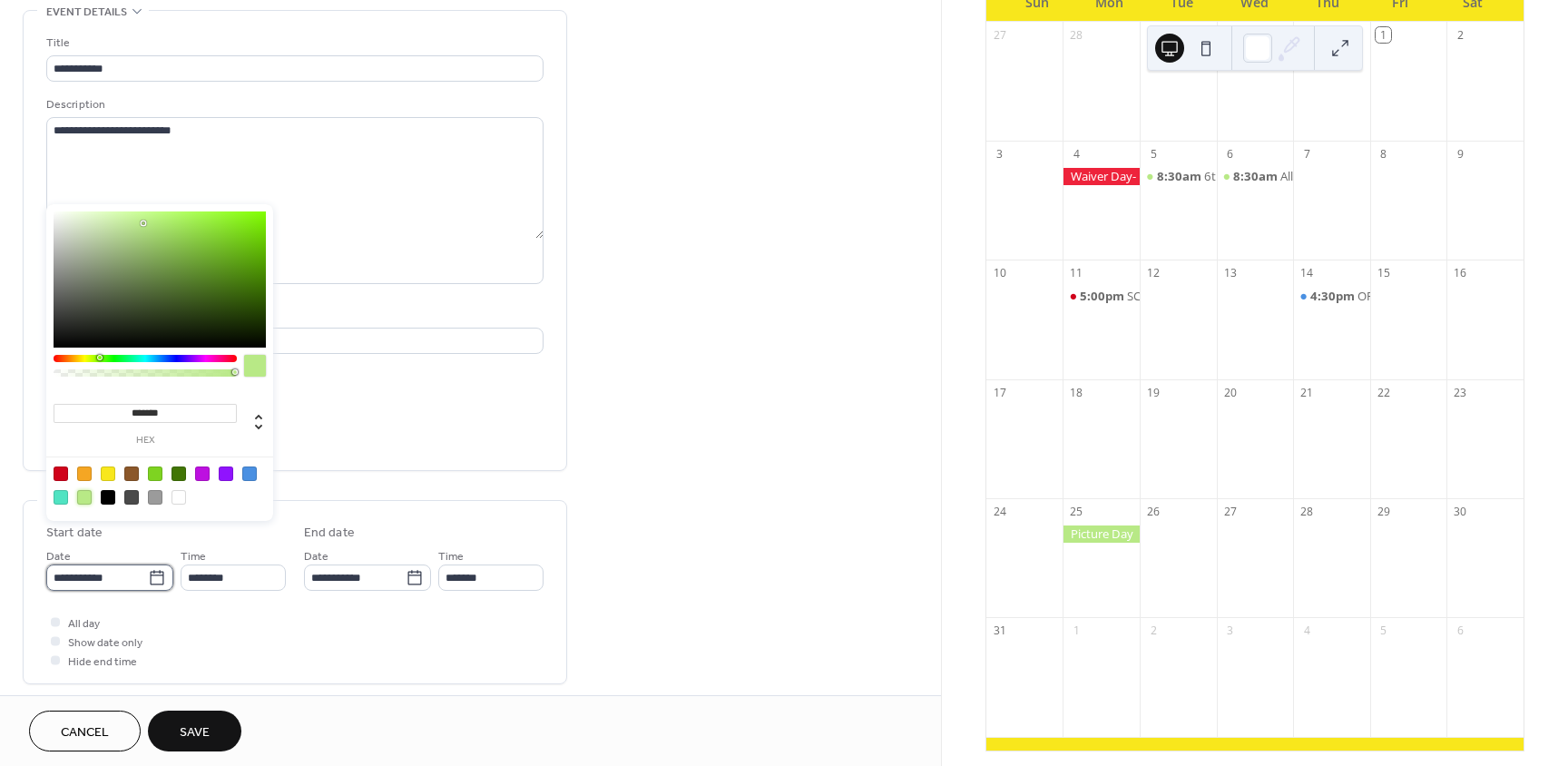 click on "**********" at bounding box center (97, 577) 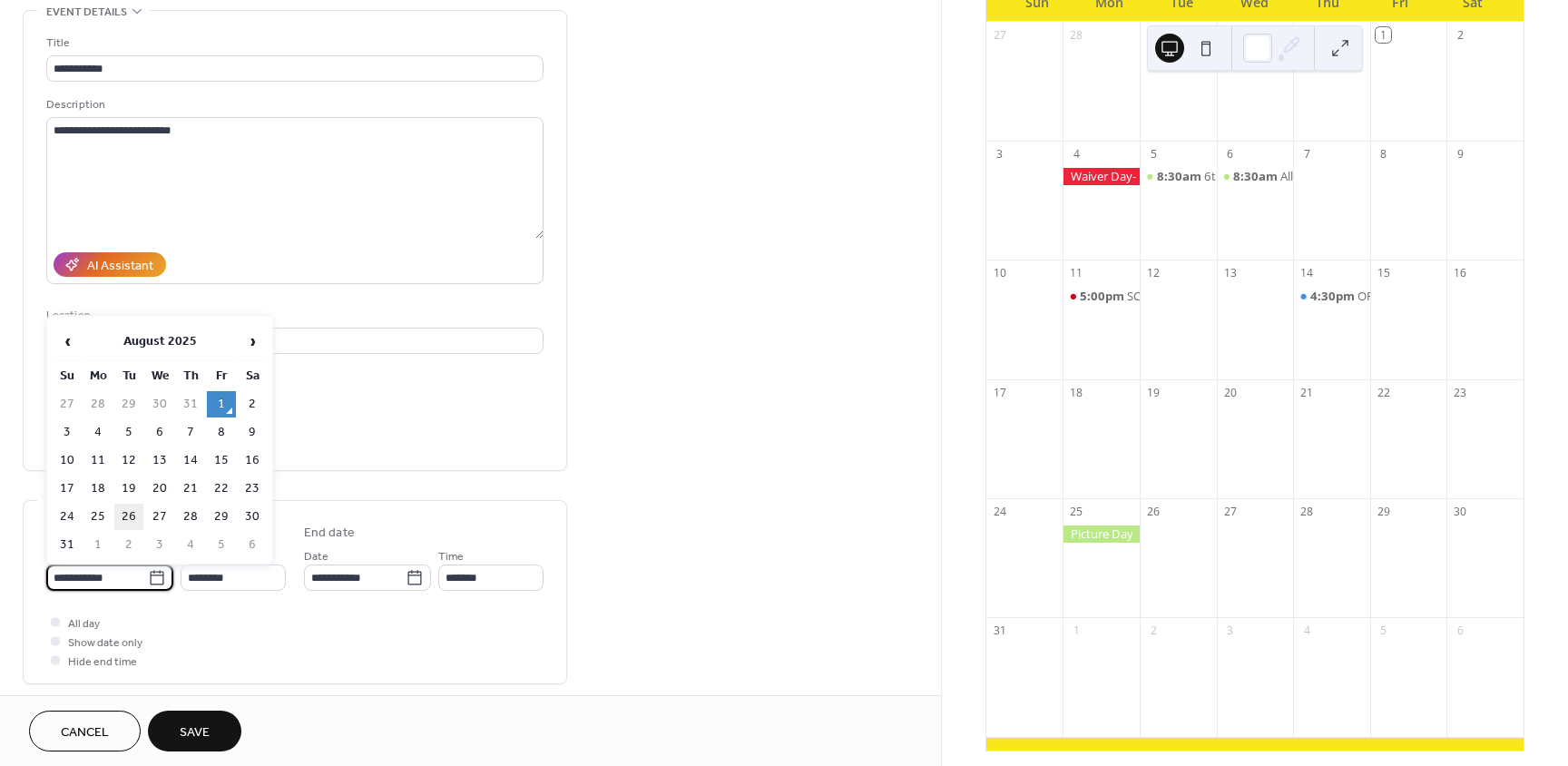 click on "26" at bounding box center [129, 516] 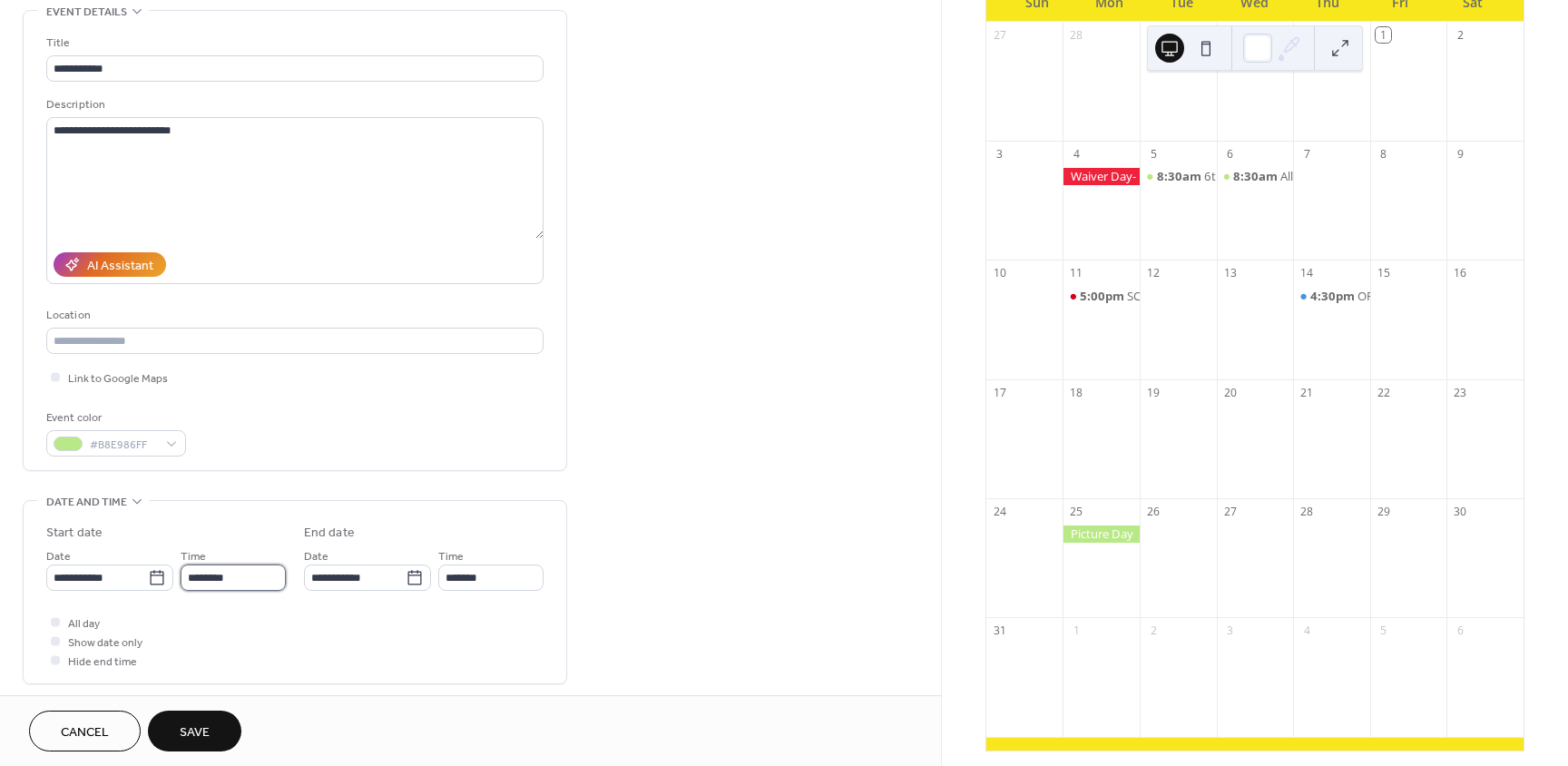 click on "********" at bounding box center [233, 577] 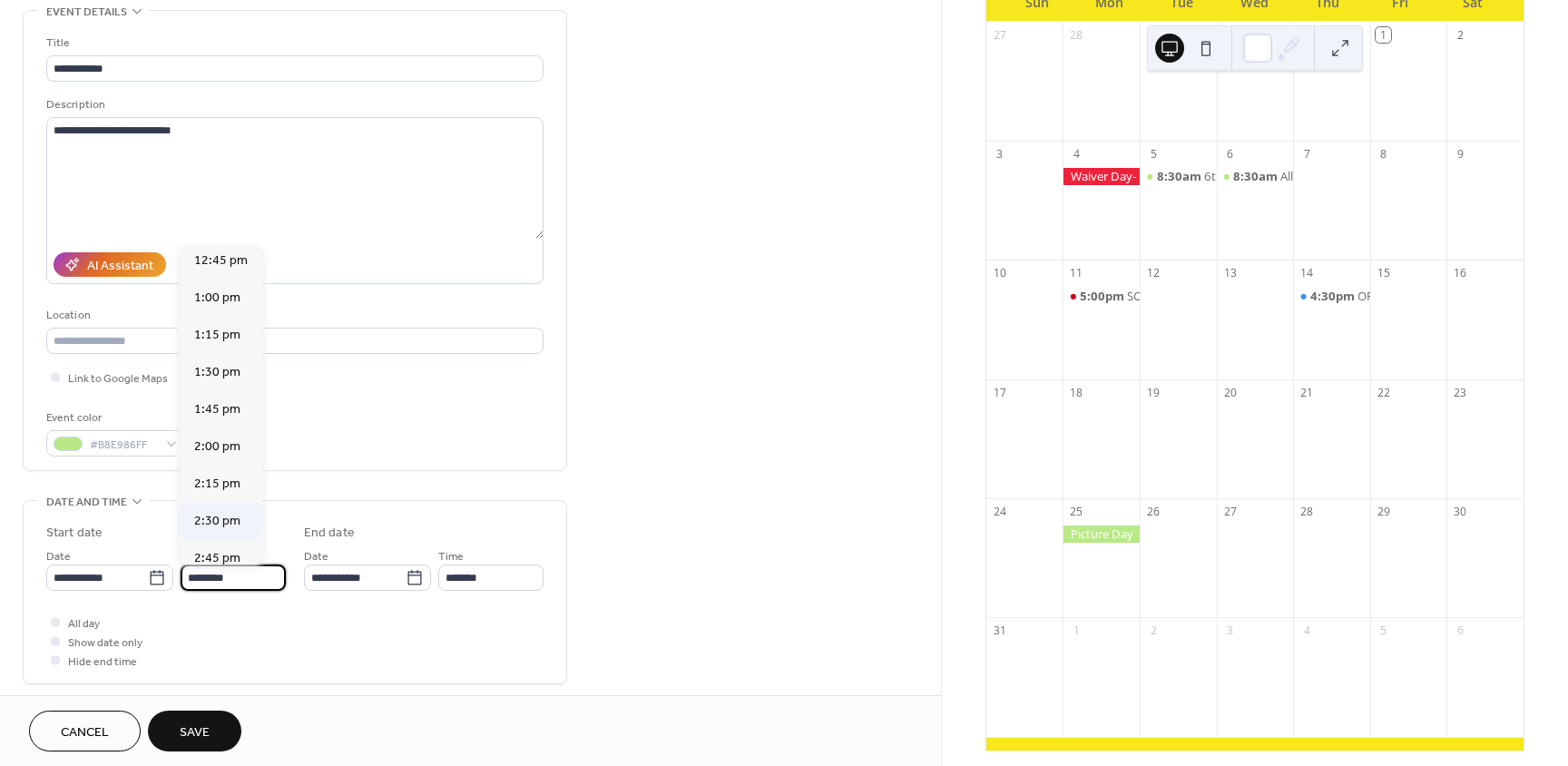 scroll, scrollTop: 1877, scrollLeft: 0, axis: vertical 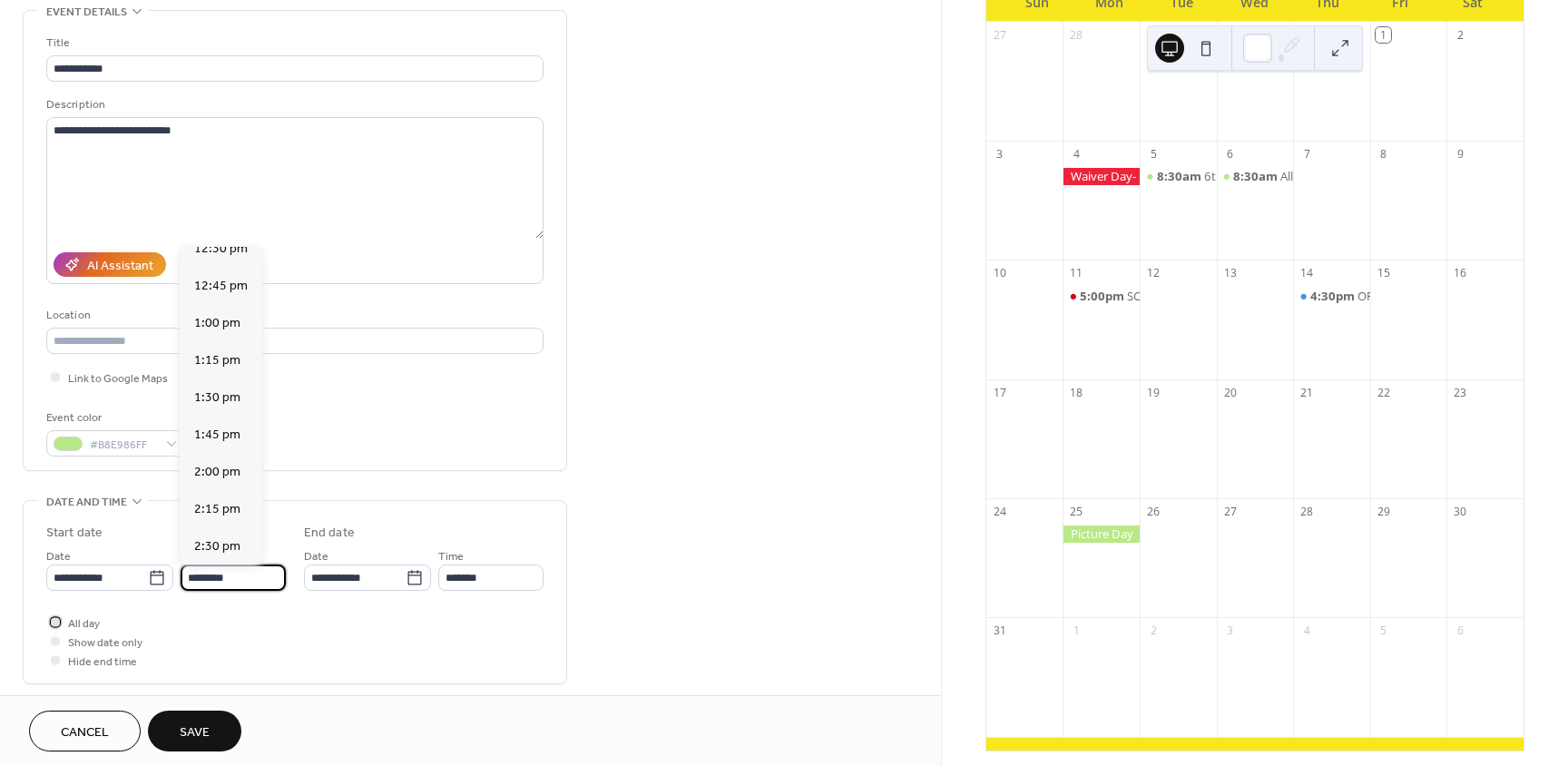 click on "All day" at bounding box center [83, 624] 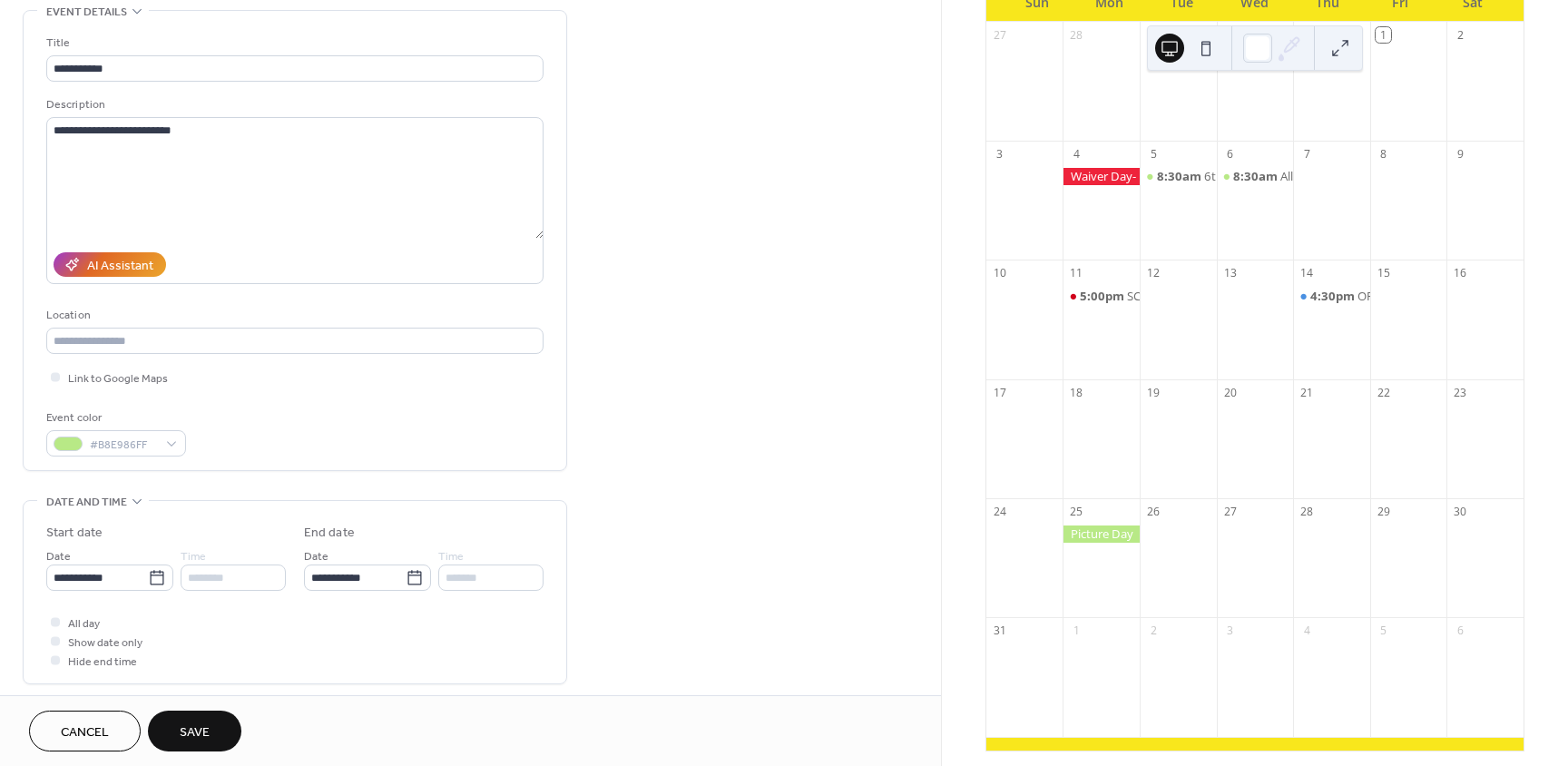 click on "Save" at bounding box center (194, 732) 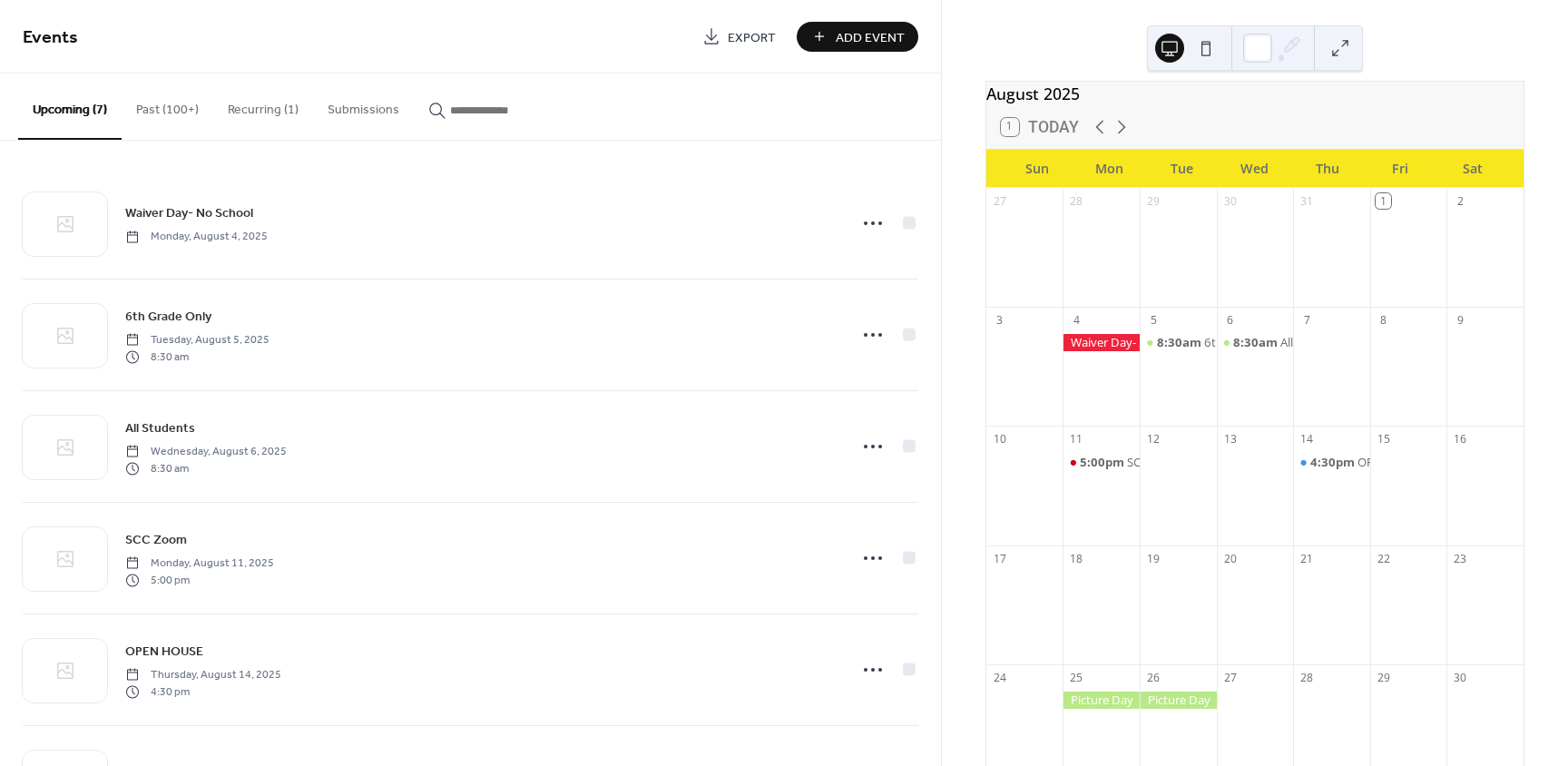 scroll, scrollTop: 0, scrollLeft: 0, axis: both 